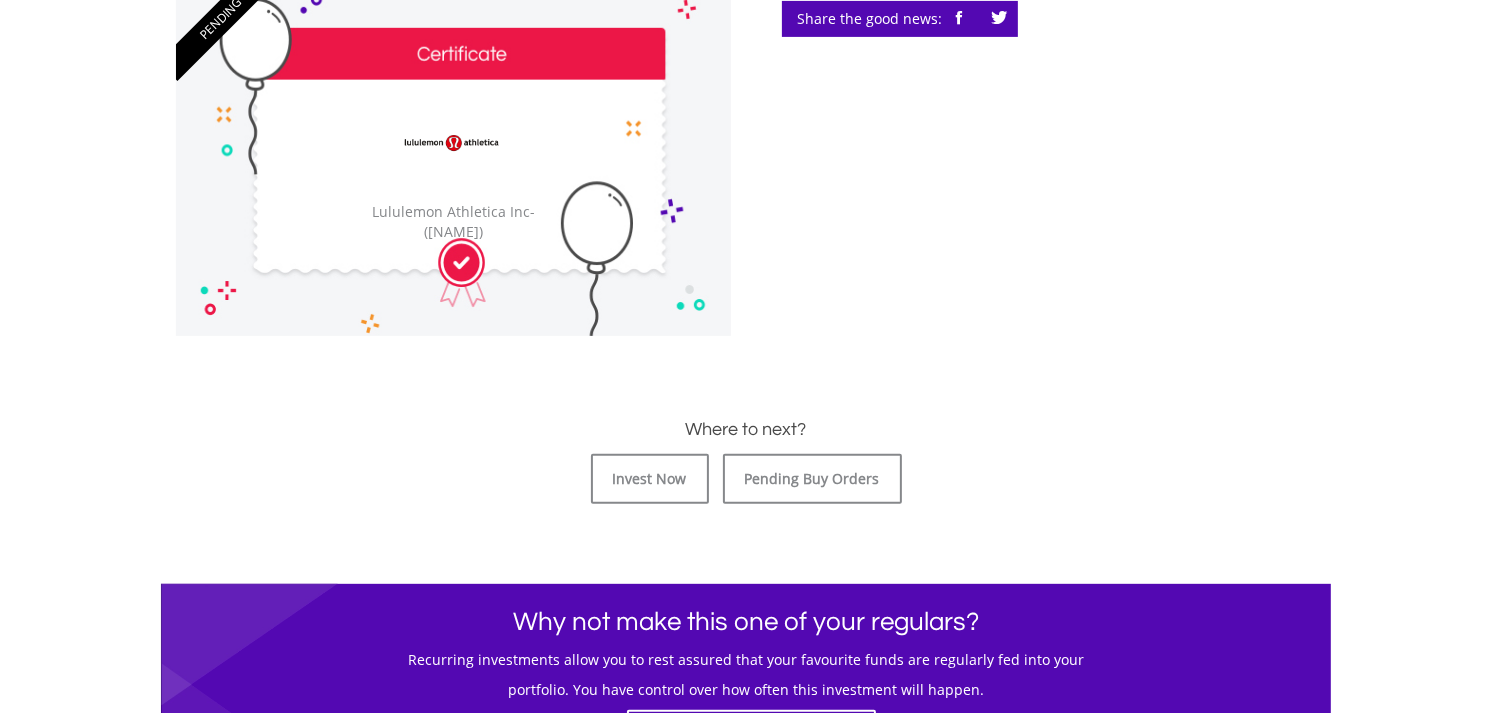 scroll, scrollTop: 888, scrollLeft: 0, axis: vertical 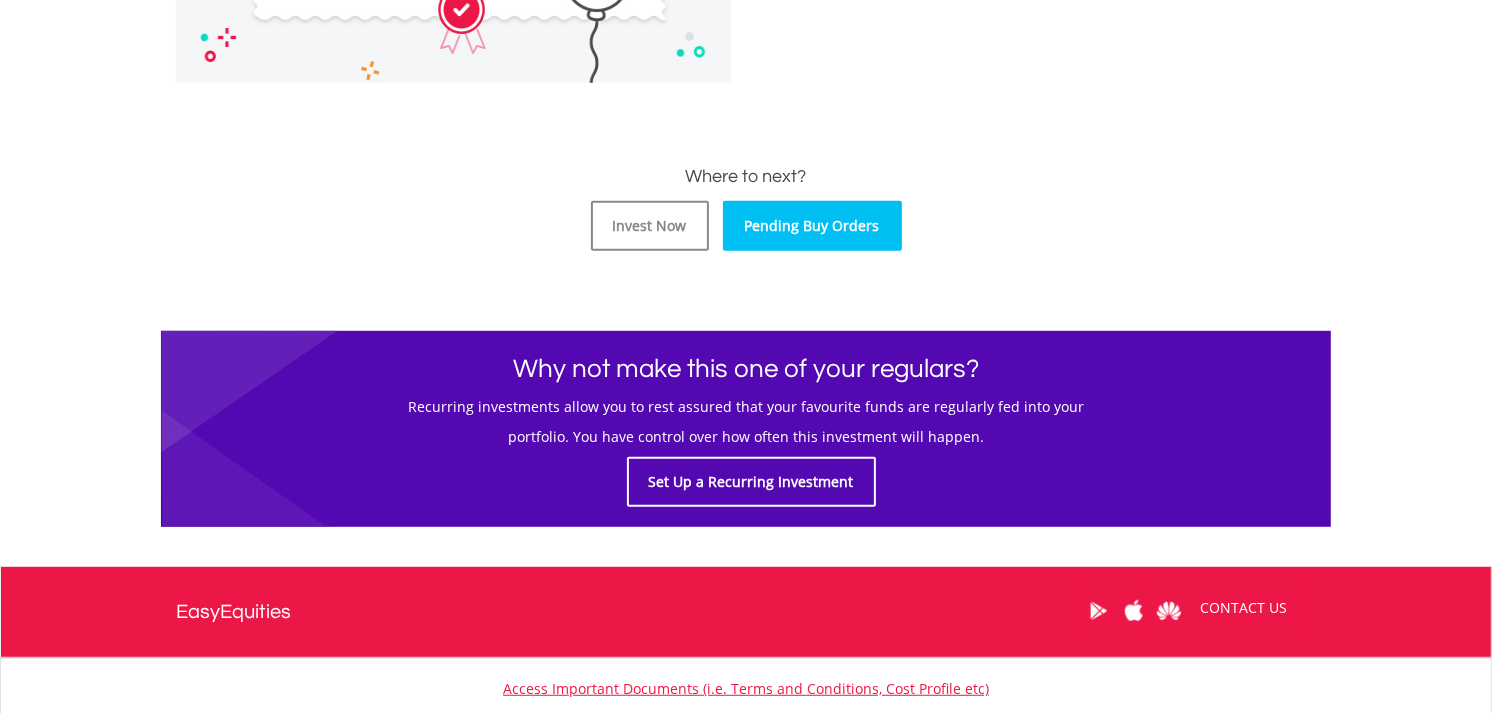 click on "Pending Buy Orders" at bounding box center (812, 226) 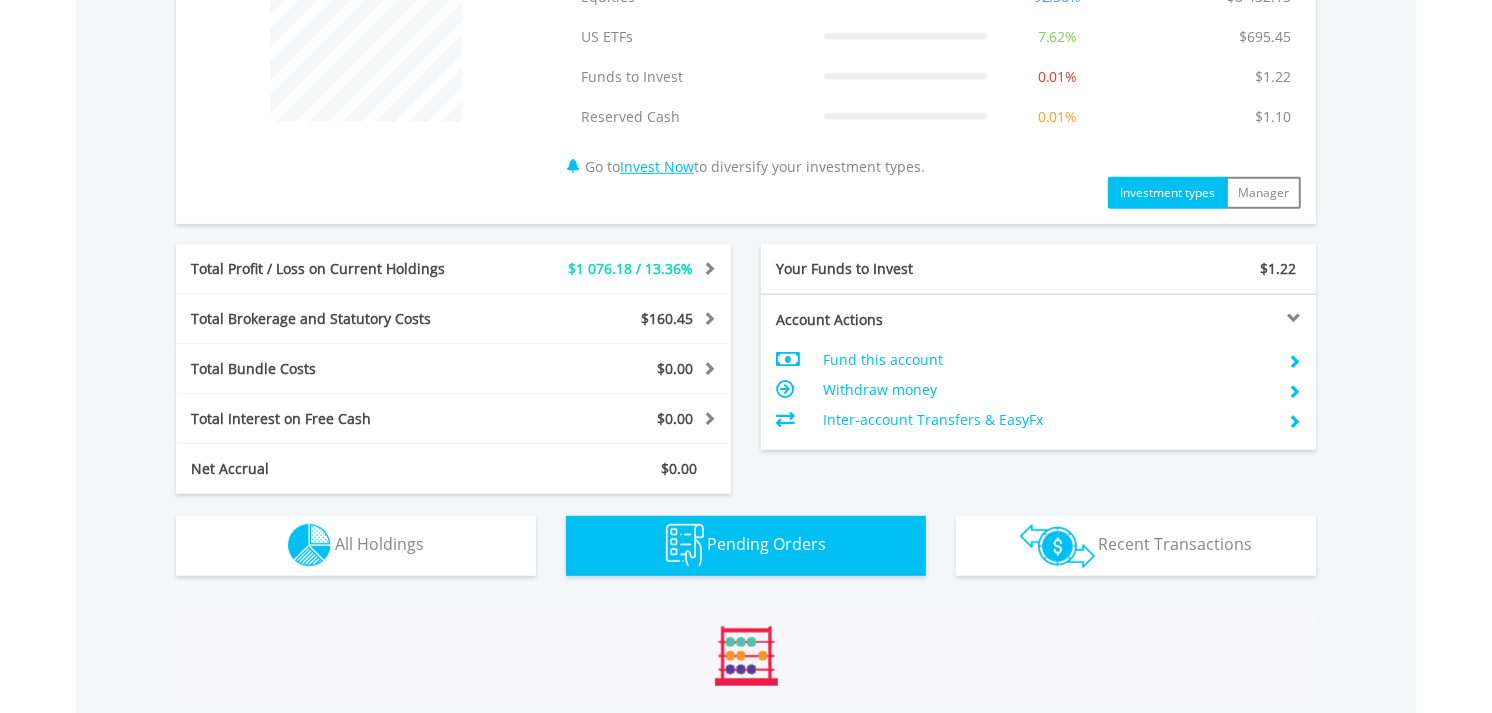 scroll, scrollTop: 1197, scrollLeft: 0, axis: vertical 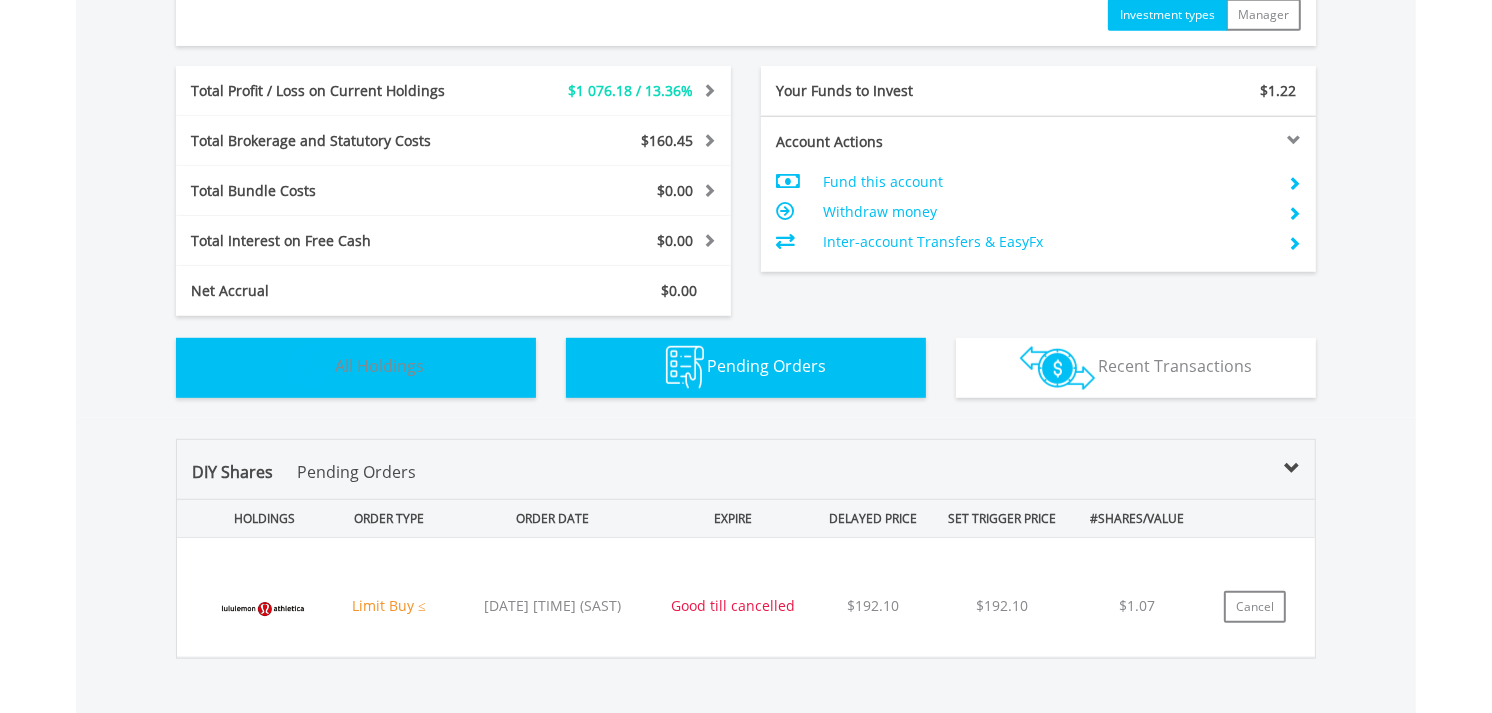 click on "All Holdings" at bounding box center (379, 366) 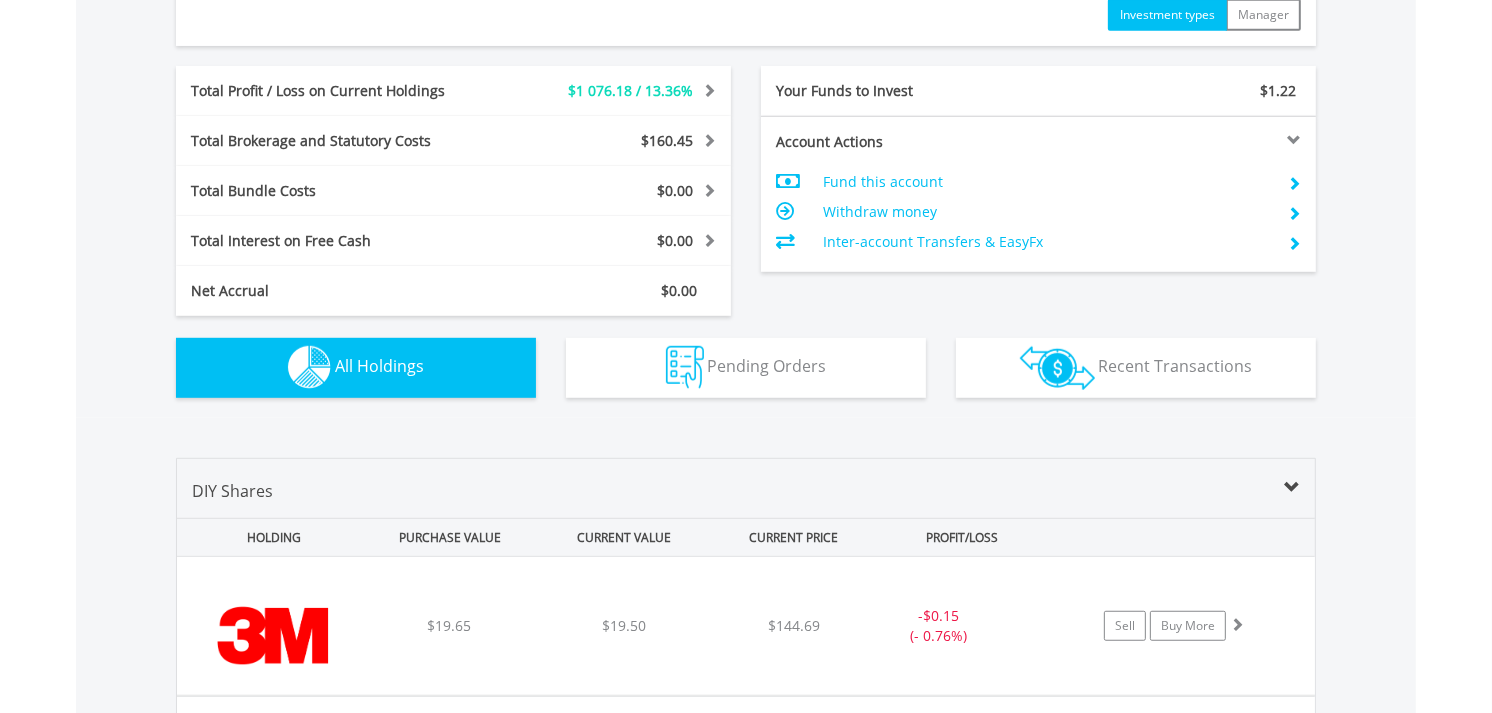 scroll, scrollTop: 1481, scrollLeft: 0, axis: vertical 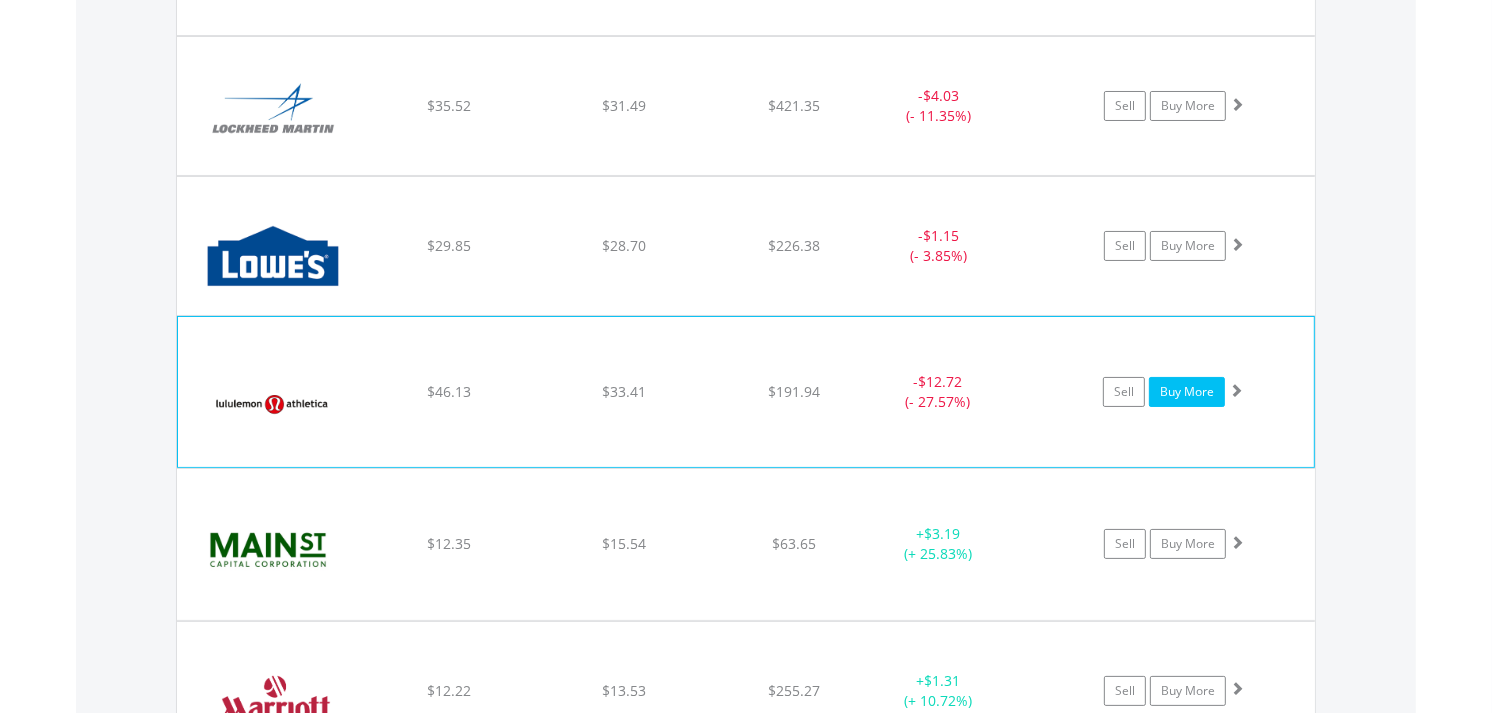 click on "Buy More" at bounding box center (1187, 392) 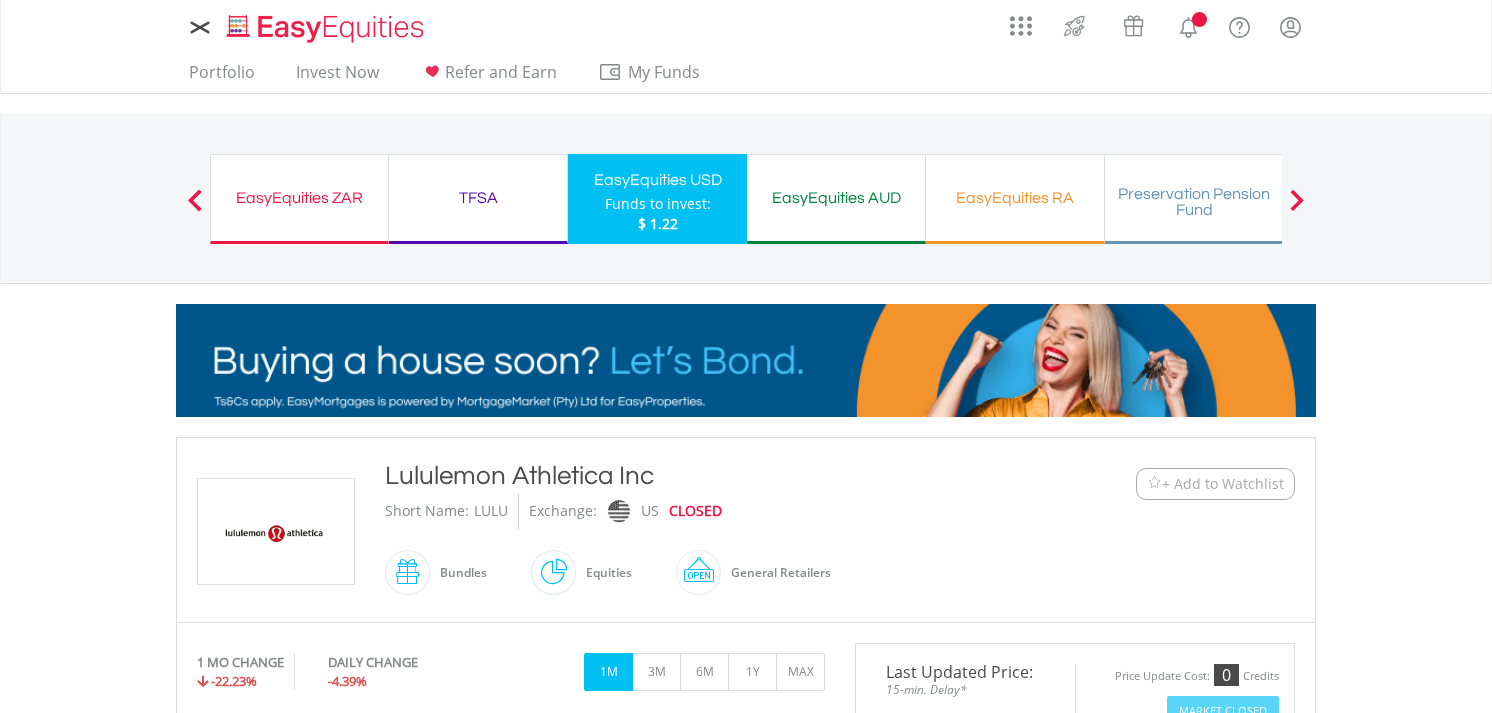 scroll, scrollTop: 444, scrollLeft: 0, axis: vertical 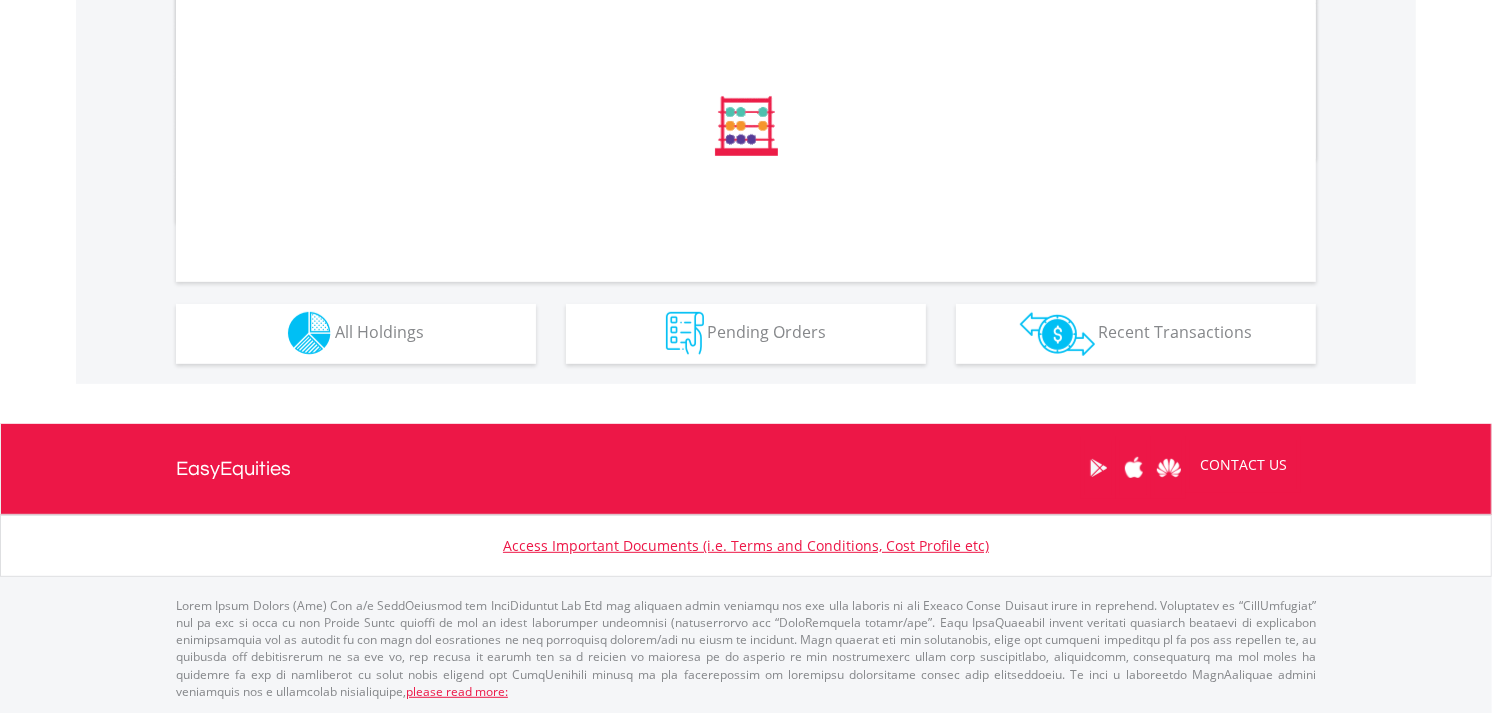 click on "﻿
Distribution
Current Value
Show All" at bounding box center [746, 148] 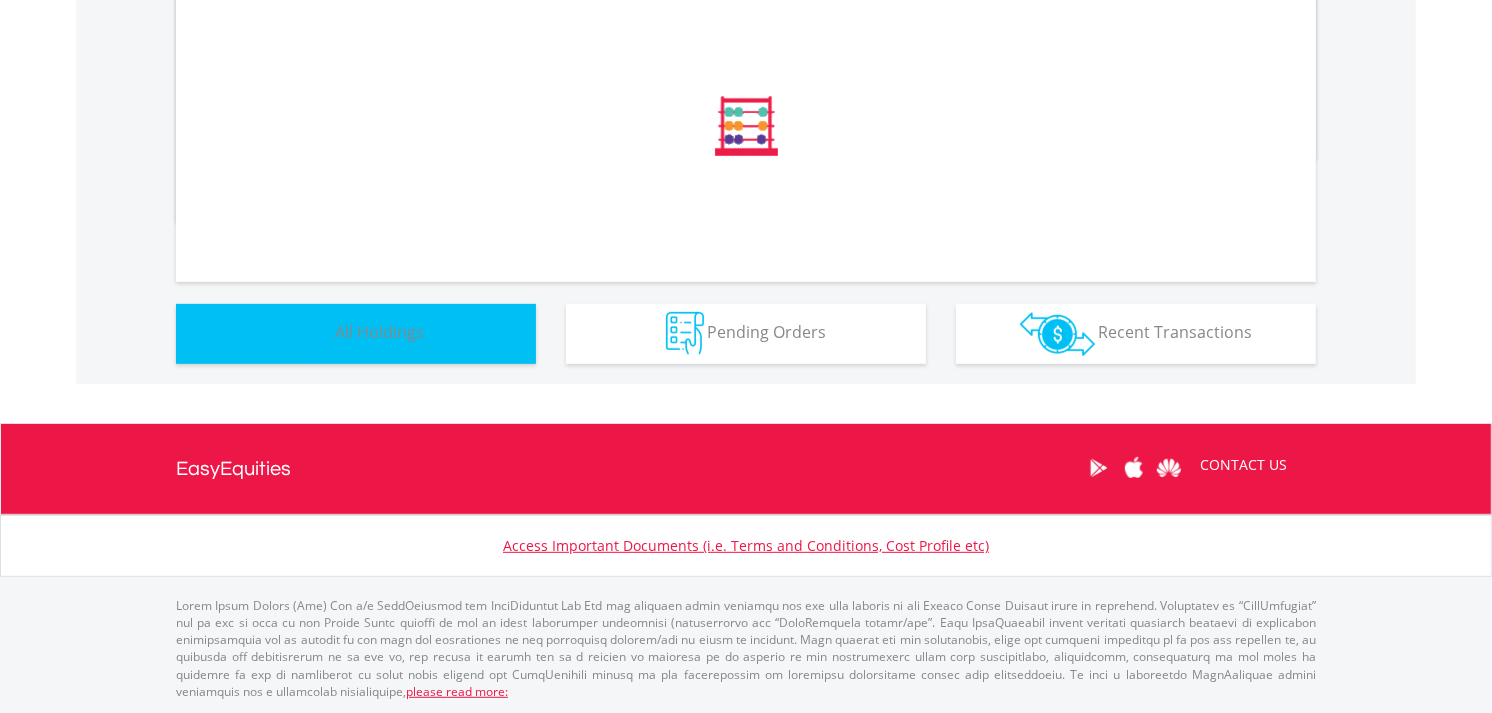 click on "All Holdings" at bounding box center [379, 332] 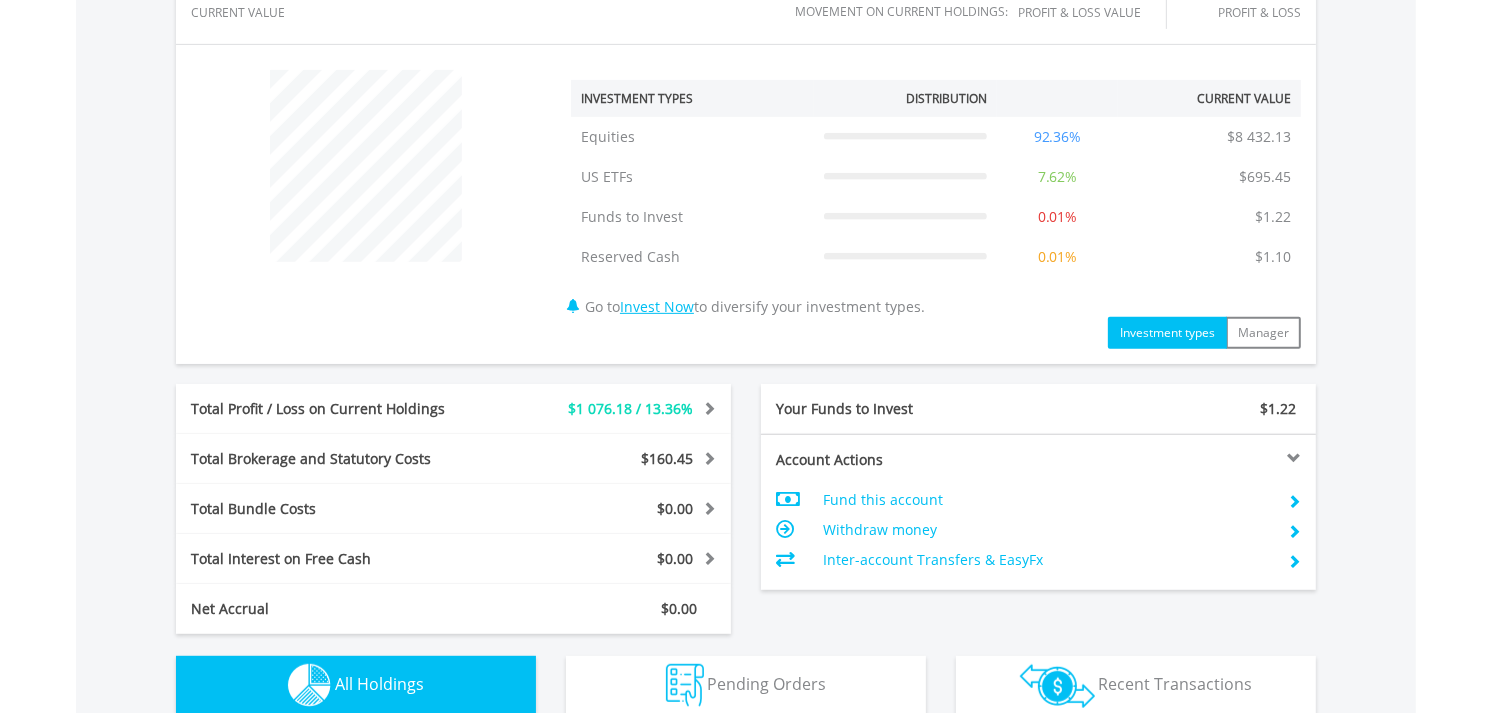 scroll, scrollTop: 1117, scrollLeft: 0, axis: vertical 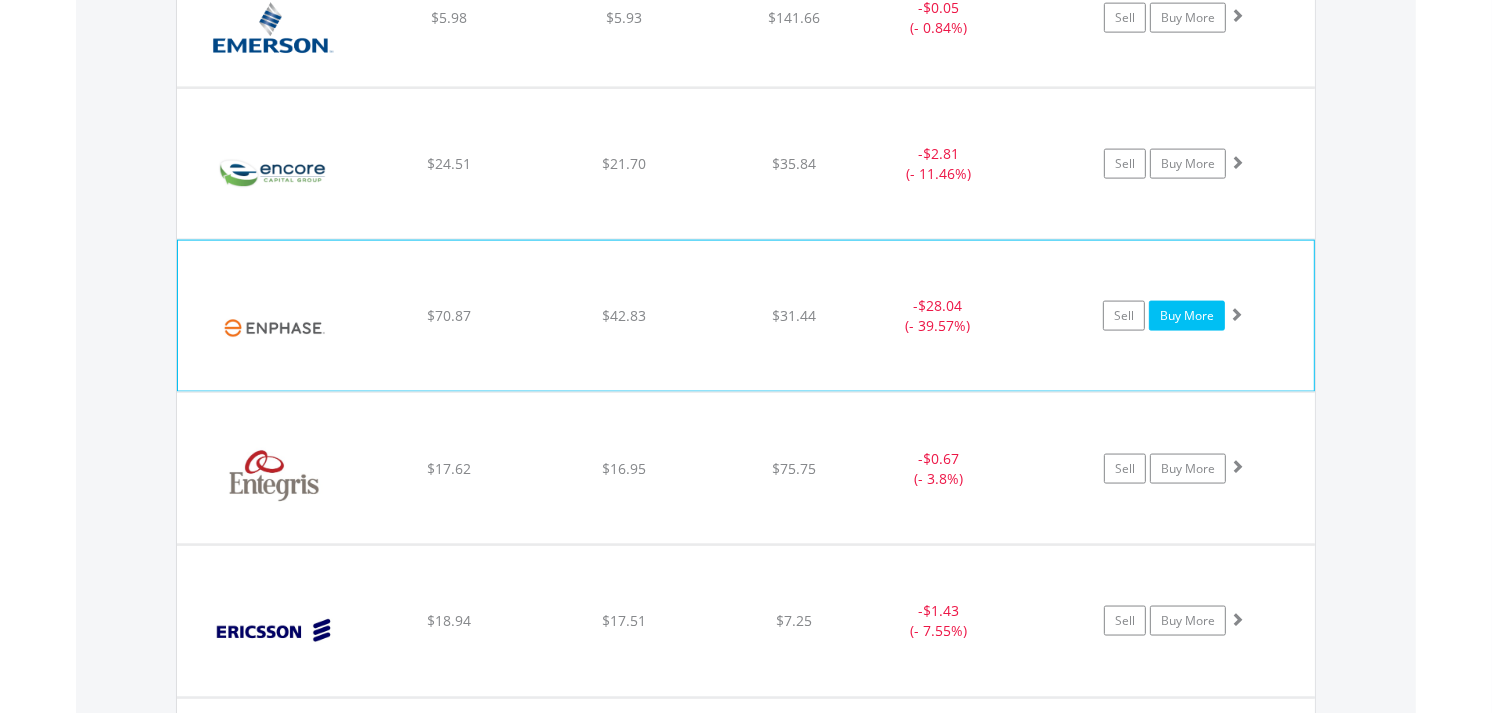 click on "Buy More" at bounding box center [1187, 316] 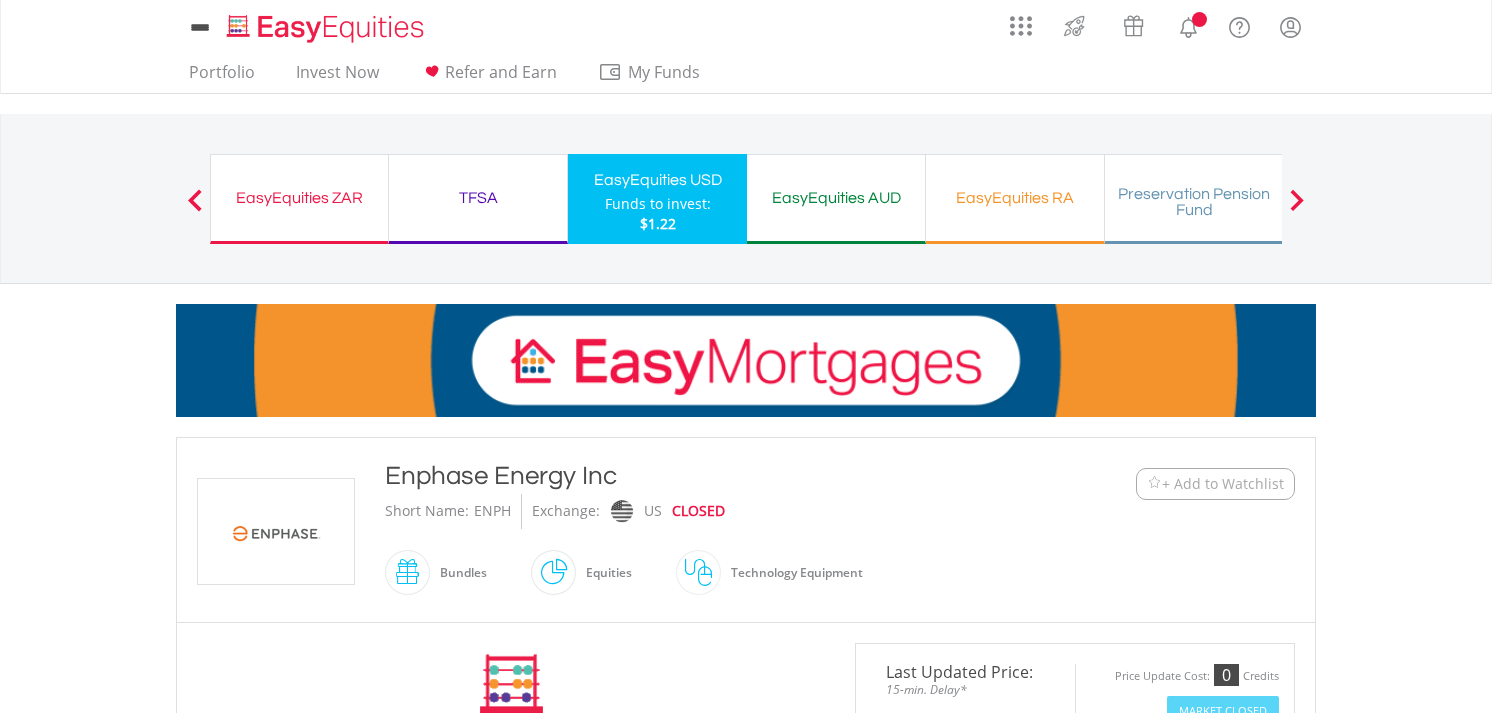 scroll, scrollTop: 555, scrollLeft: 0, axis: vertical 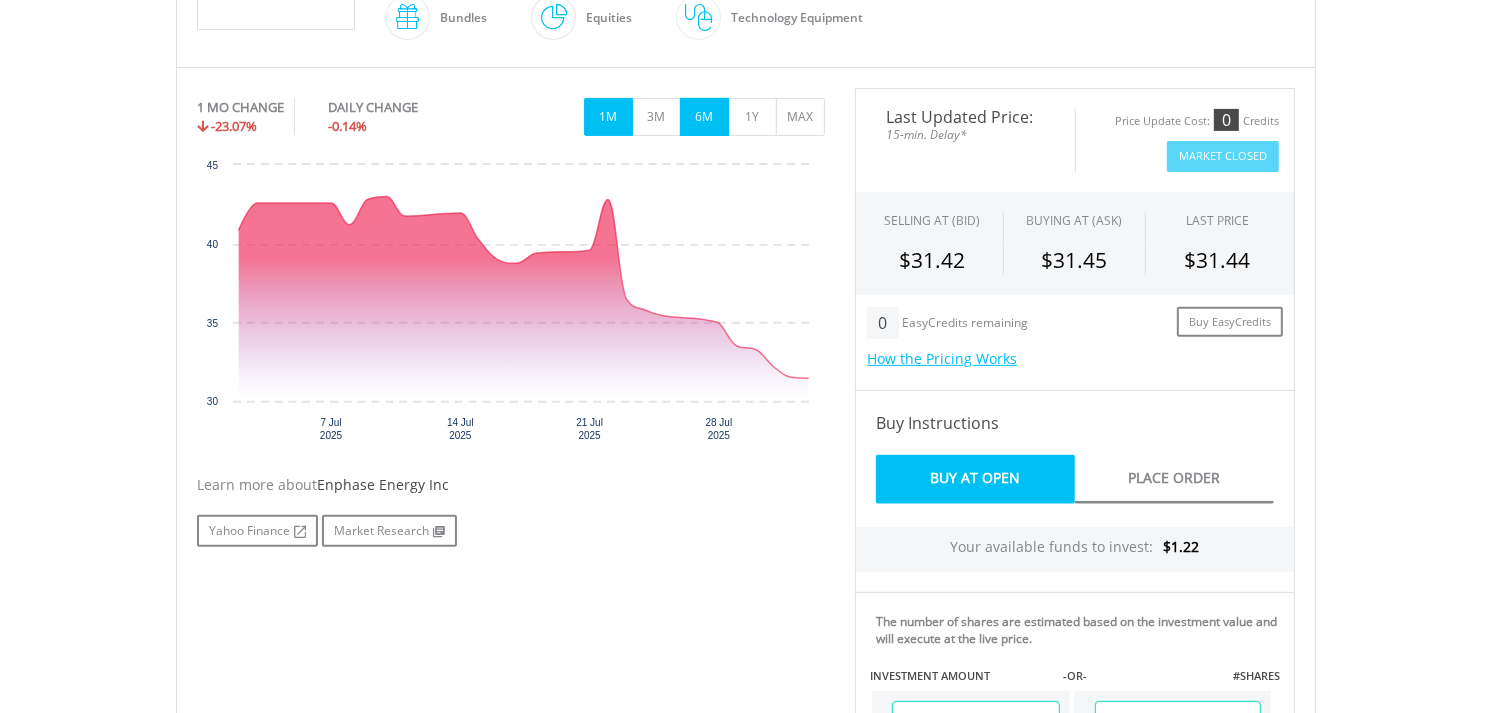 click on "6M" at bounding box center (704, 117) 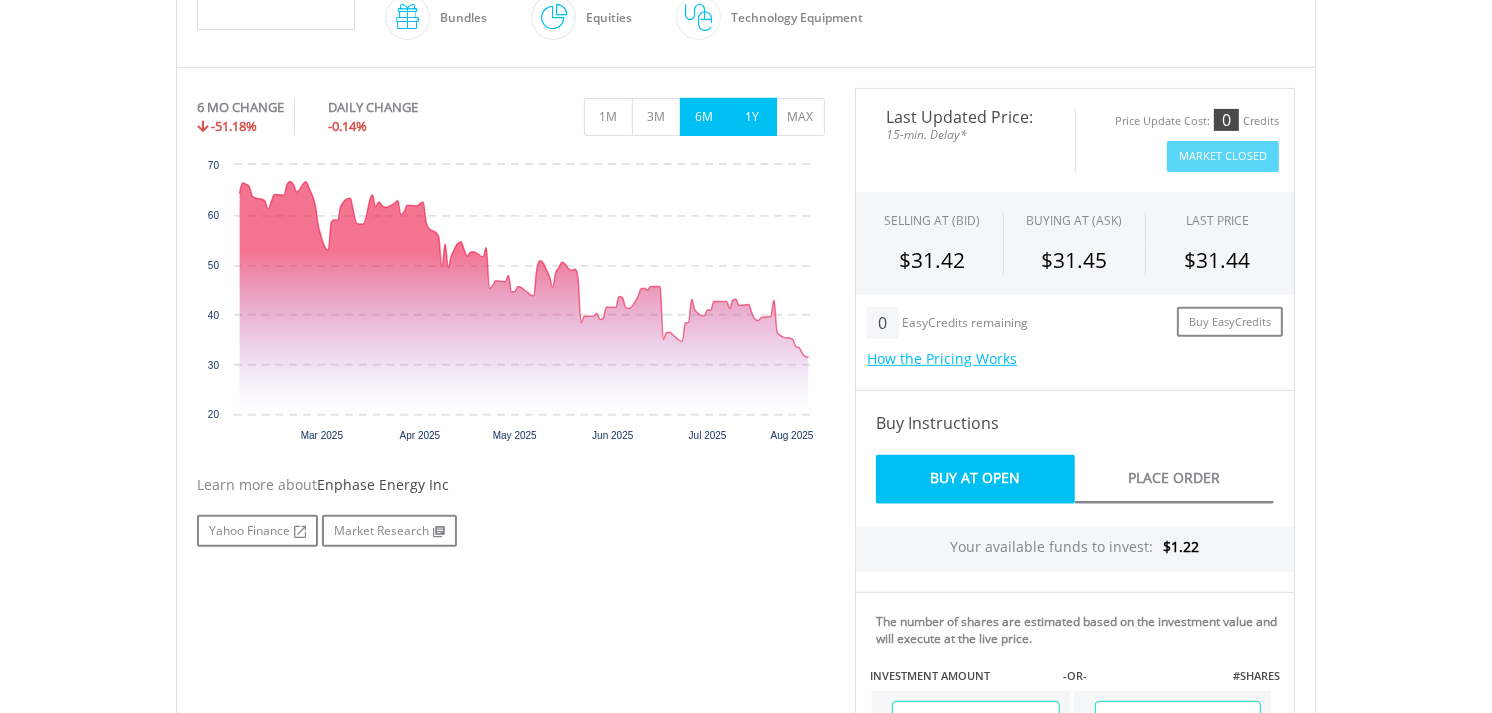 click on "1Y" at bounding box center (752, 117) 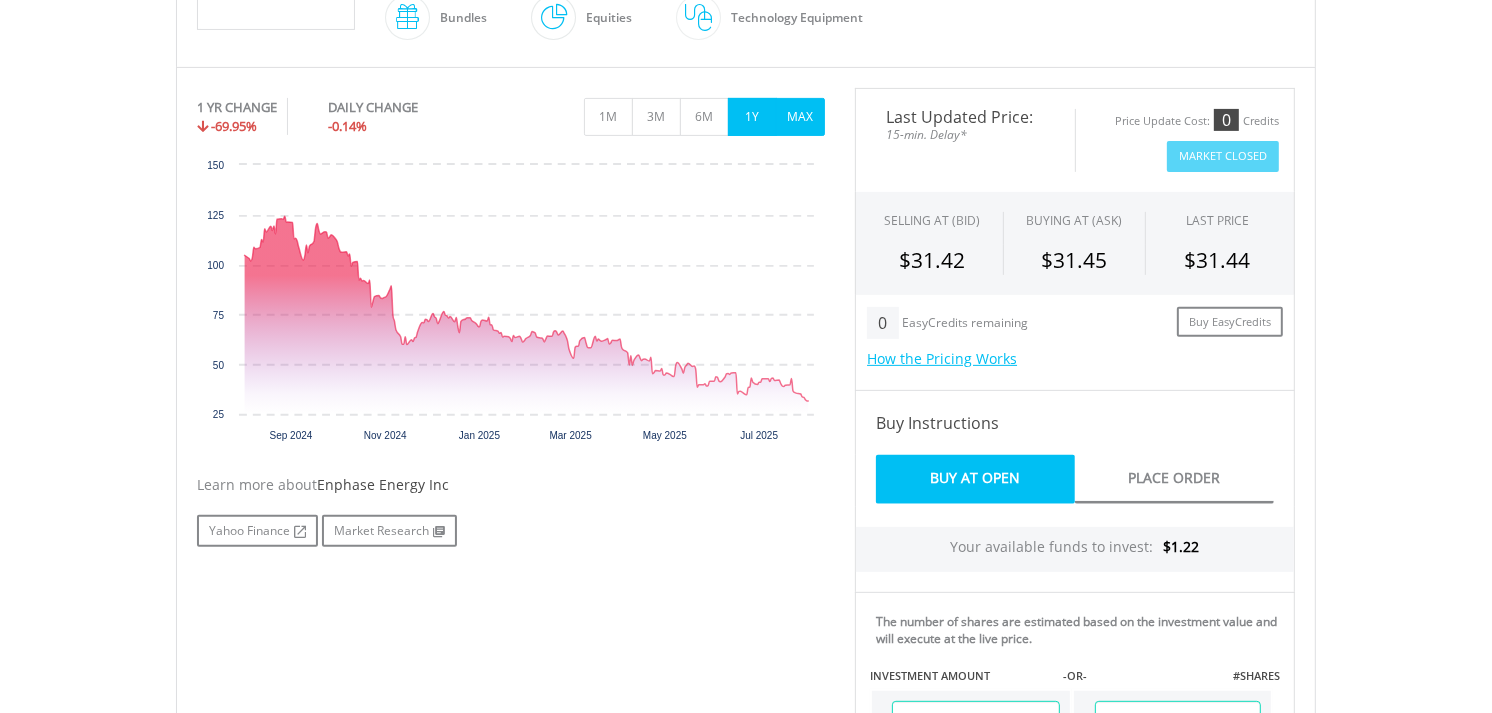 click on "MAX" at bounding box center (800, 117) 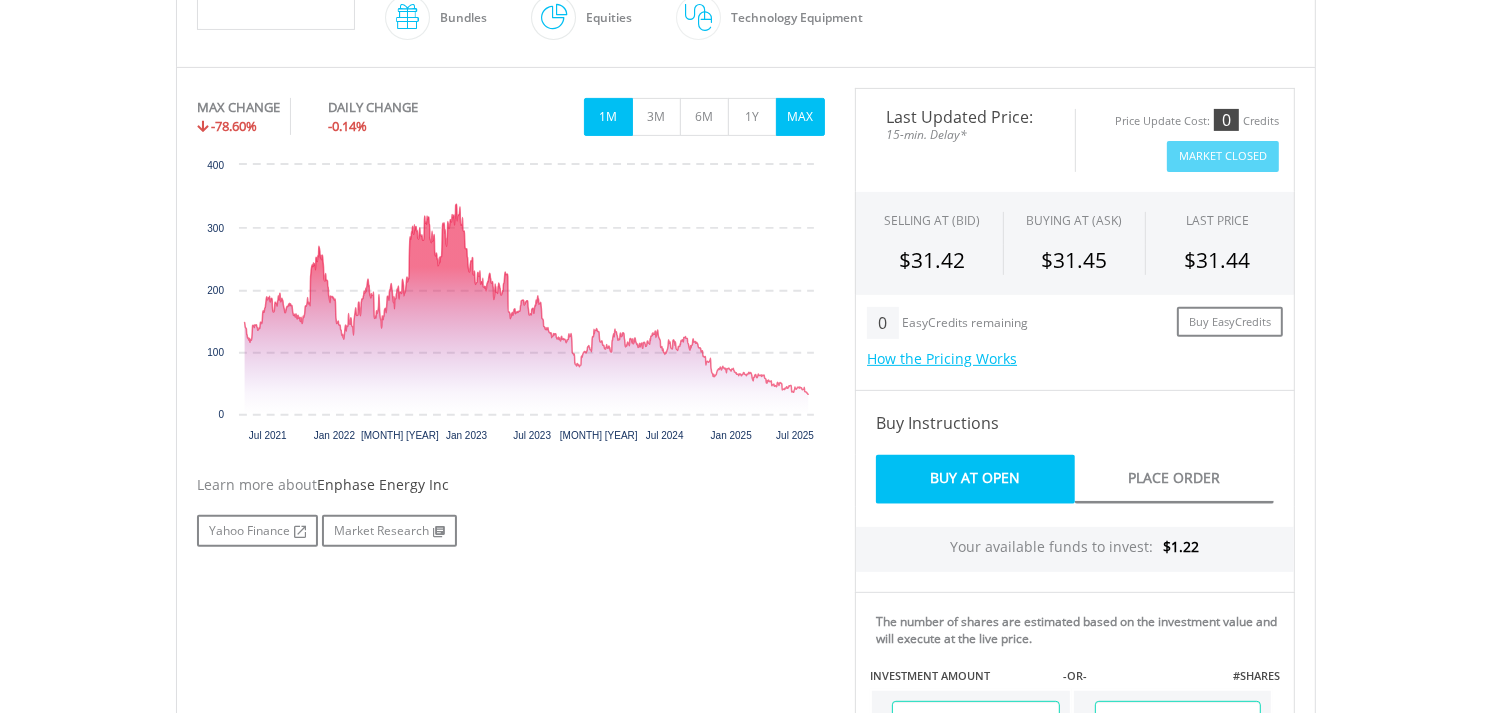 click on "1M" at bounding box center [608, 117] 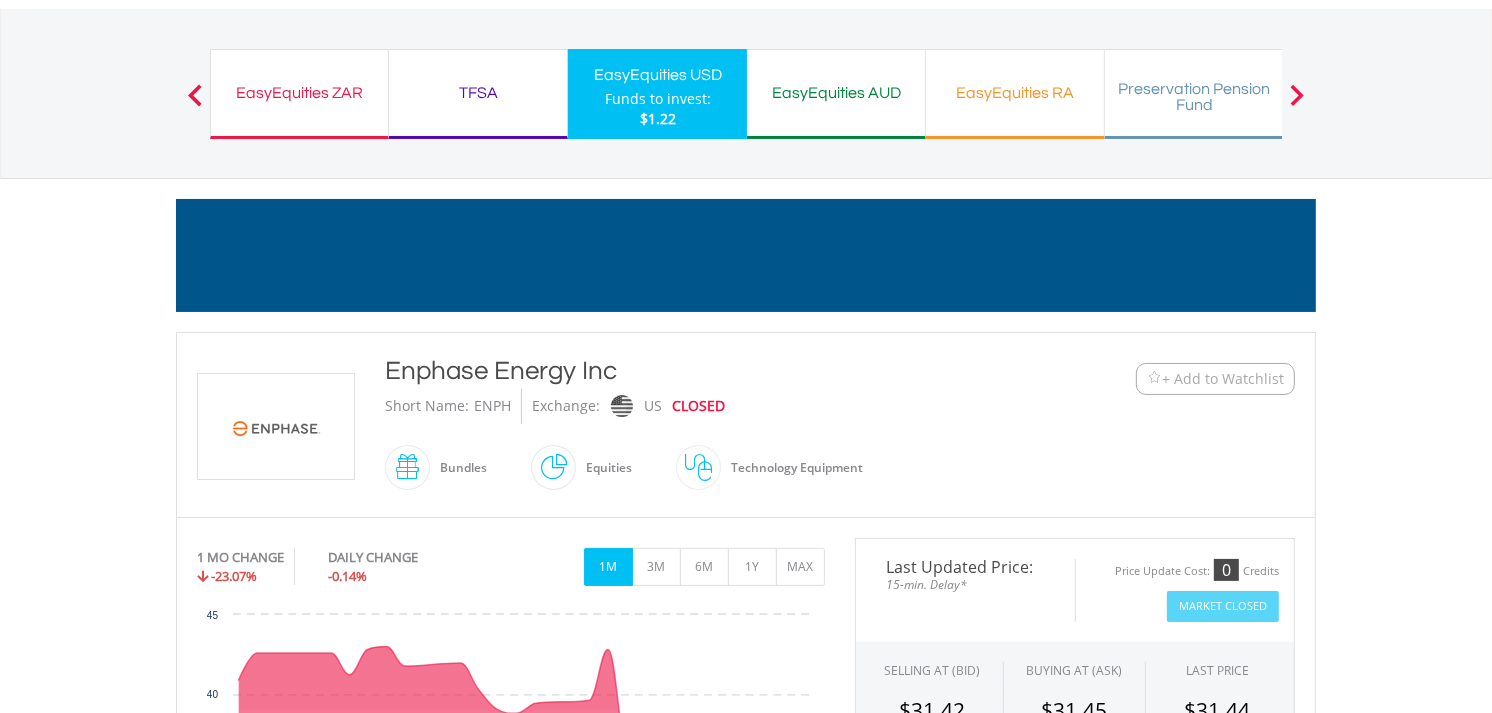scroll, scrollTop: 0, scrollLeft: 0, axis: both 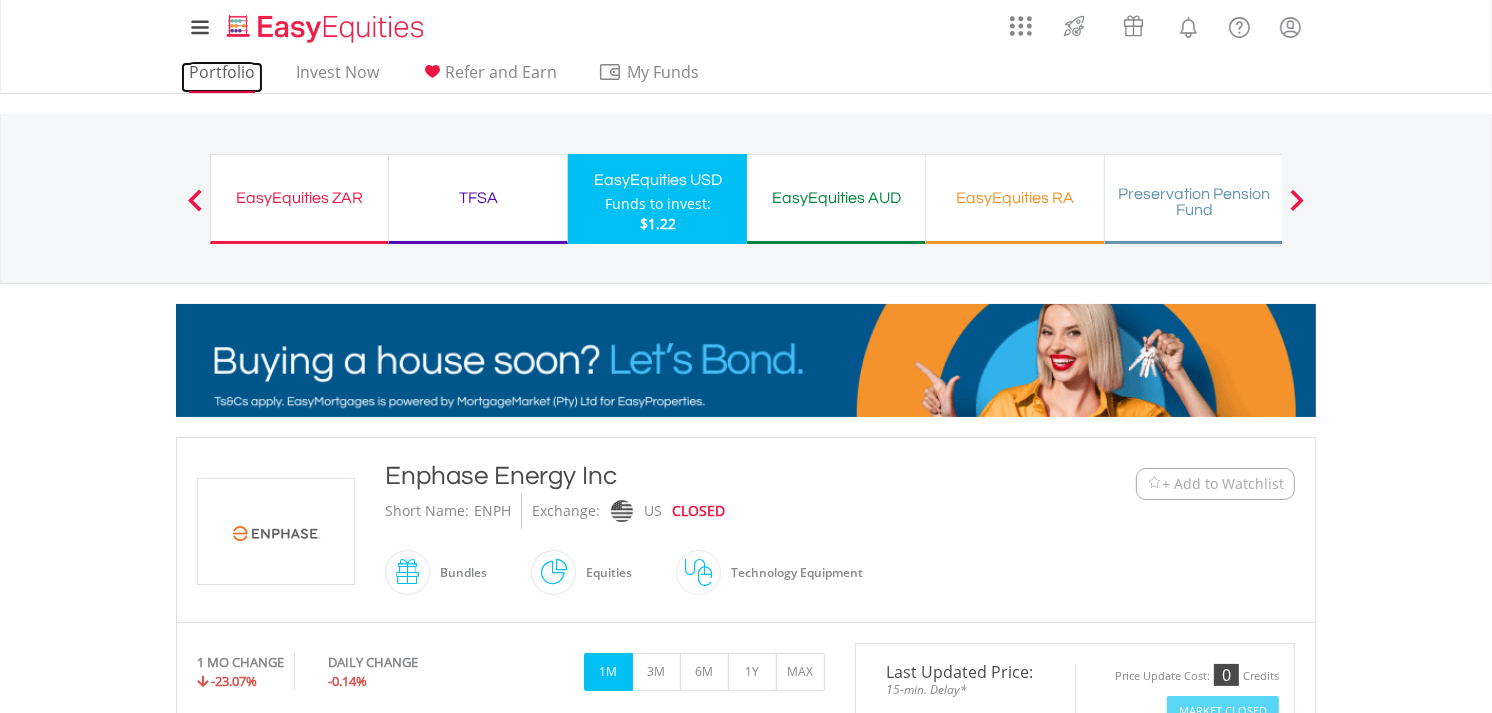 click on "Portfolio" at bounding box center [222, 77] 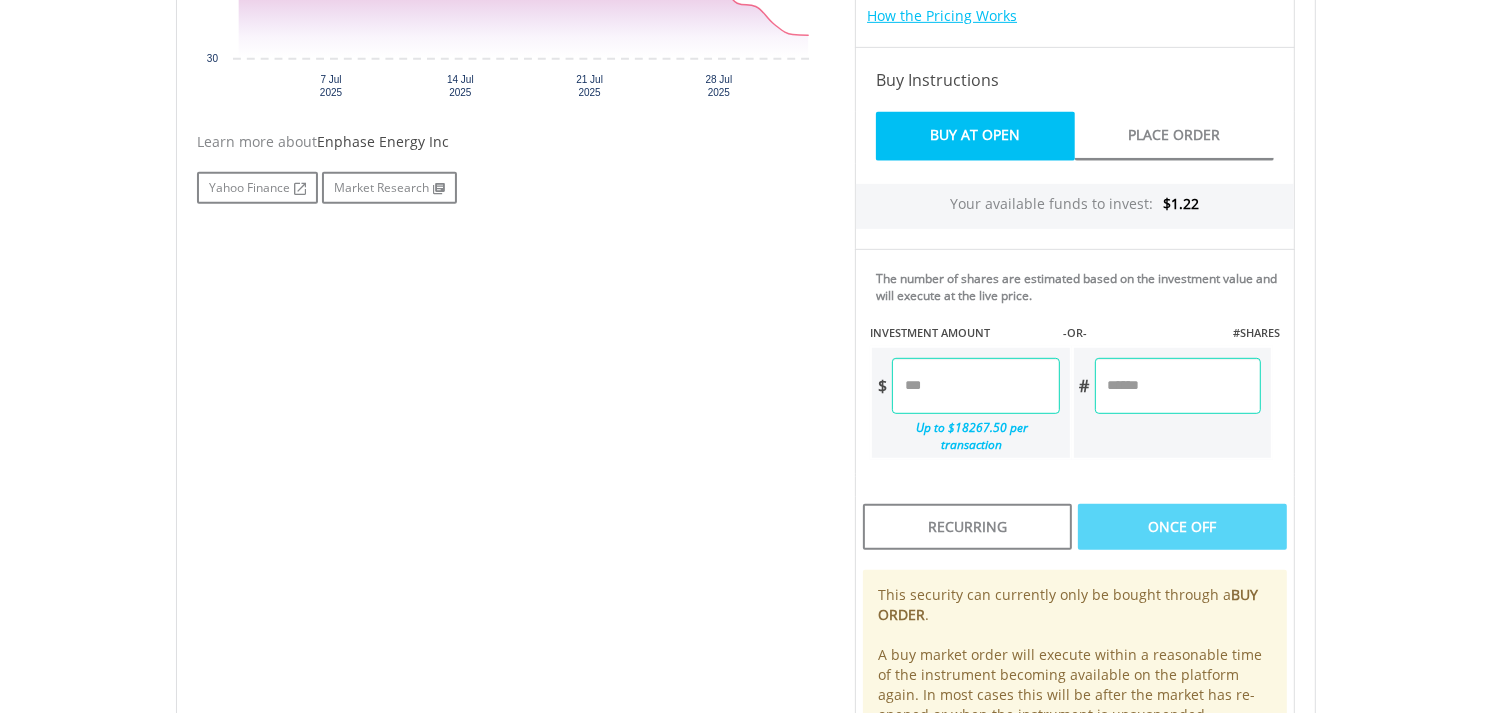 scroll, scrollTop: 1000, scrollLeft: 0, axis: vertical 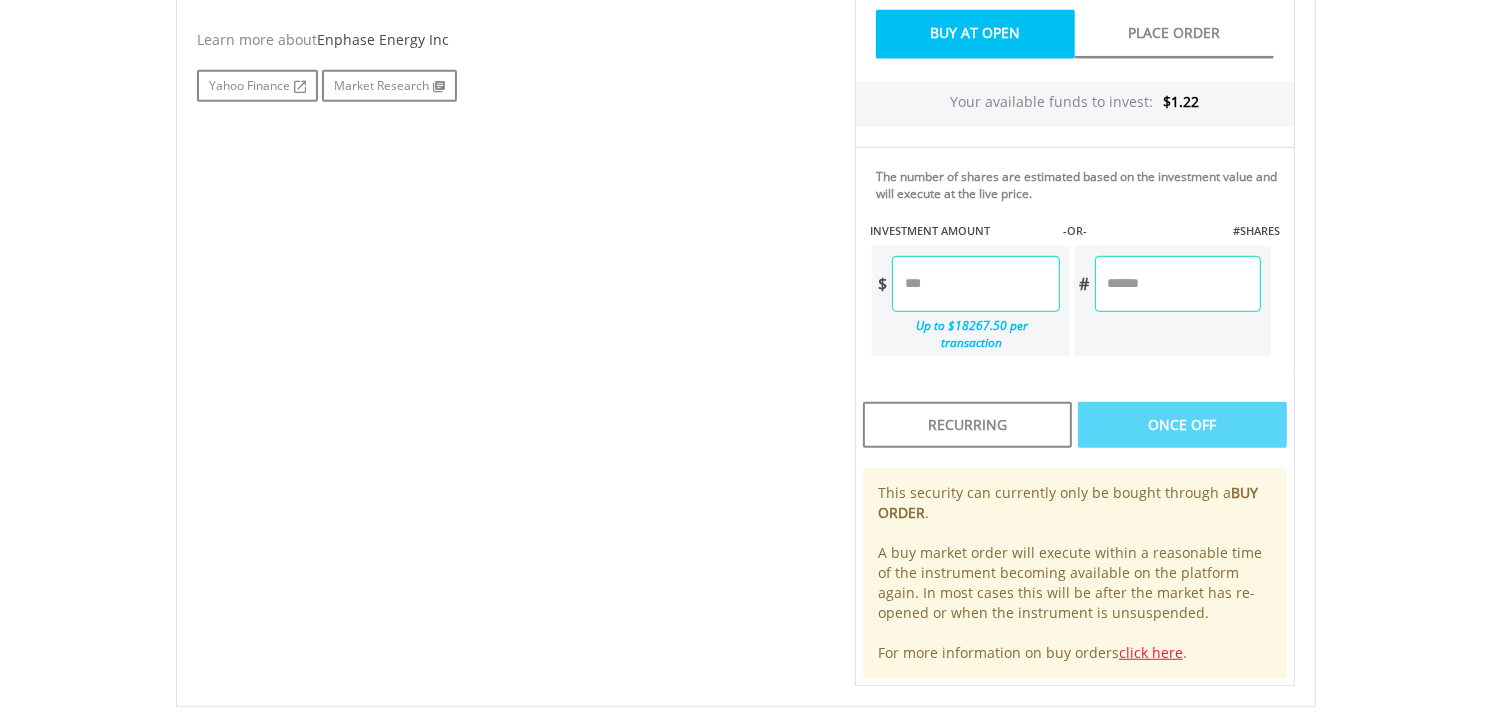 click at bounding box center (975, 284) 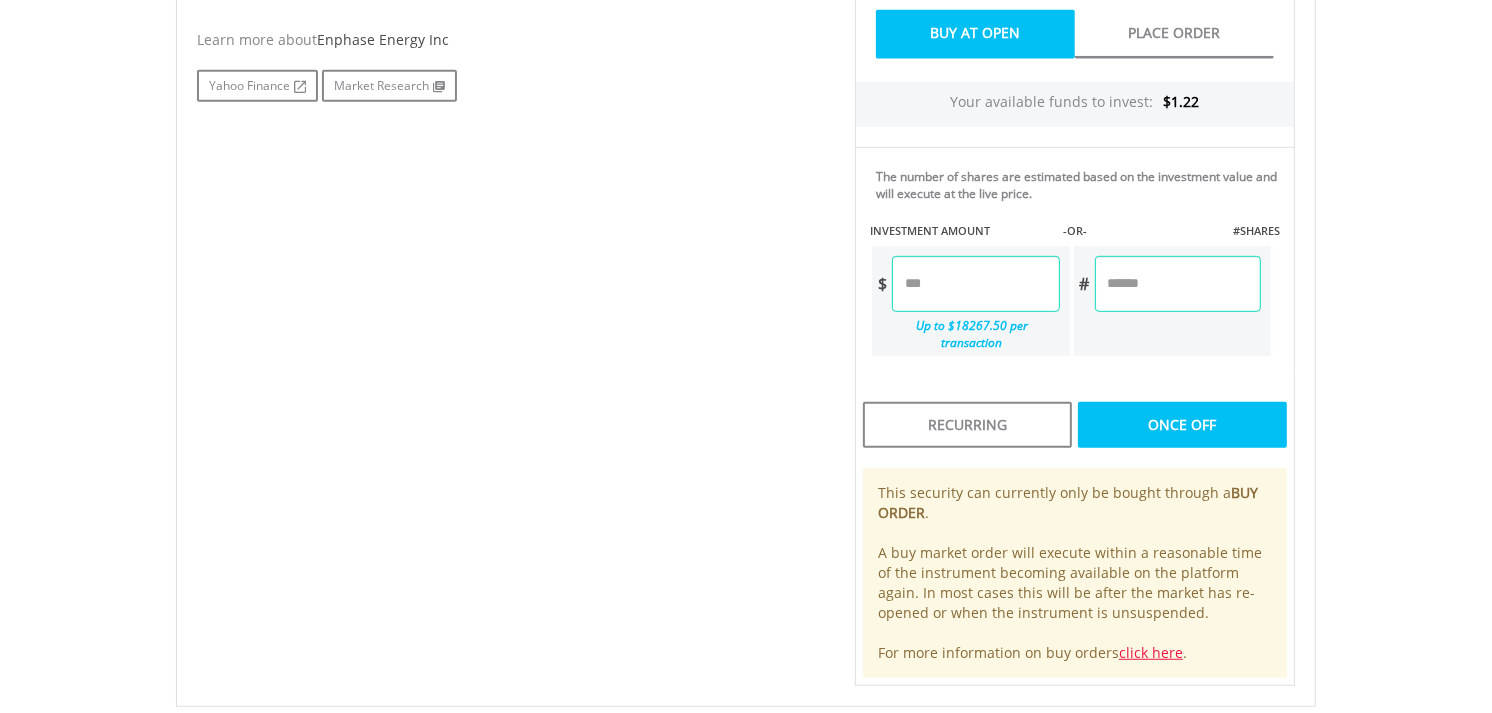 type on "****" 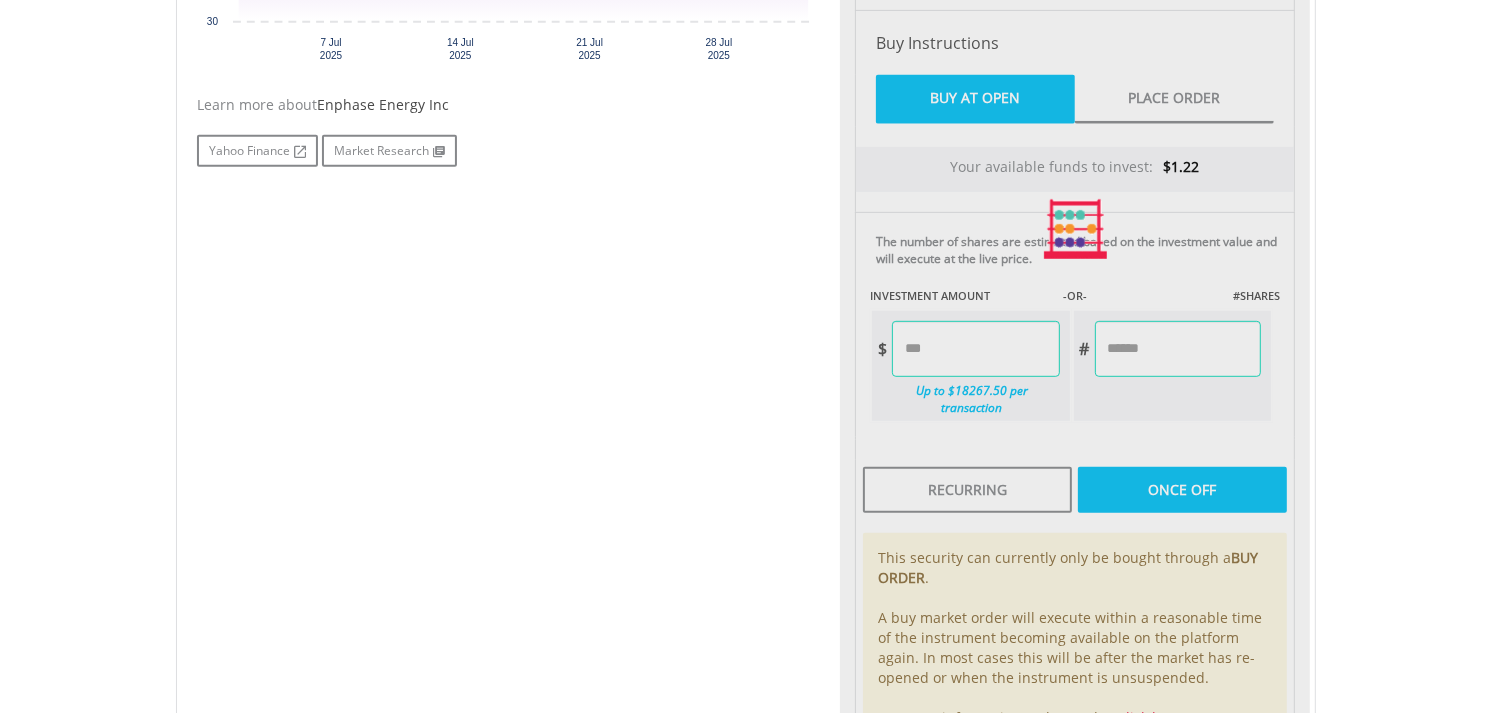 scroll, scrollTop: 1222, scrollLeft: 0, axis: vertical 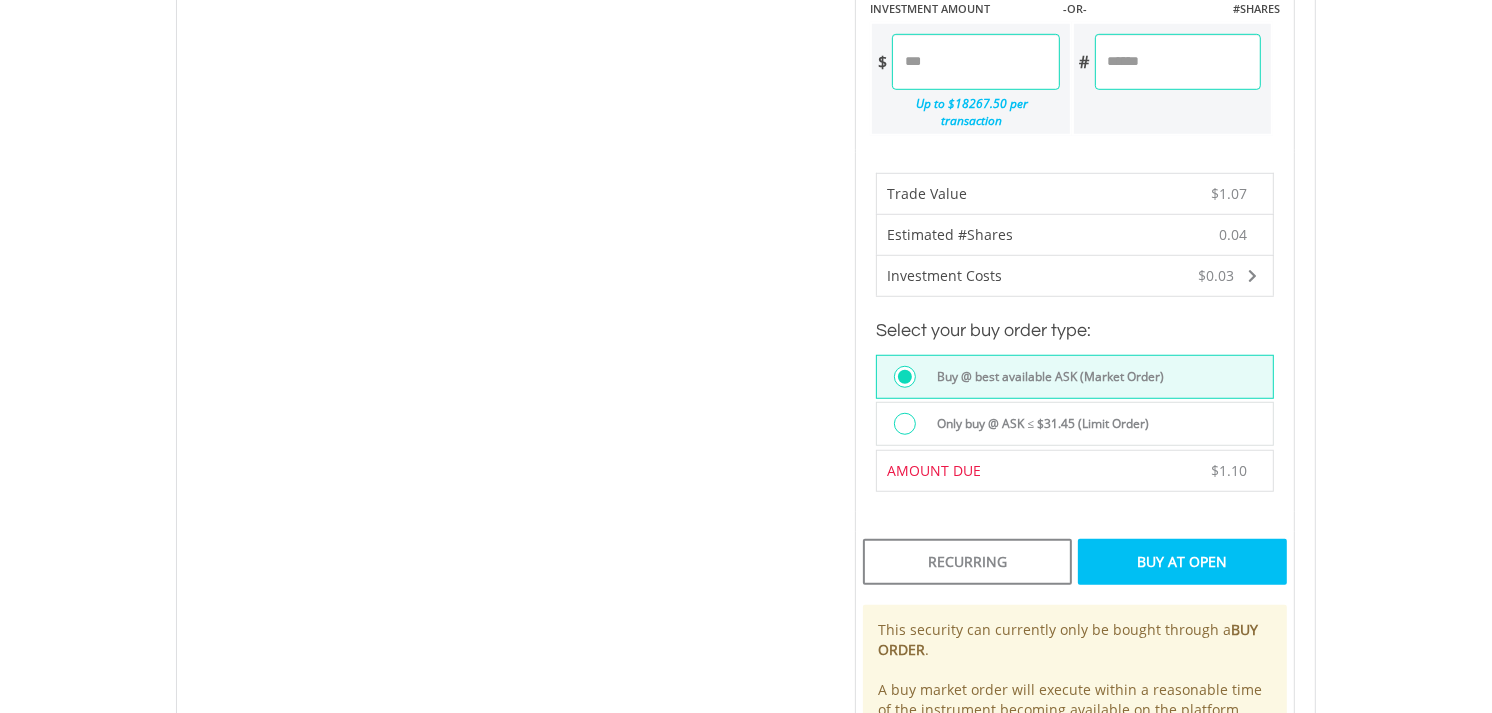 click on "******" at bounding box center [1178, 62] 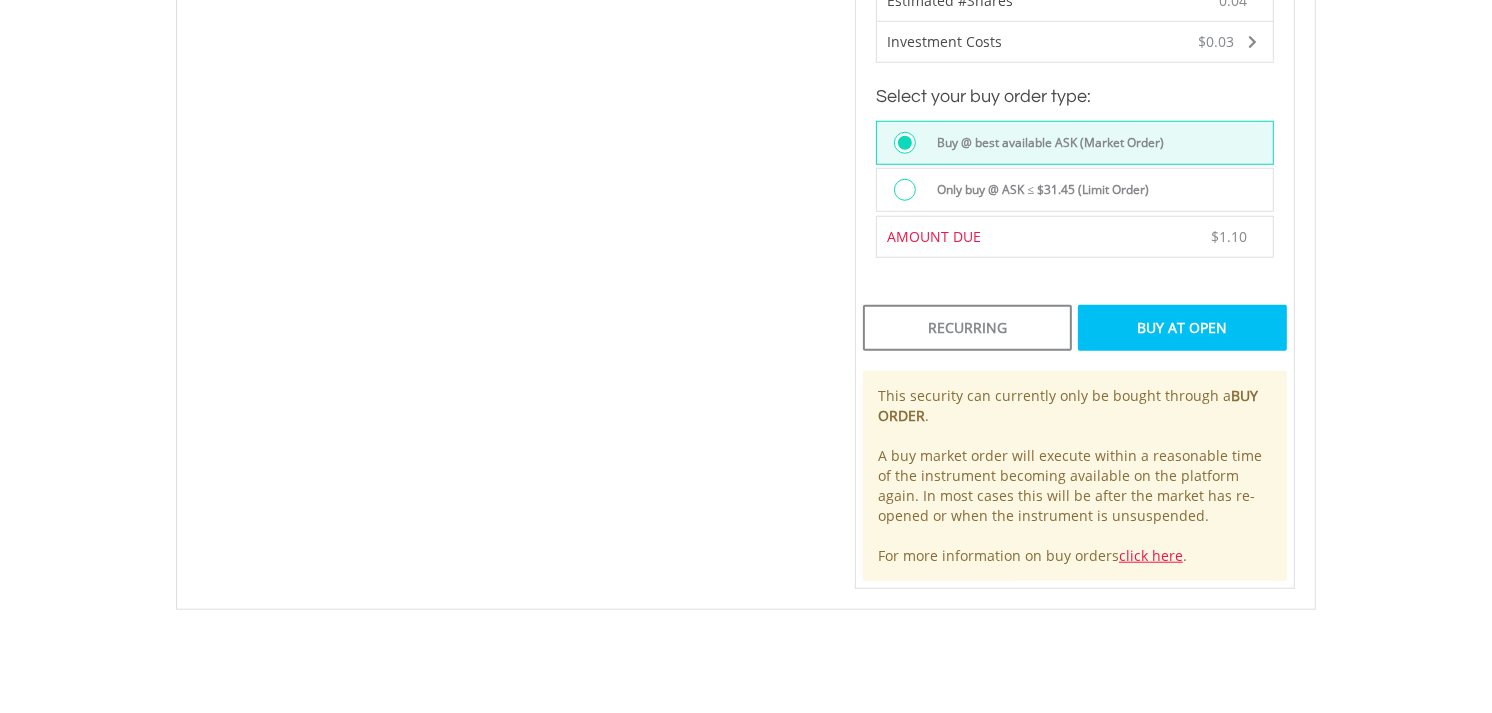 scroll, scrollTop: 1444, scrollLeft: 0, axis: vertical 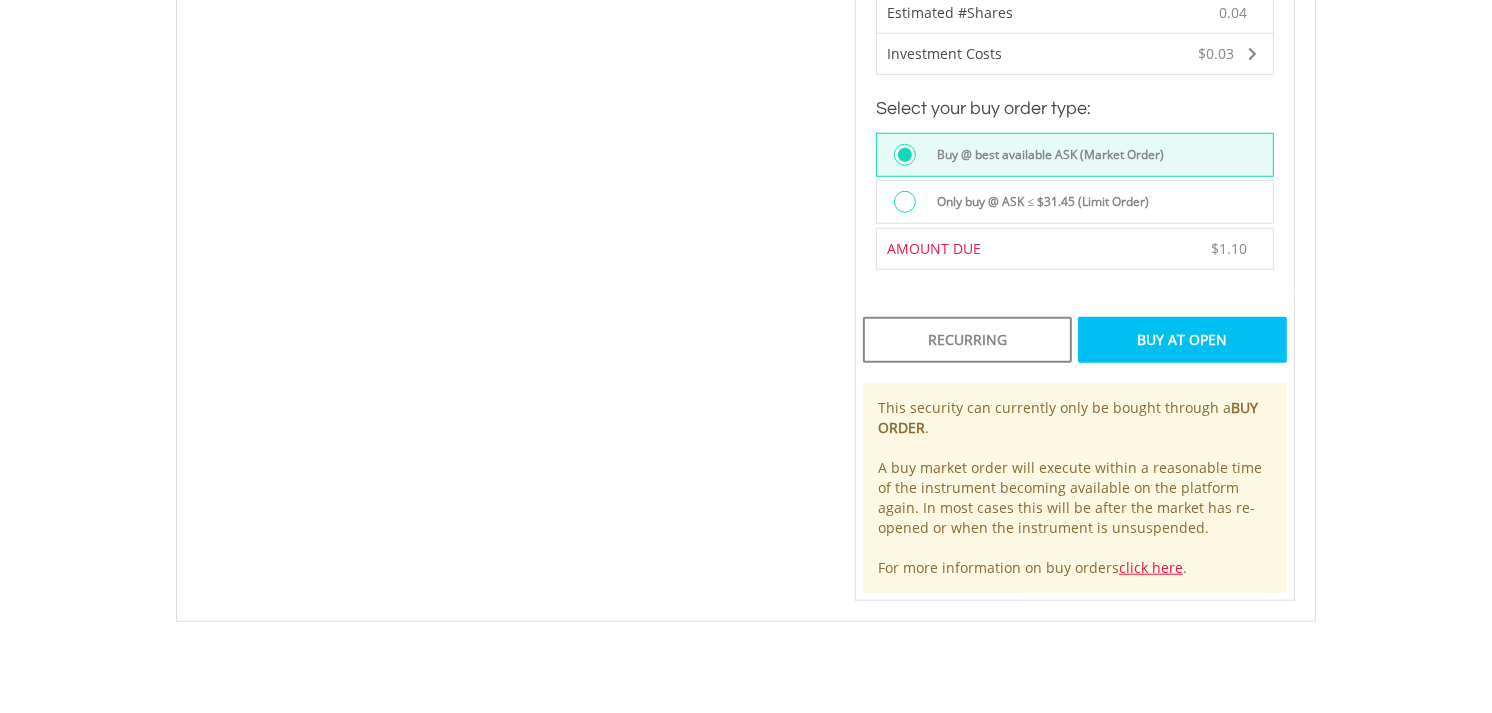 click at bounding box center (905, 202) 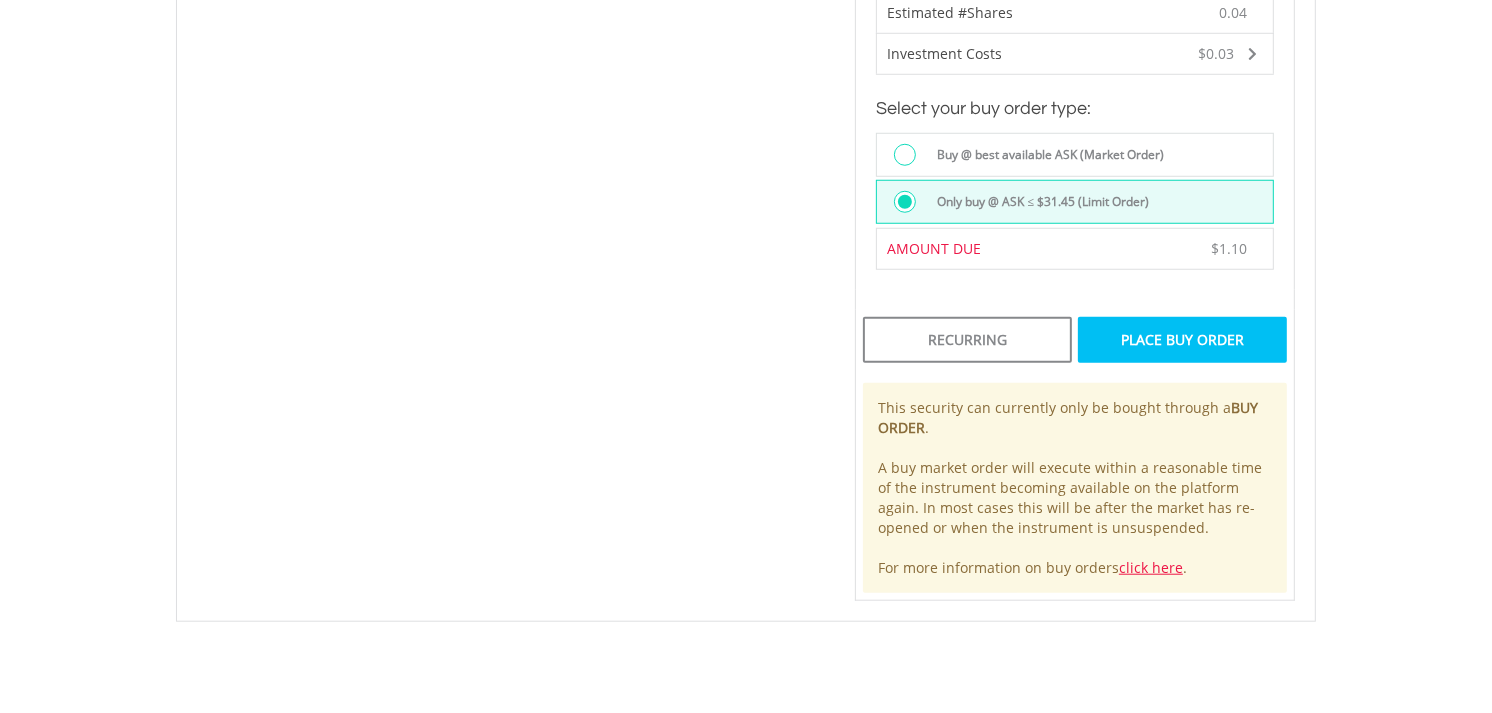 click on "Place Buy Order" at bounding box center (1182, 340) 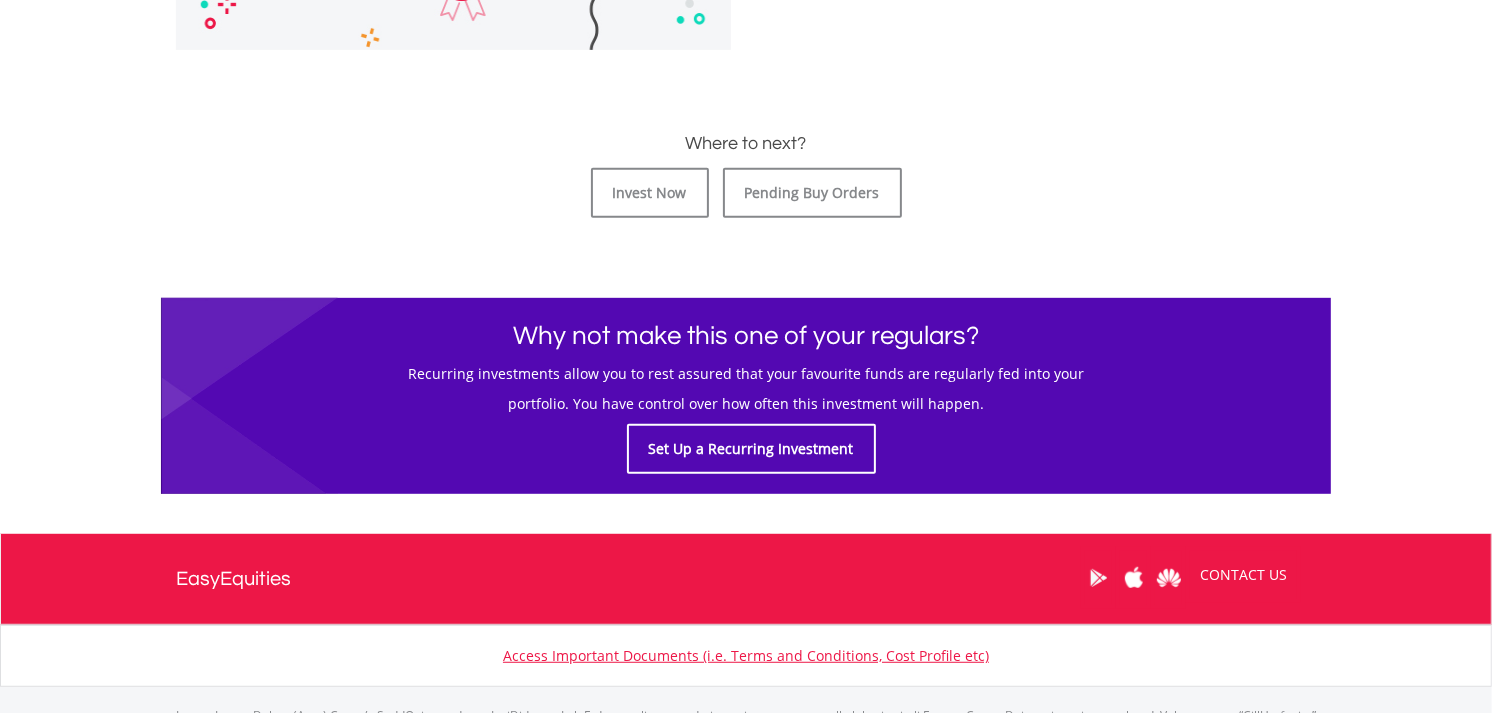 scroll, scrollTop: 1000, scrollLeft: 0, axis: vertical 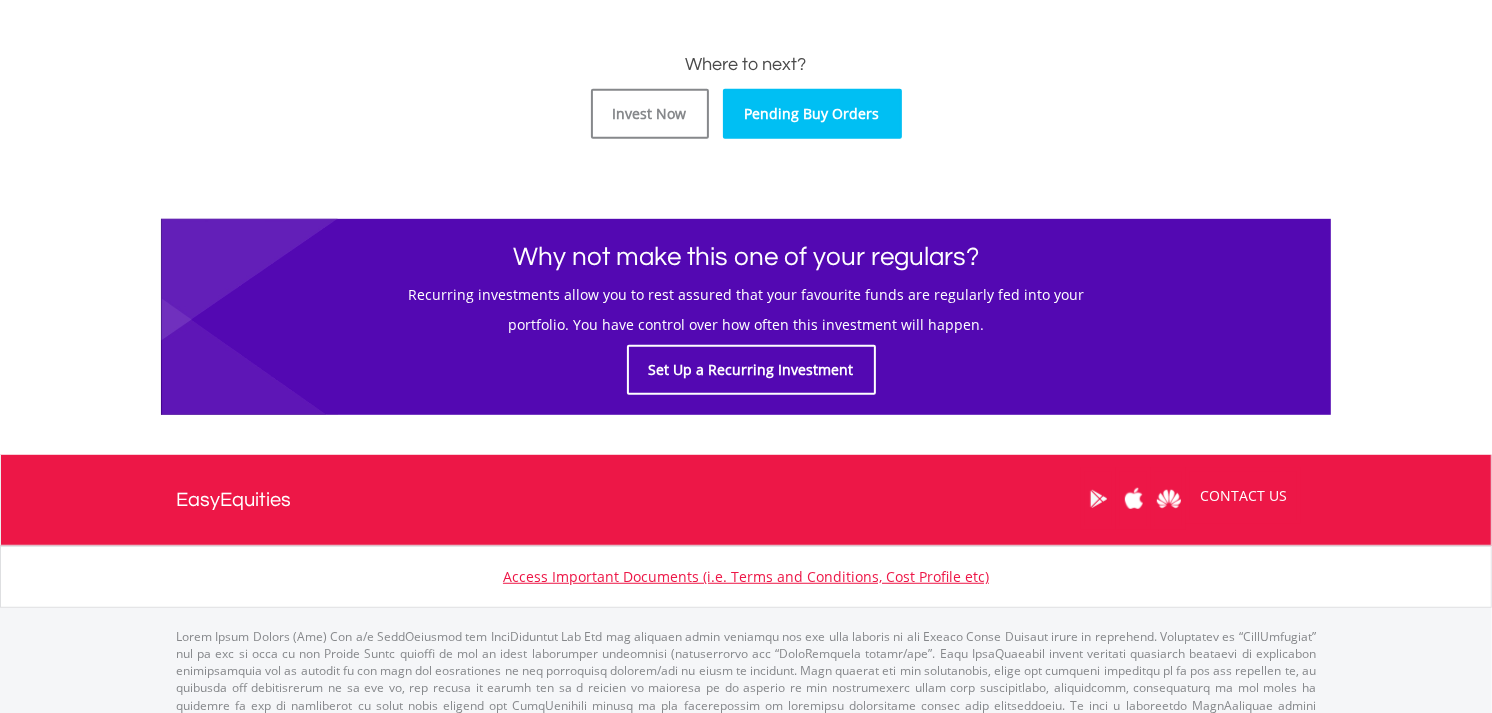 click on "Pending Buy Orders" at bounding box center (812, 114) 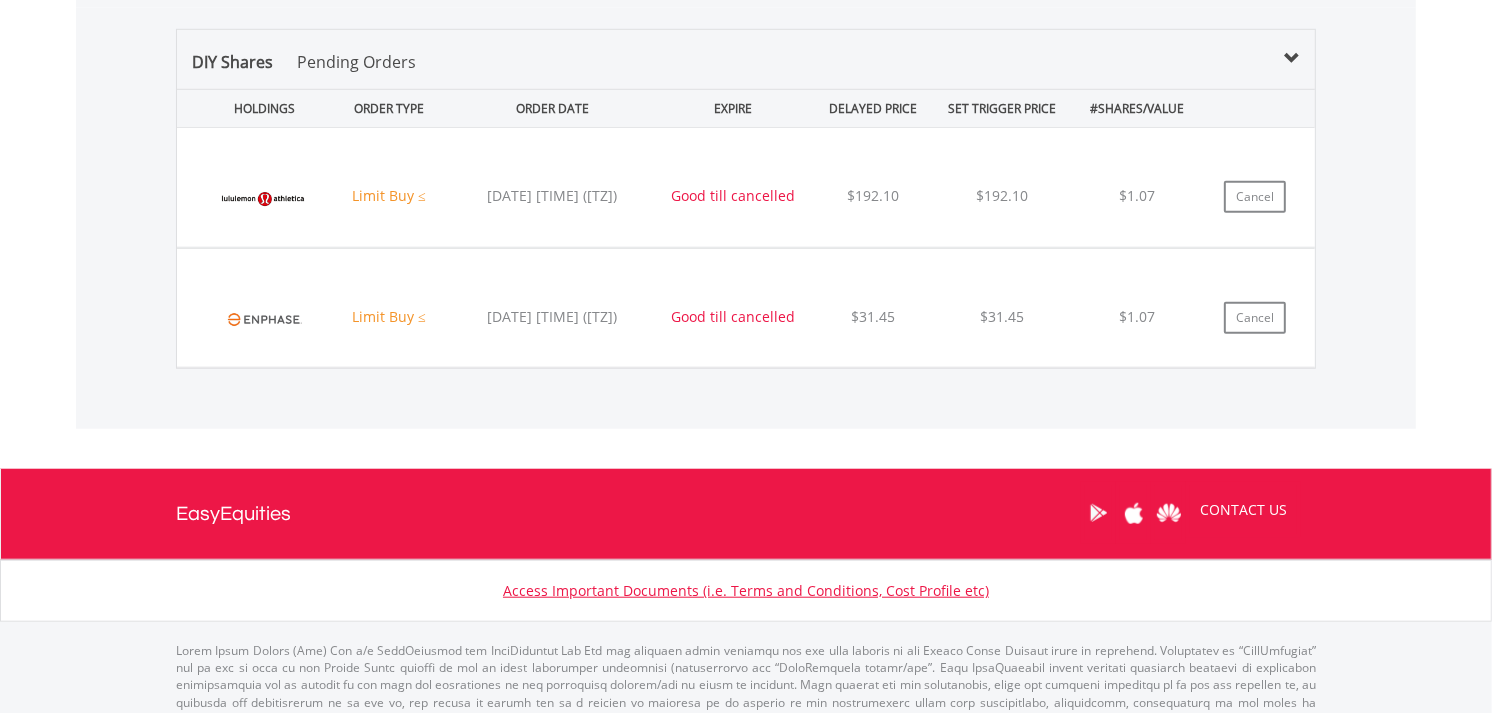 scroll, scrollTop: 1248, scrollLeft: 0, axis: vertical 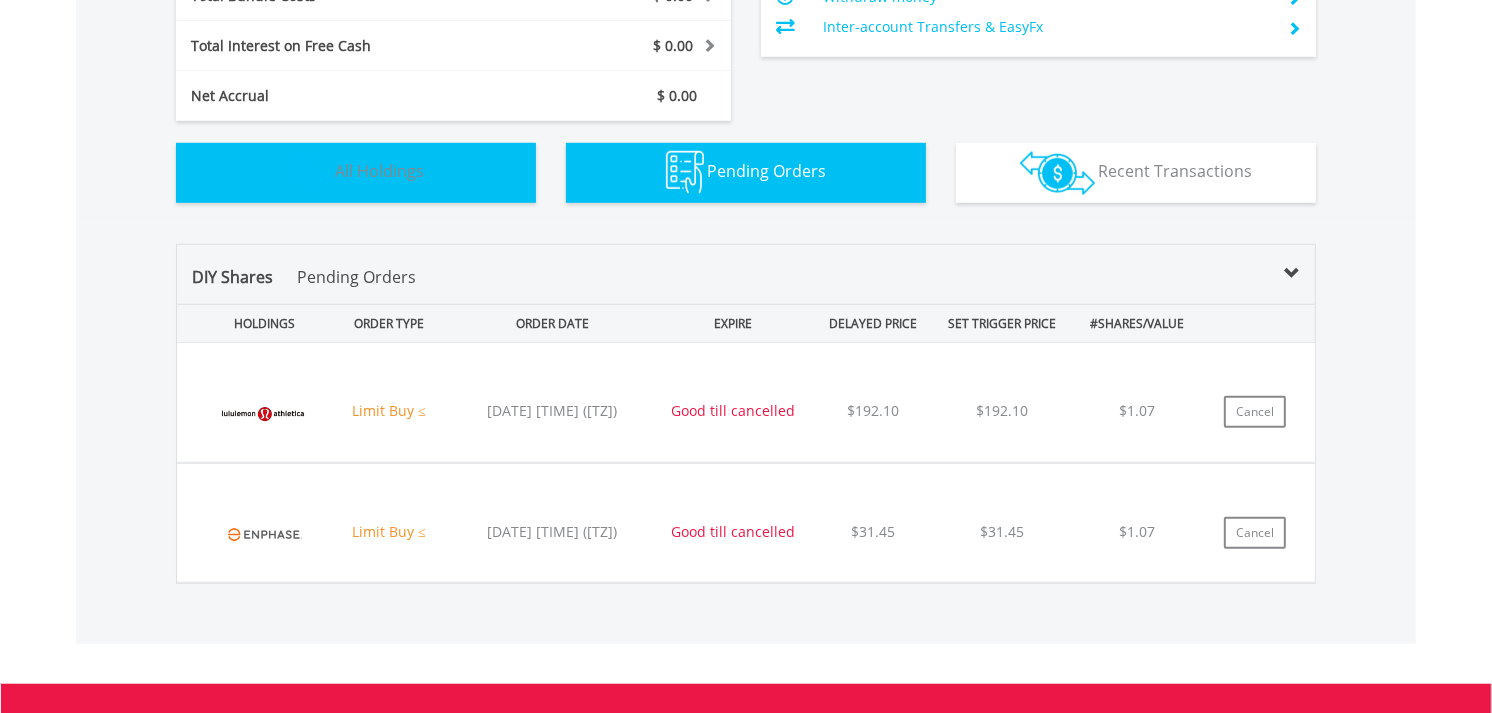 click on "Holdings
All Holdings" at bounding box center (356, 173) 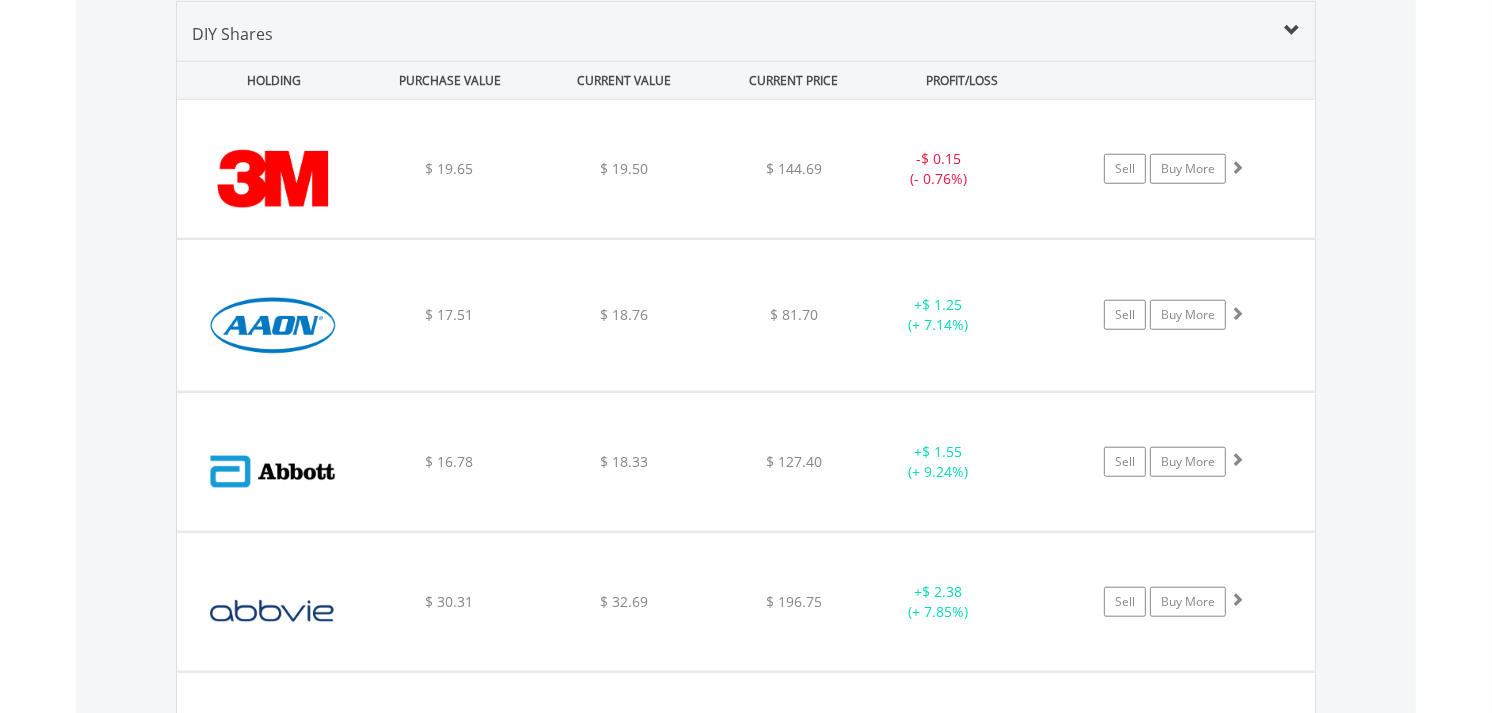 scroll, scrollTop: 1703, scrollLeft: 0, axis: vertical 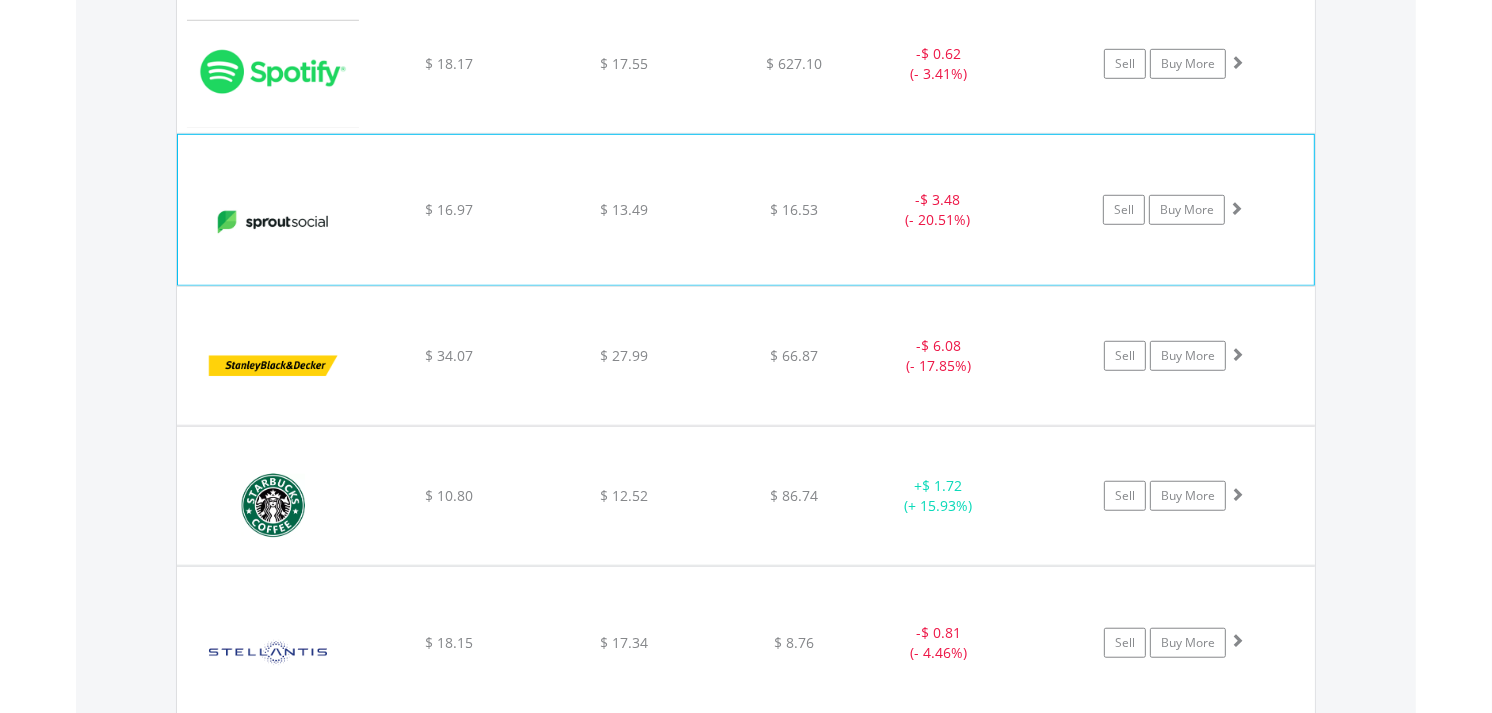 click at bounding box center (1236, 208) 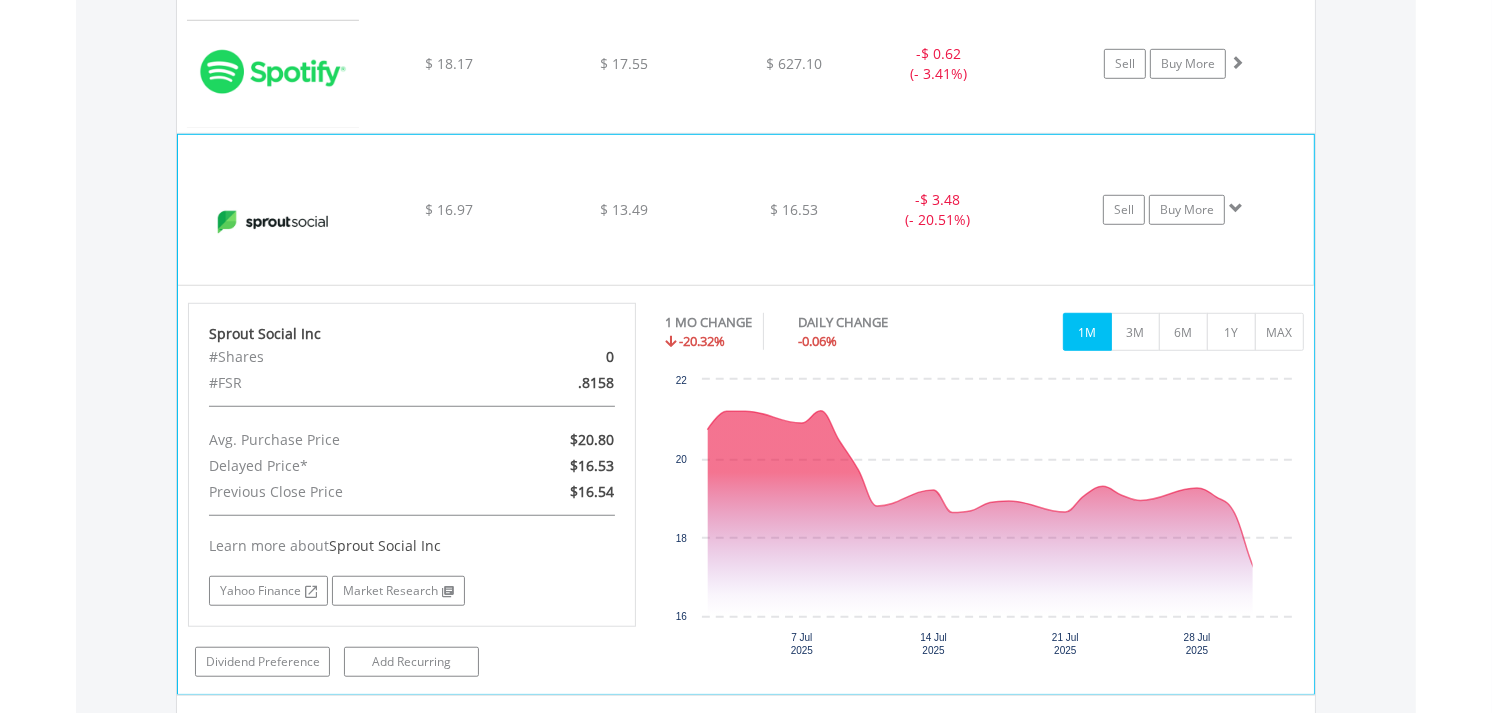 click at bounding box center [1236, 208] 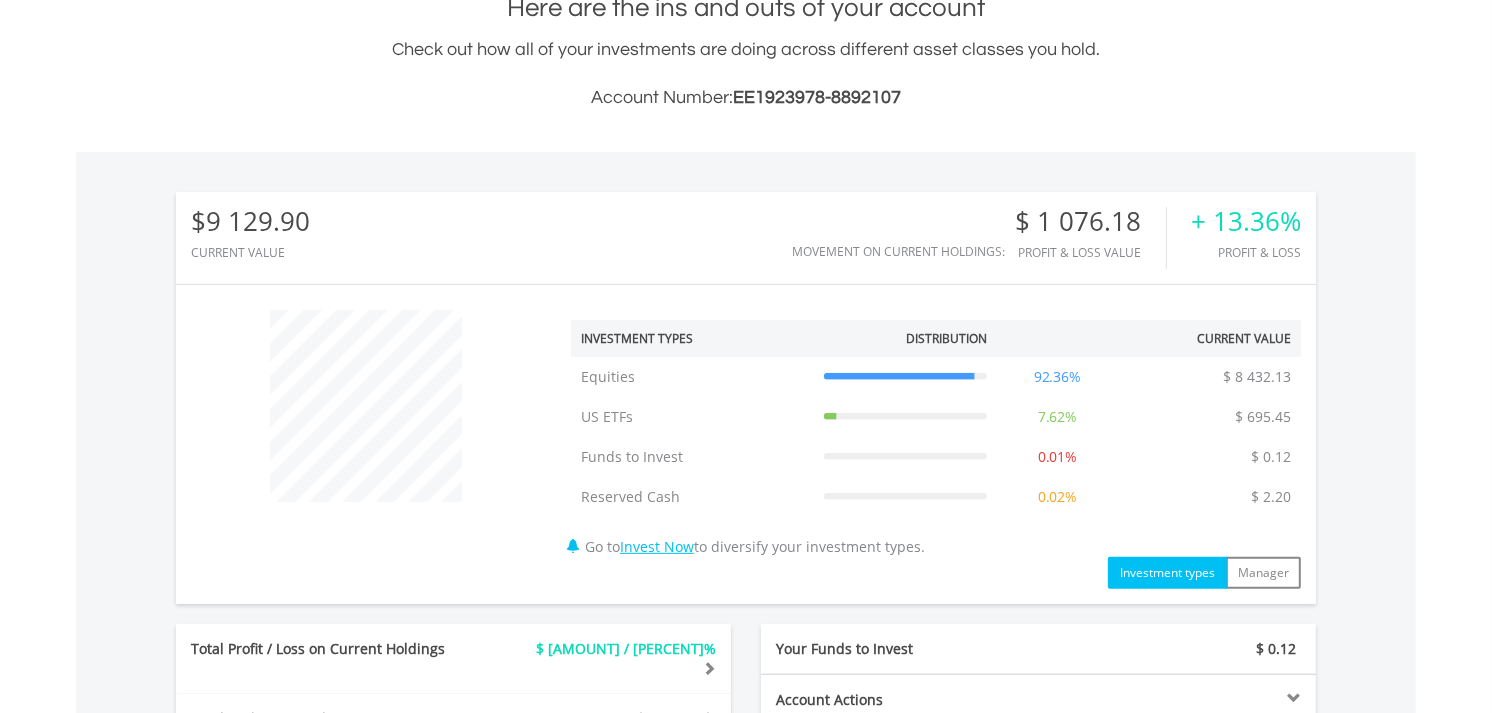 scroll, scrollTop: 0, scrollLeft: 0, axis: both 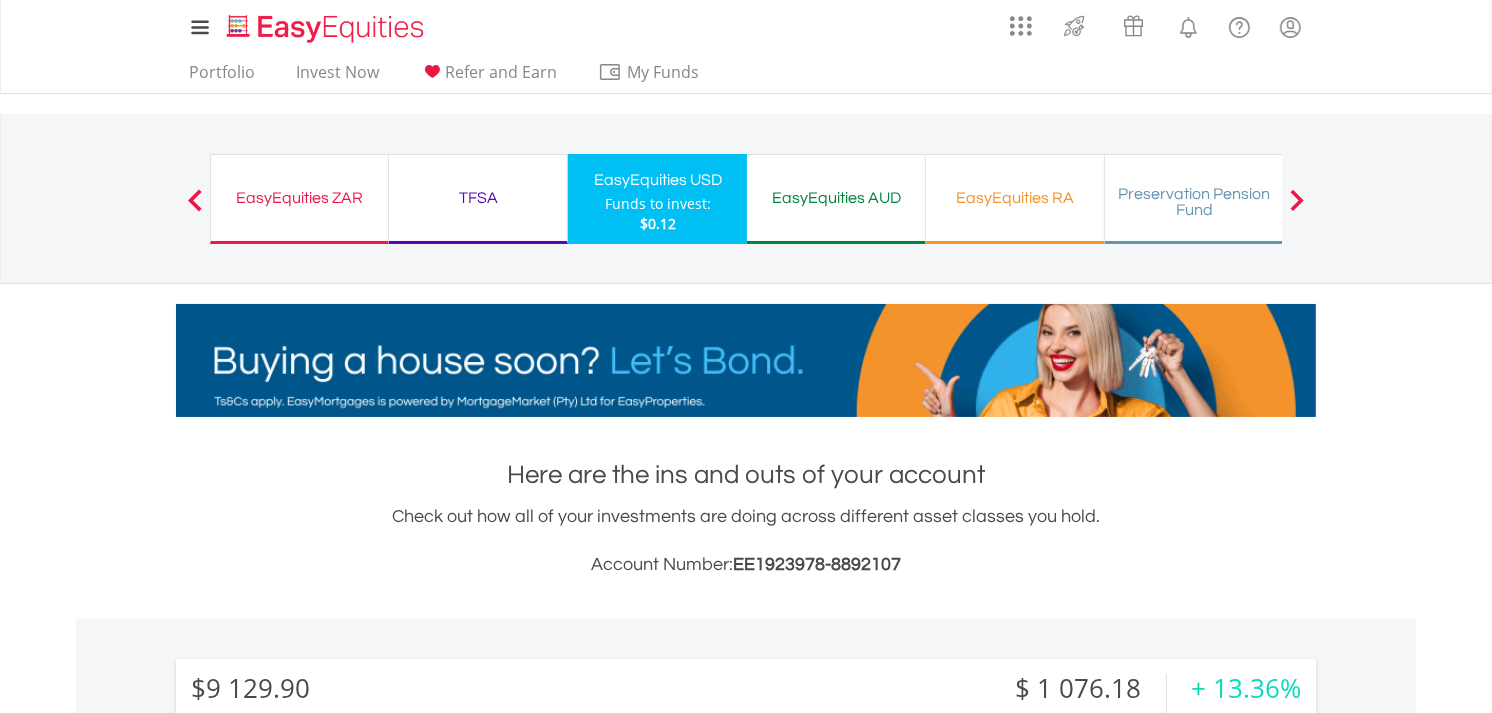 click on "EasyEquities AUD
Funds to invest:
$0.12" at bounding box center (836, 199) 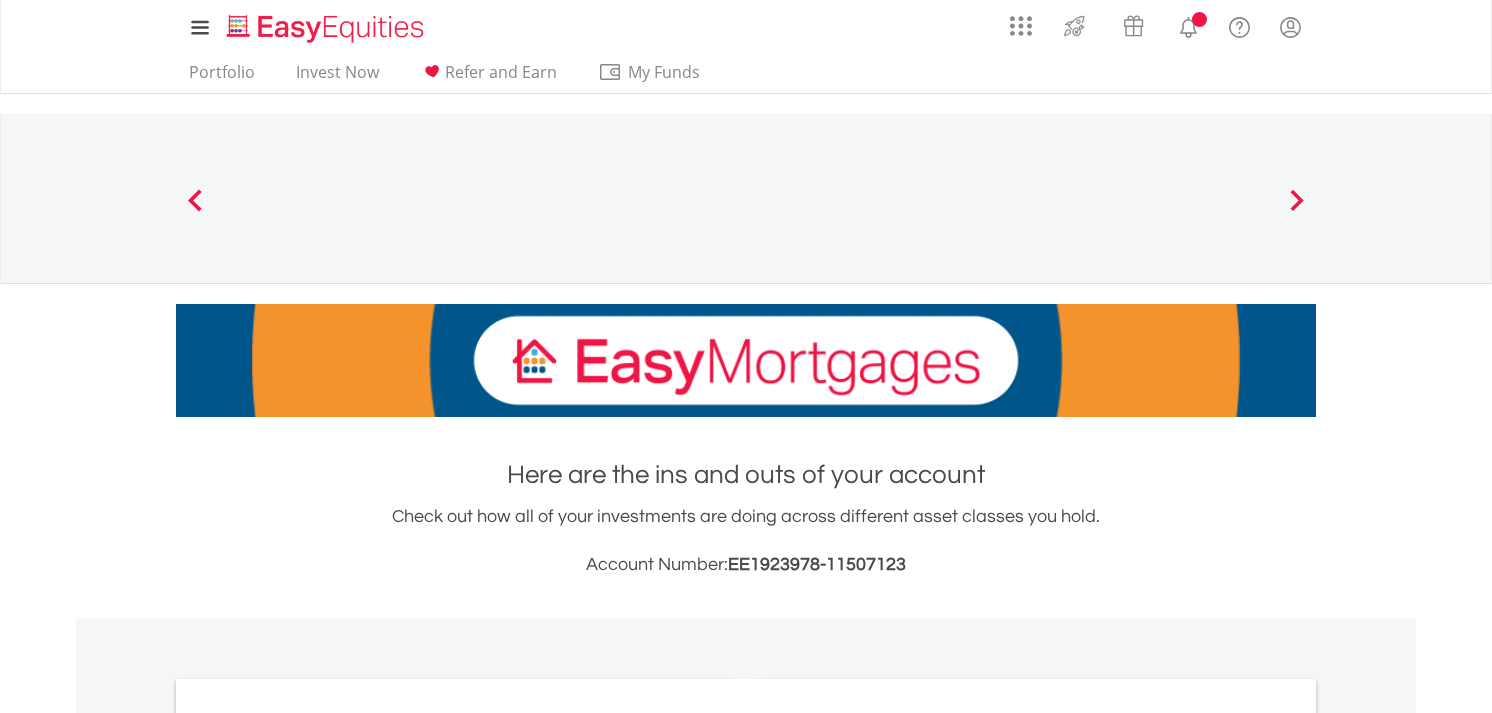 scroll, scrollTop: 0, scrollLeft: 0, axis: both 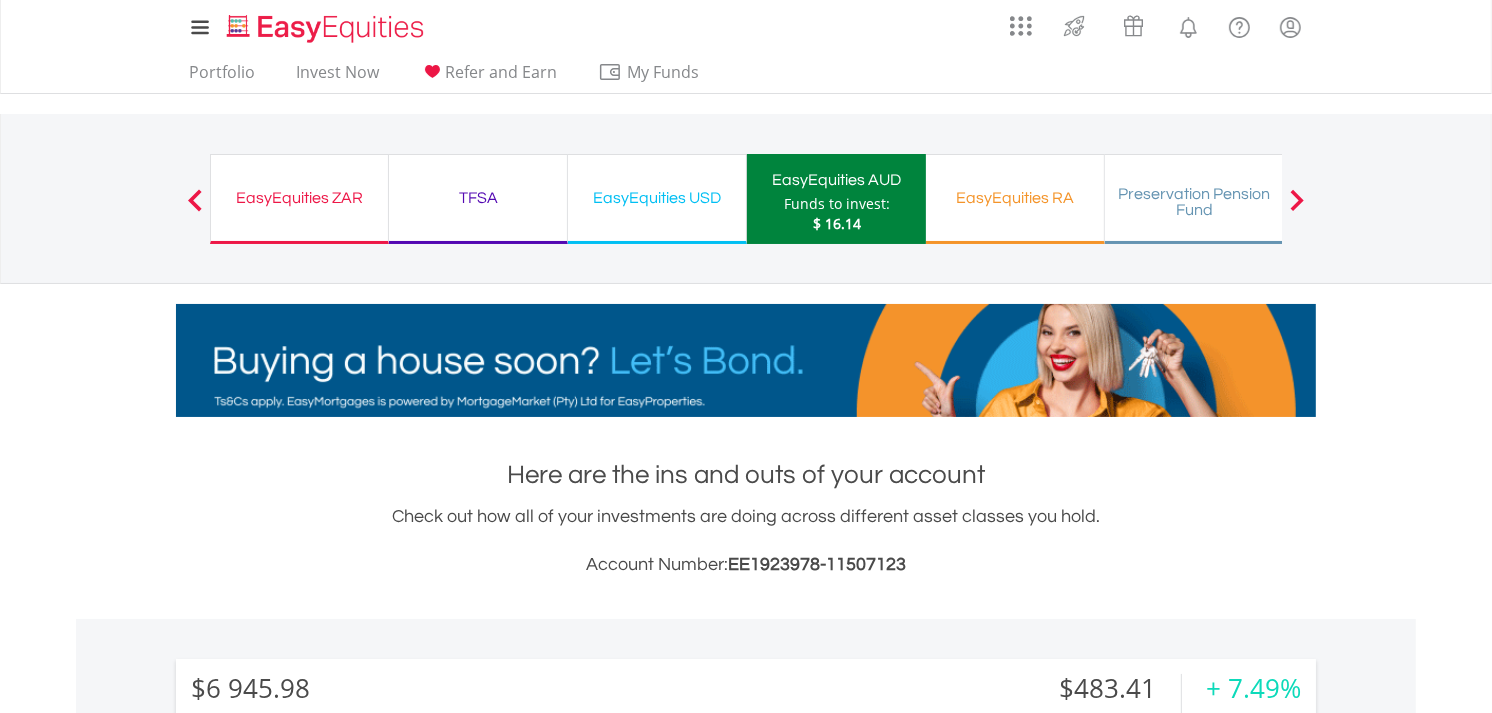 click on "EasyEquities ZAR" at bounding box center (299, 198) 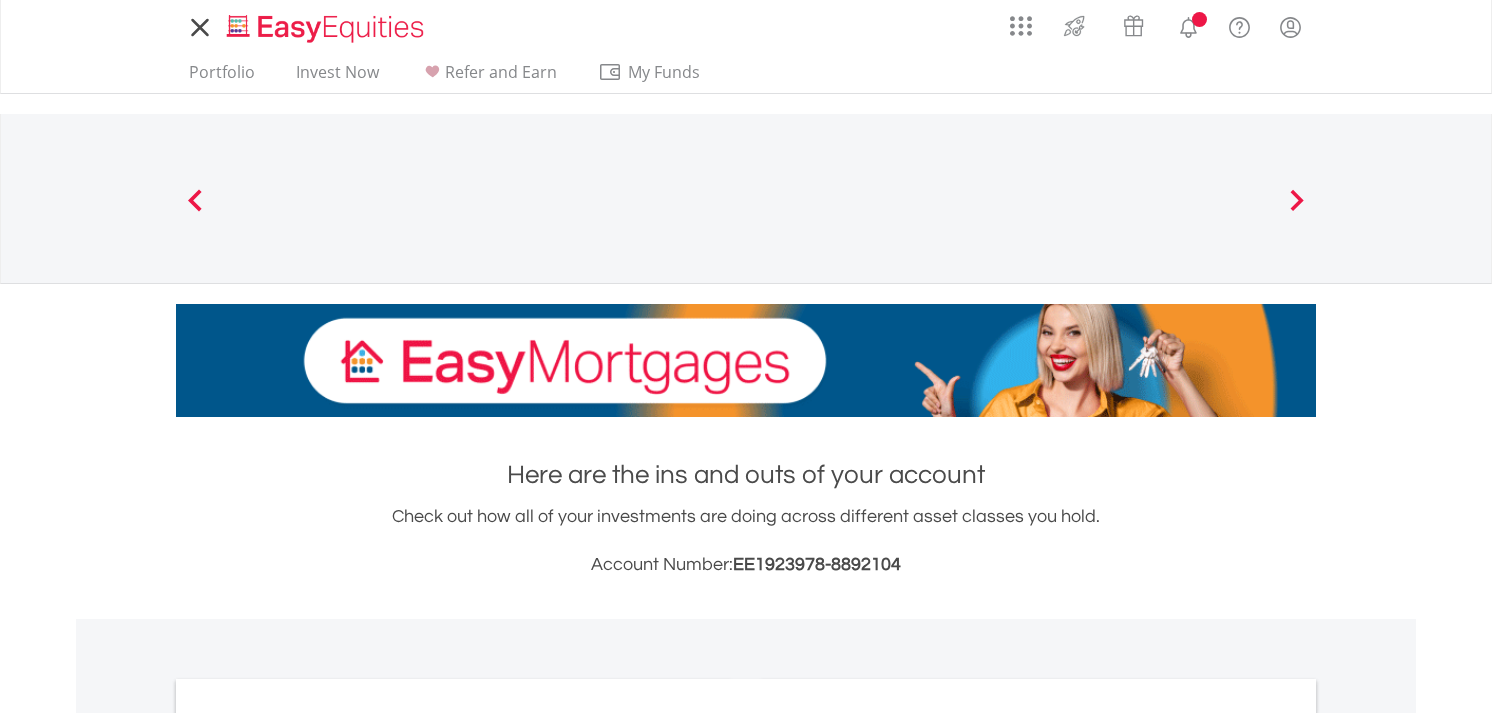scroll, scrollTop: 0, scrollLeft: 0, axis: both 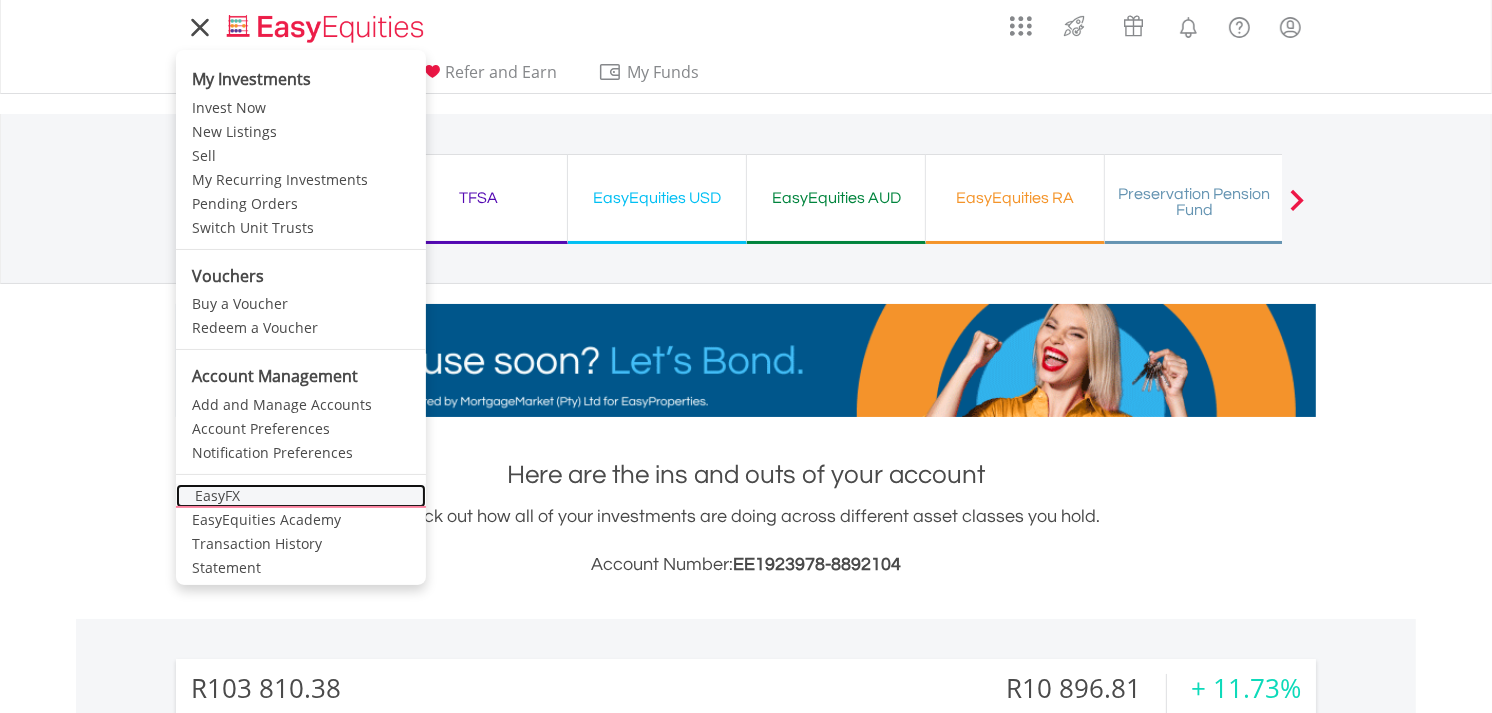 click on "EasyFX" at bounding box center [301, 496] 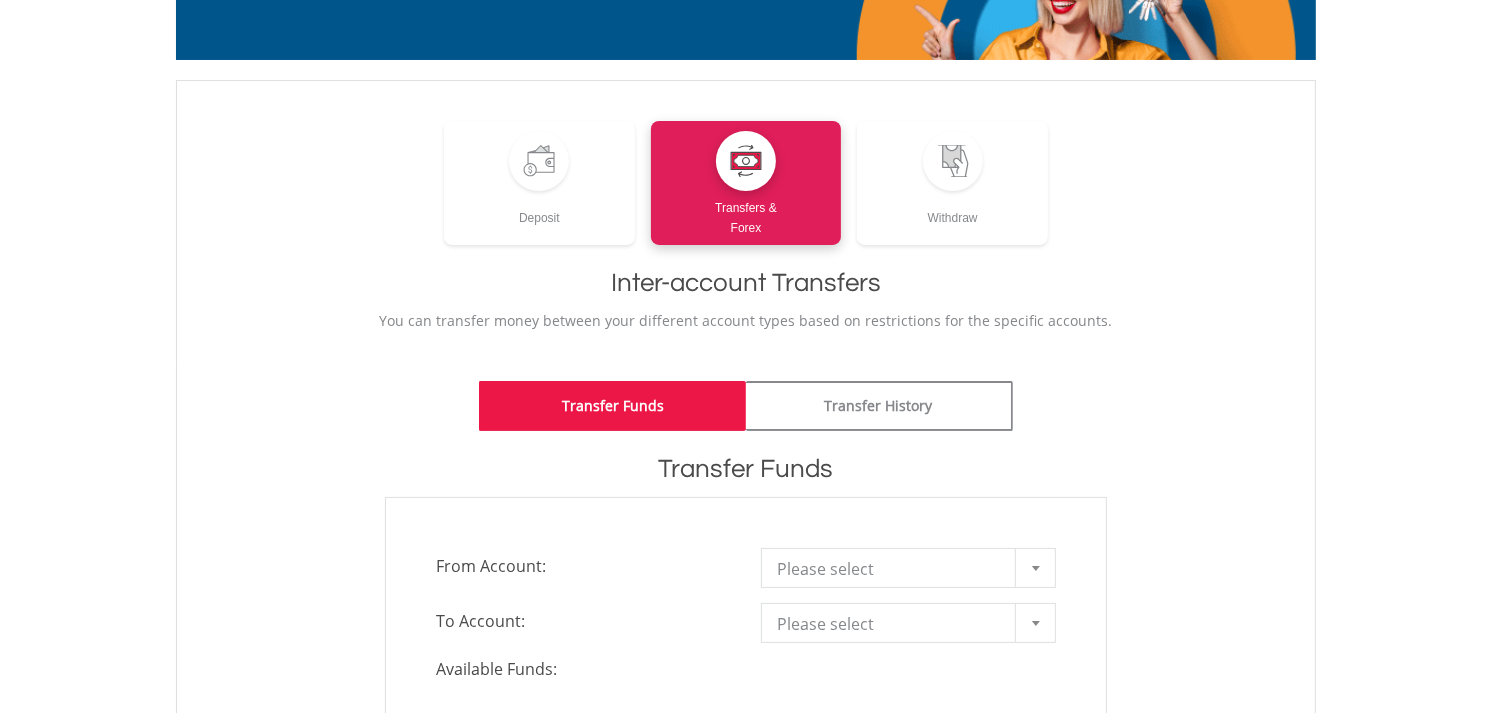 scroll, scrollTop: 333, scrollLeft: 0, axis: vertical 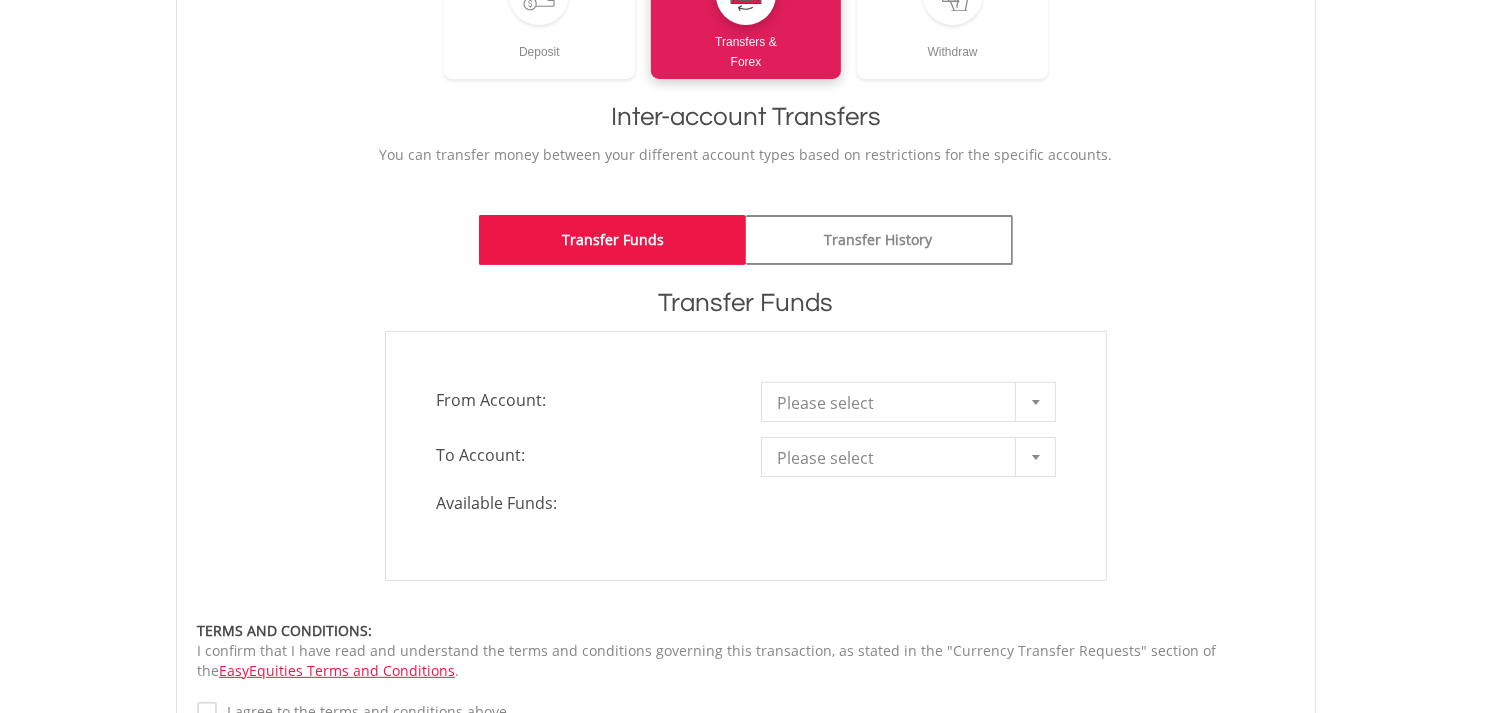 click at bounding box center [1035, 402] 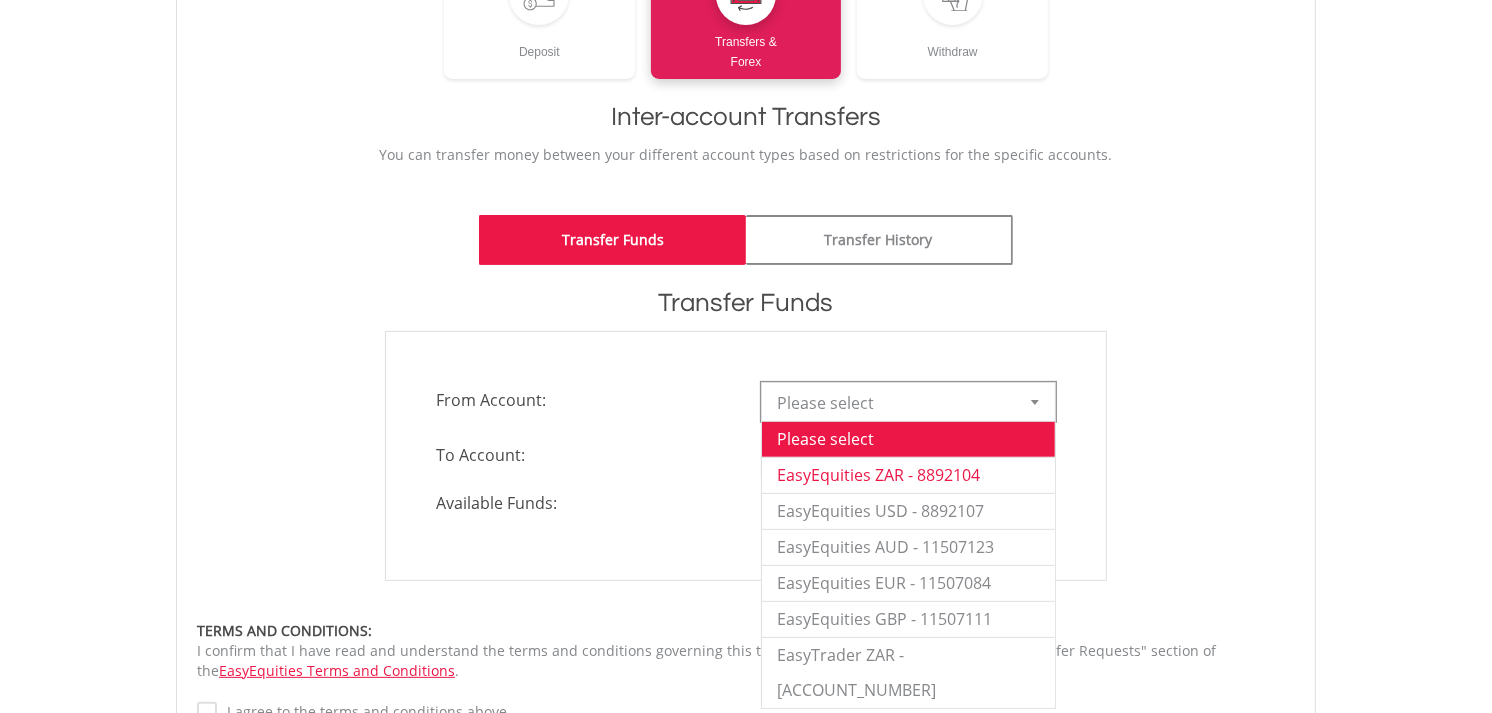click on "EasyEquities ZAR - 8892104" at bounding box center [908, 475] 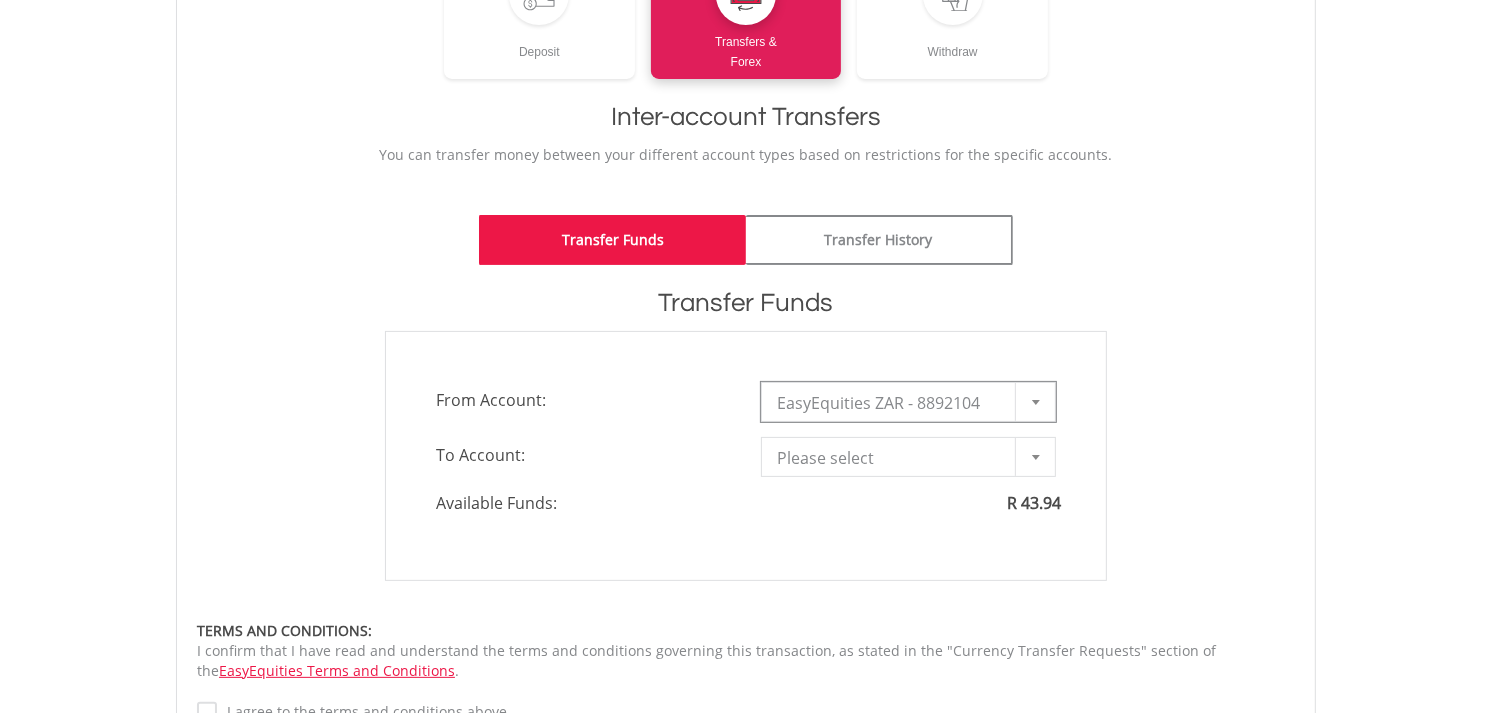 click at bounding box center [1035, 457] 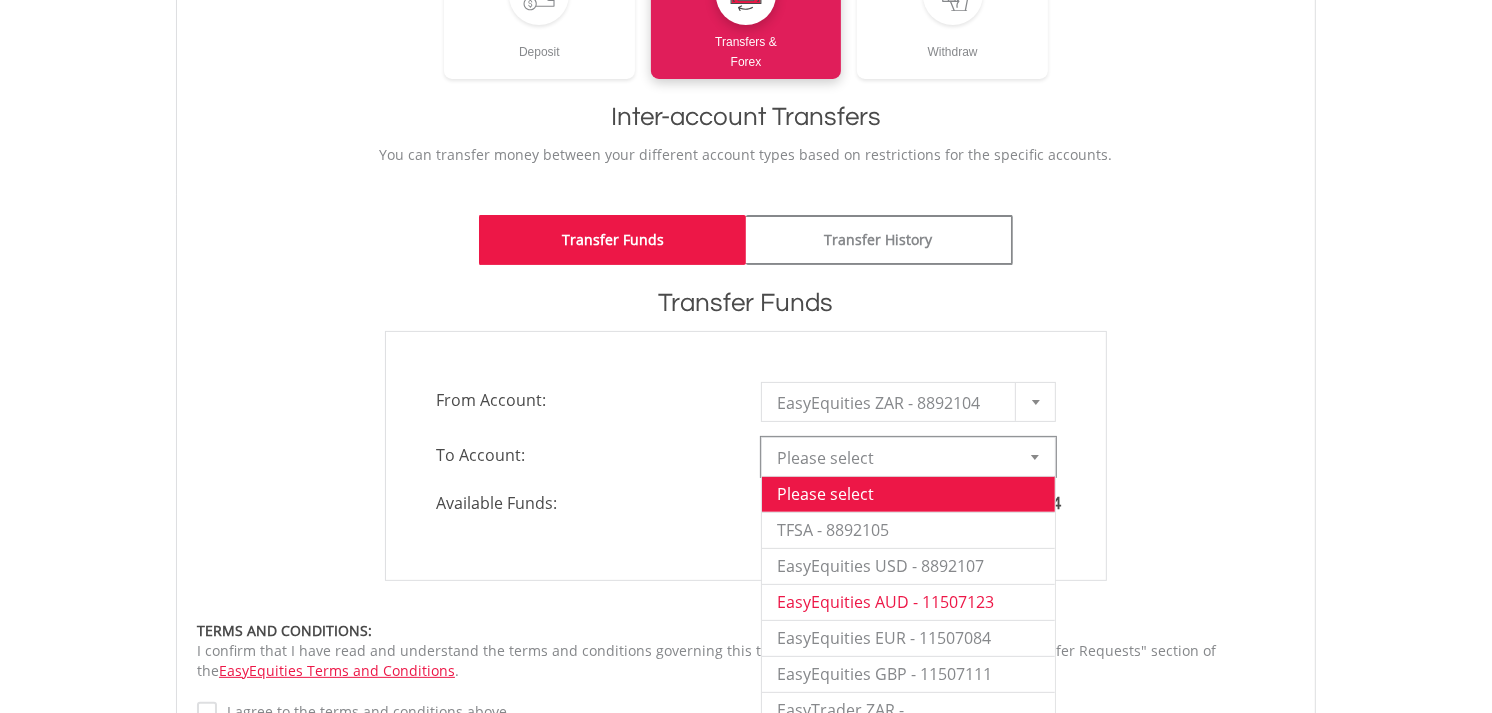click on "EasyEquities AUD - 11507123" at bounding box center [908, 602] 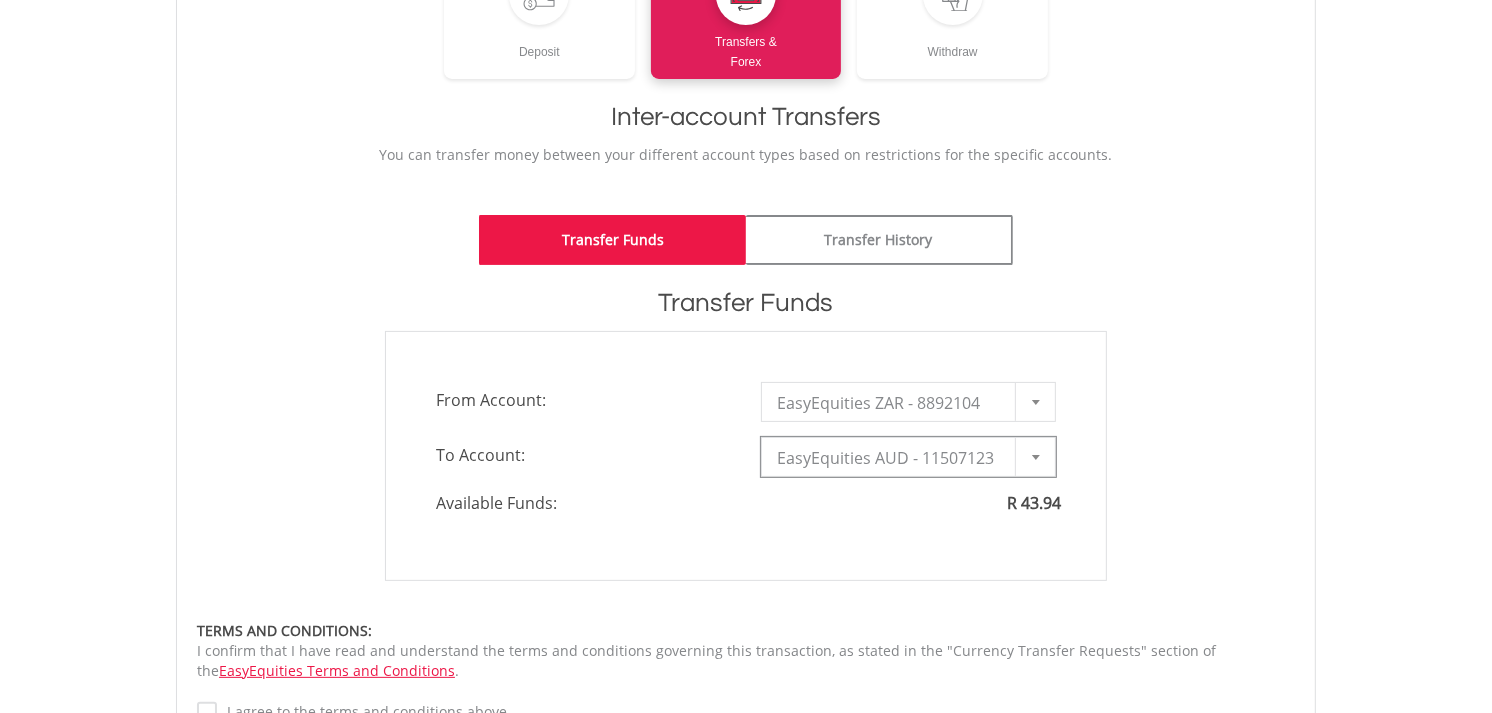 type on "*" 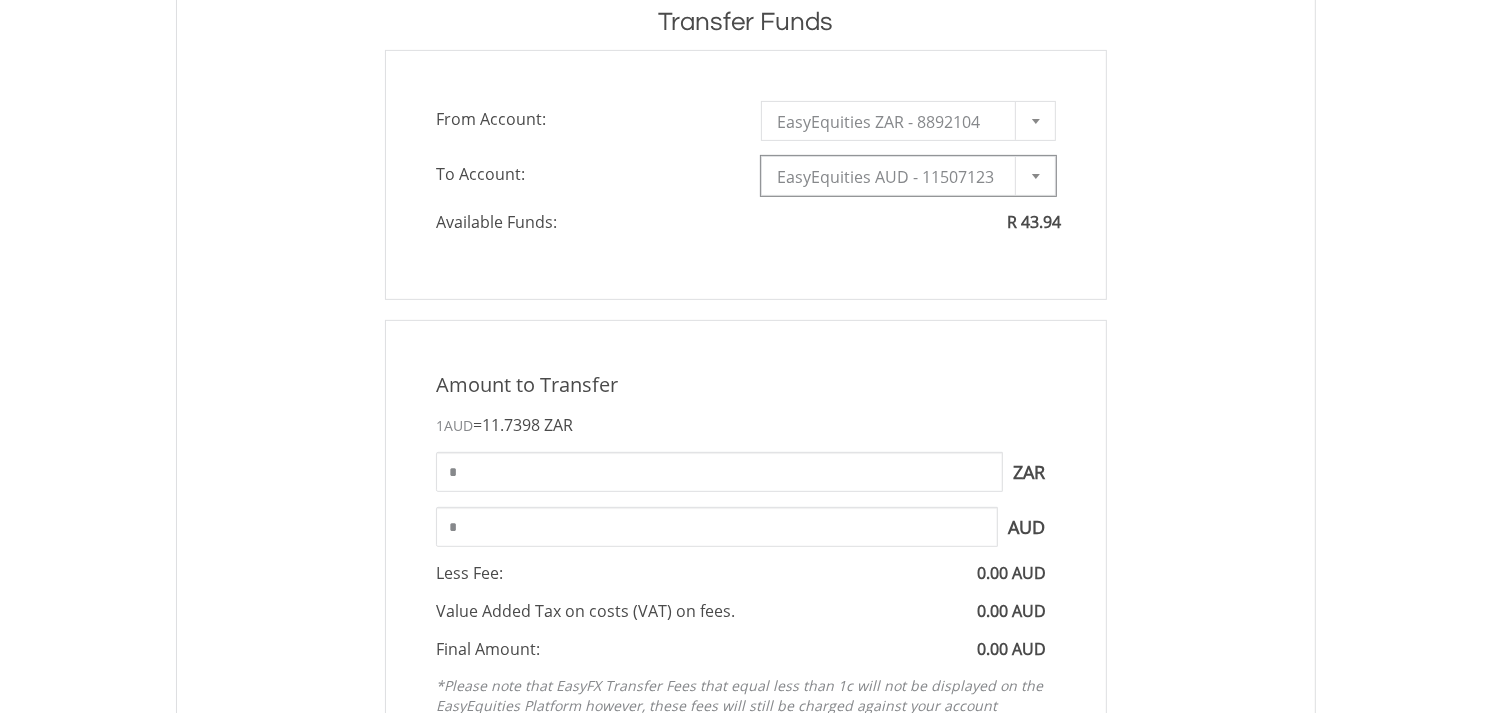 scroll, scrollTop: 666, scrollLeft: 0, axis: vertical 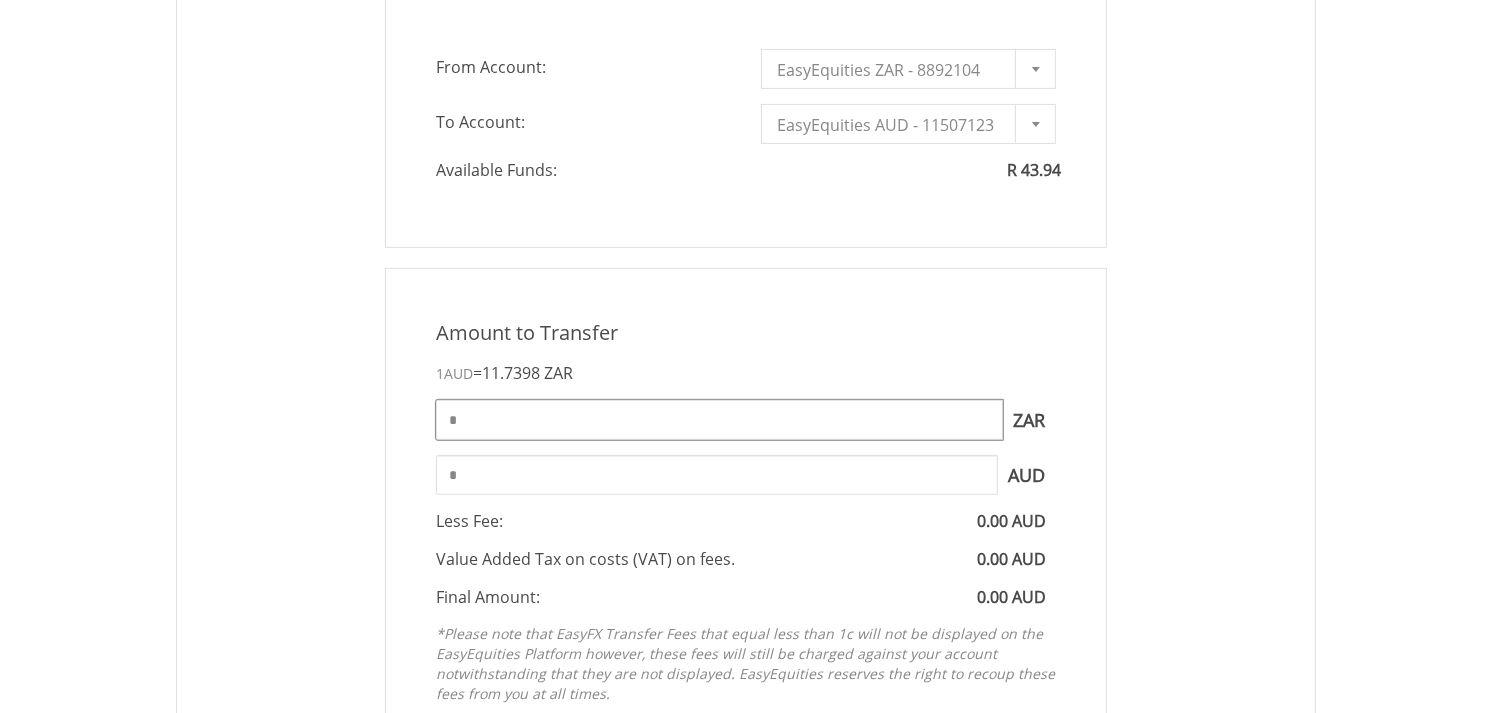 drag, startPoint x: 474, startPoint y: 424, endPoint x: 356, endPoint y: 421, distance: 118.03813 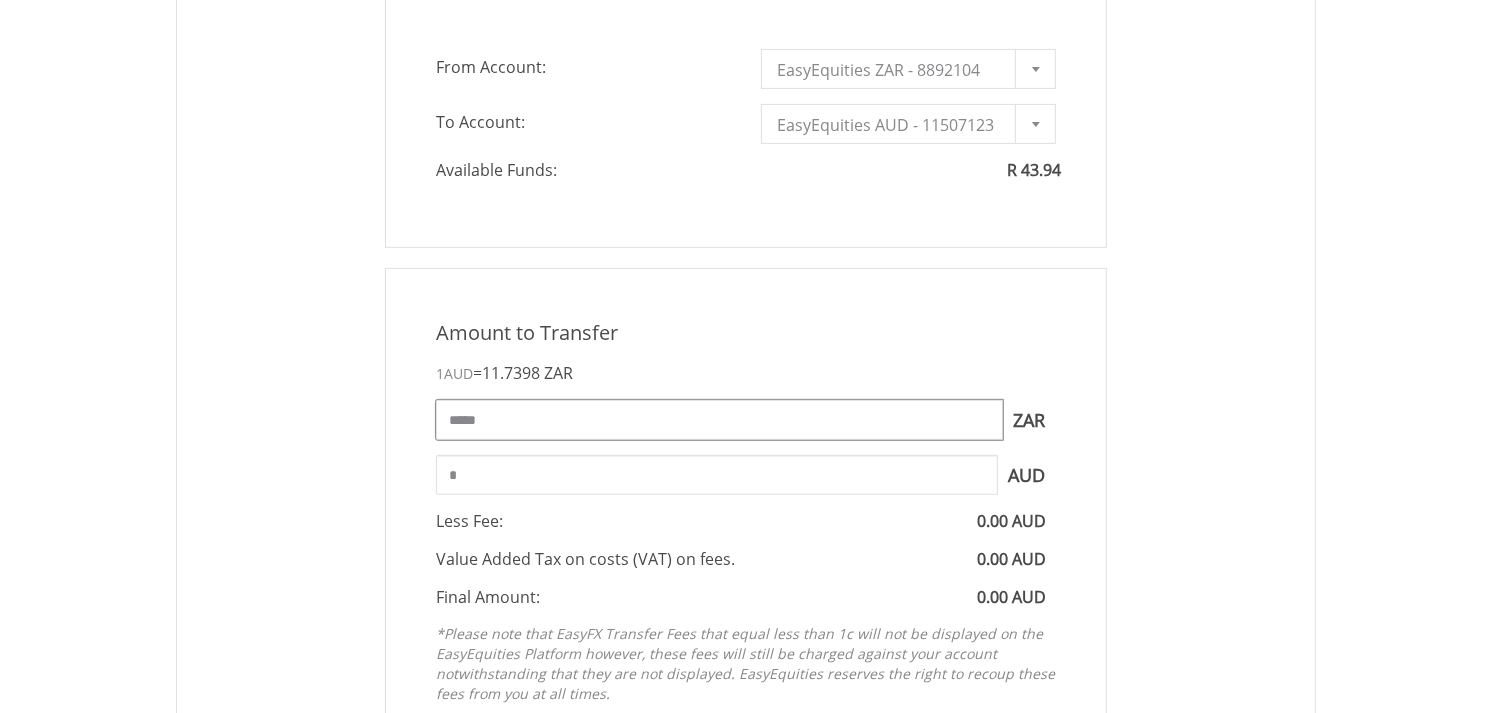 type on "*****" 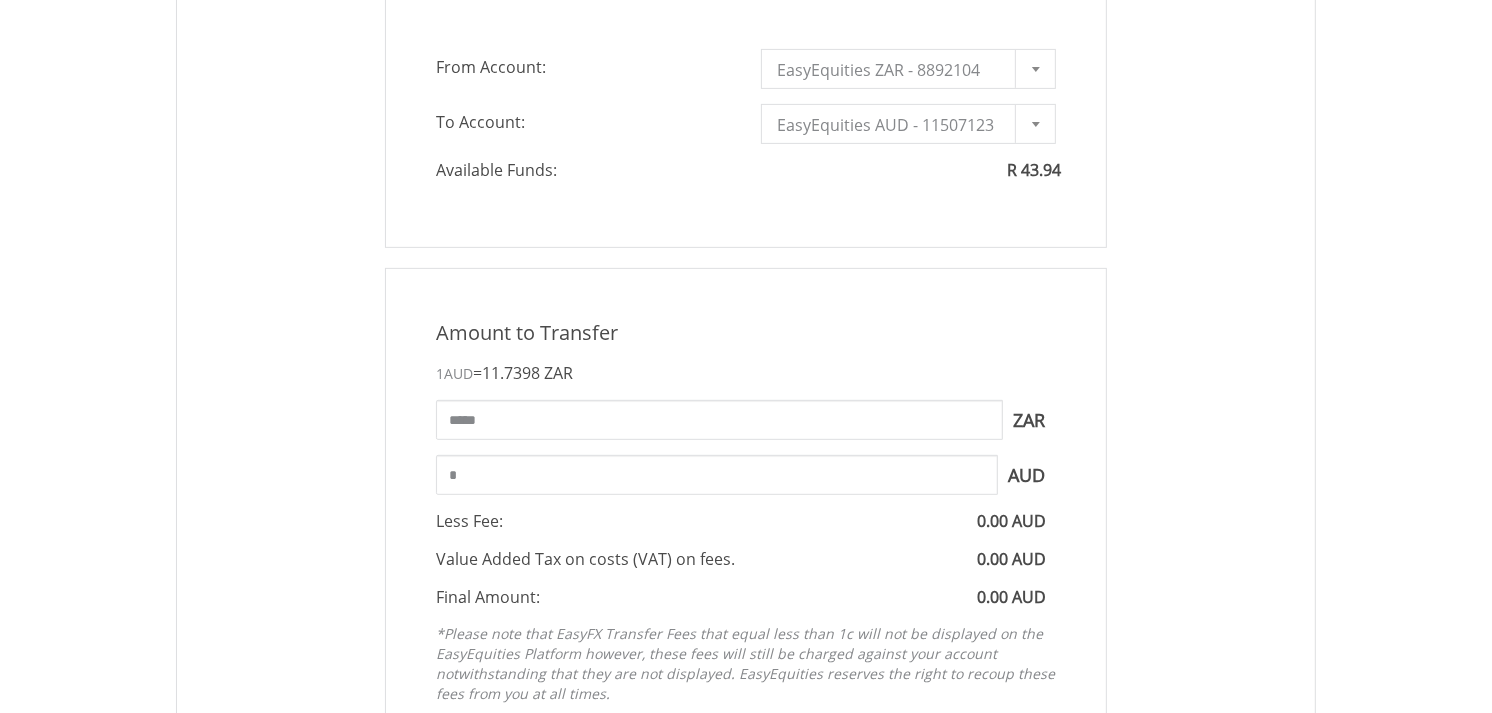 type on "****" 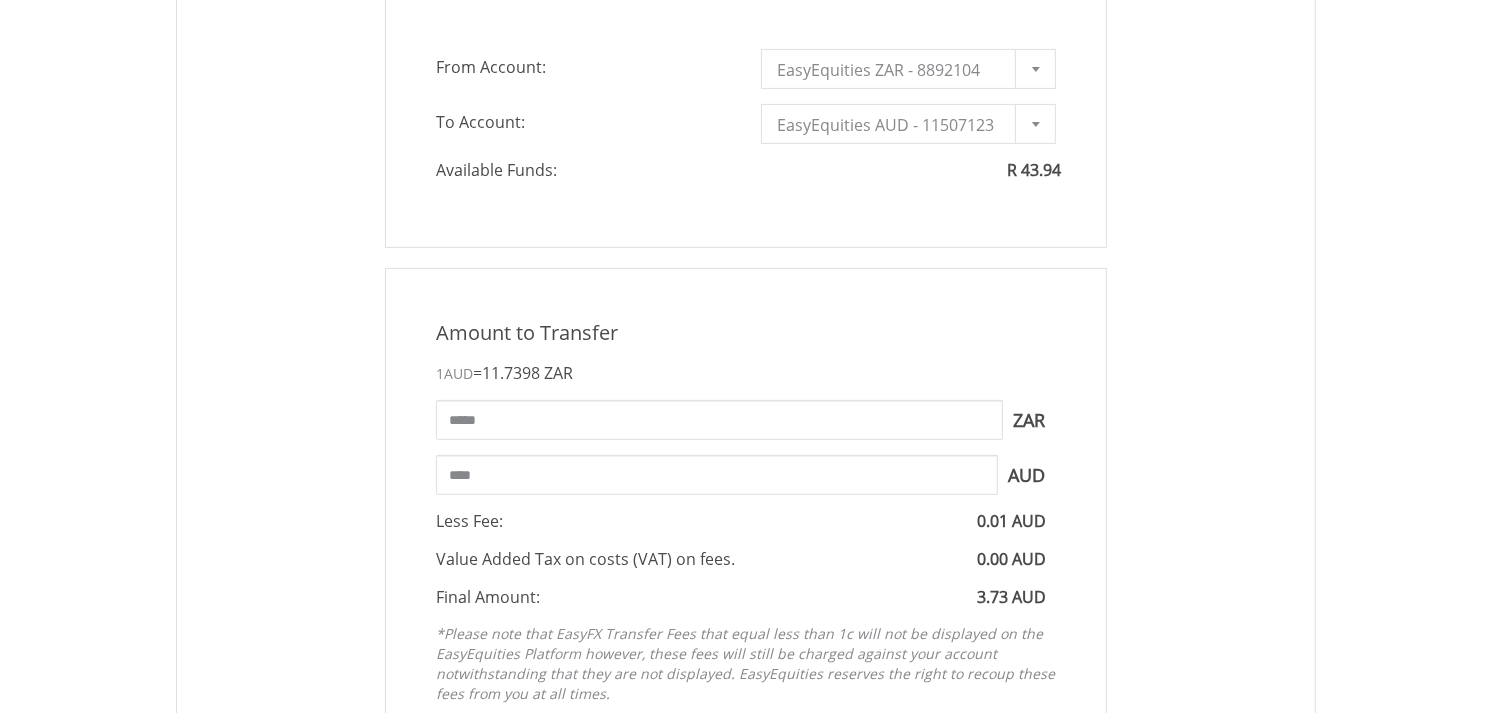 click on "Less Fee:      0.01 AUD" at bounding box center [746, 521] 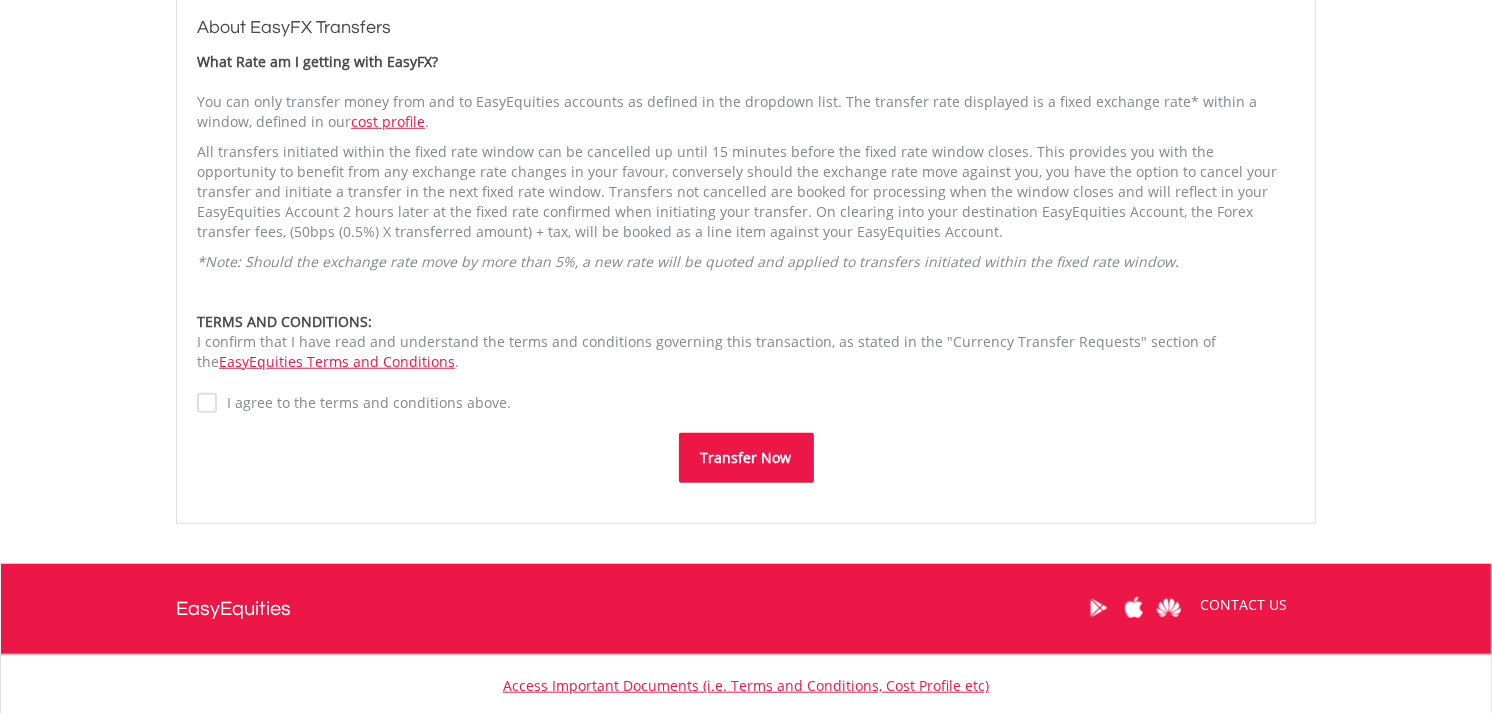 scroll, scrollTop: 1444, scrollLeft: 0, axis: vertical 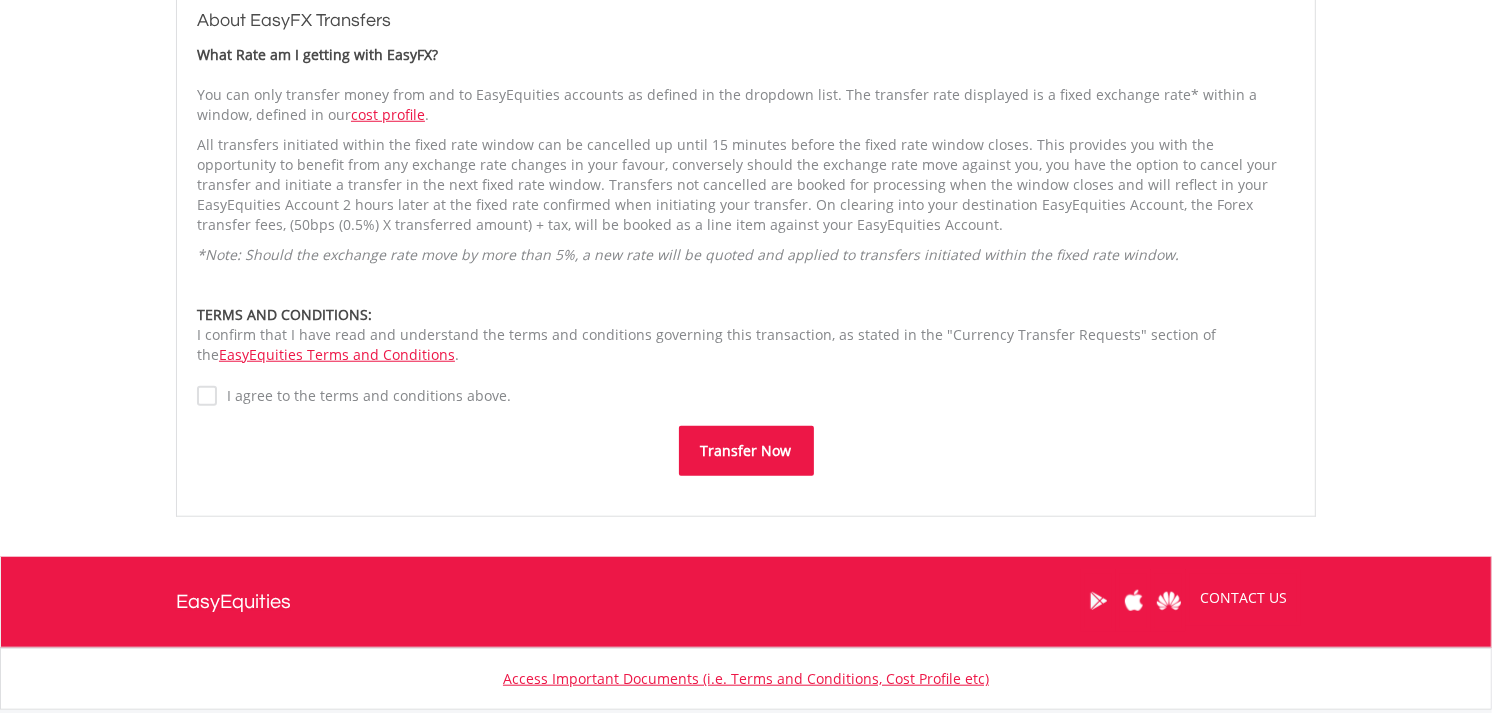 click on "I agree to the terms and conditions above." at bounding box center [364, 396] 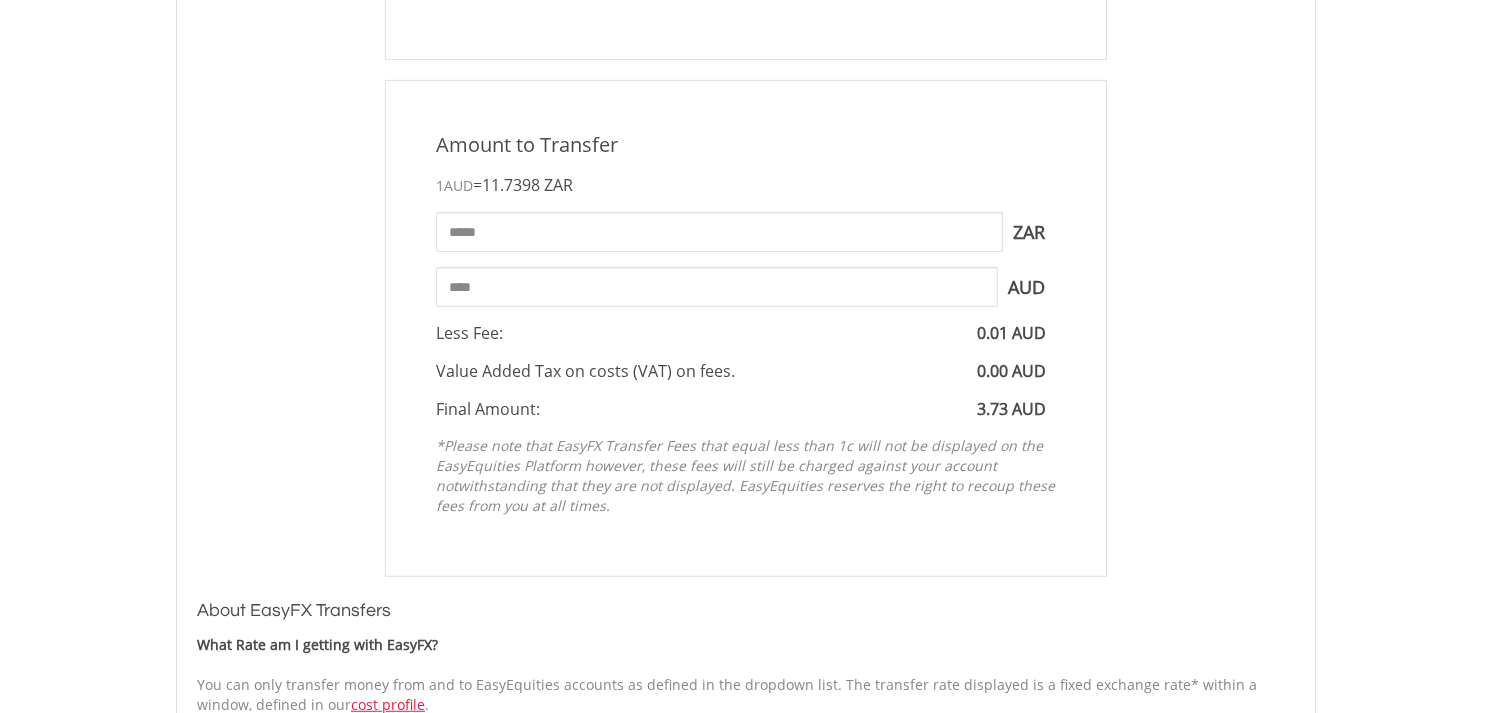 scroll, scrollTop: 666, scrollLeft: 0, axis: vertical 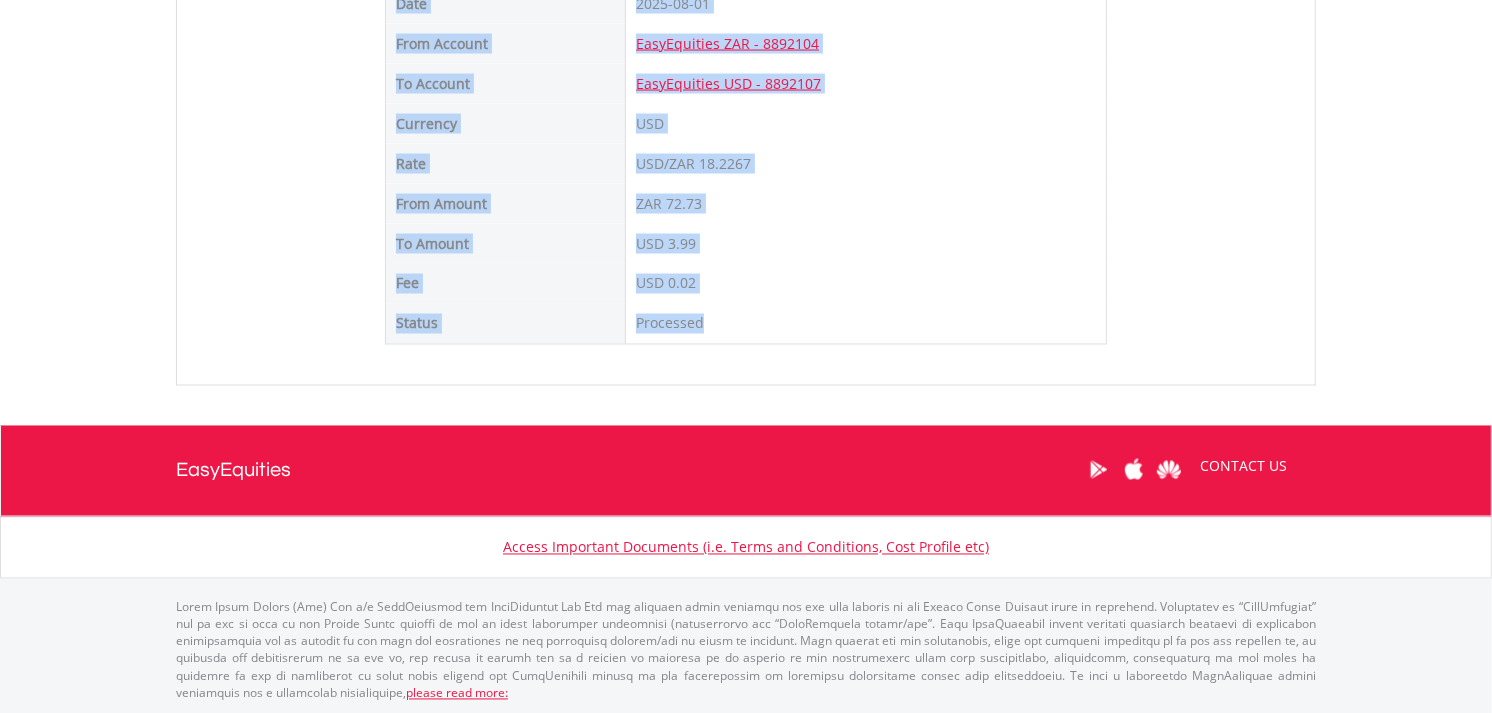 drag, startPoint x: 568, startPoint y: 216, endPoint x: 852, endPoint y: 258, distance: 287.08884 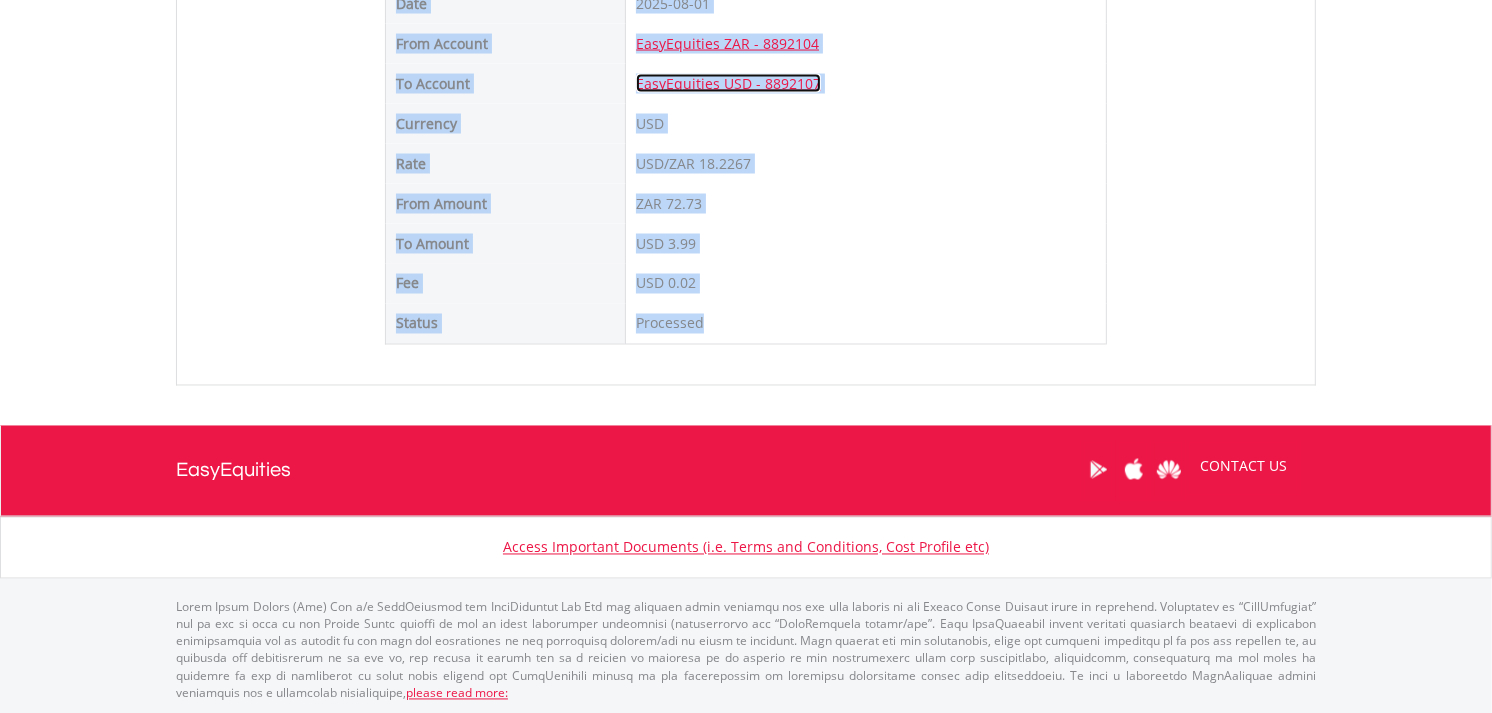 copy on "Inter-account Transfers
You can transfer money between your different account types based on restrictions for the specific accounts.
Transfer Funds
Transfer History
Transfer History
Transfer request successfully created.
Date
2025-08-01
From Account
EasyEquities ZAR - 8892104
To Account
EasyEquities AUD - 11507123
Currency
AUD
Rate
AUD/ZAR  11.7398
From Amount
ZAR 43.94
To Amount
AUD 3.74
Fee
AUD 0.01
Status
Pending
..." 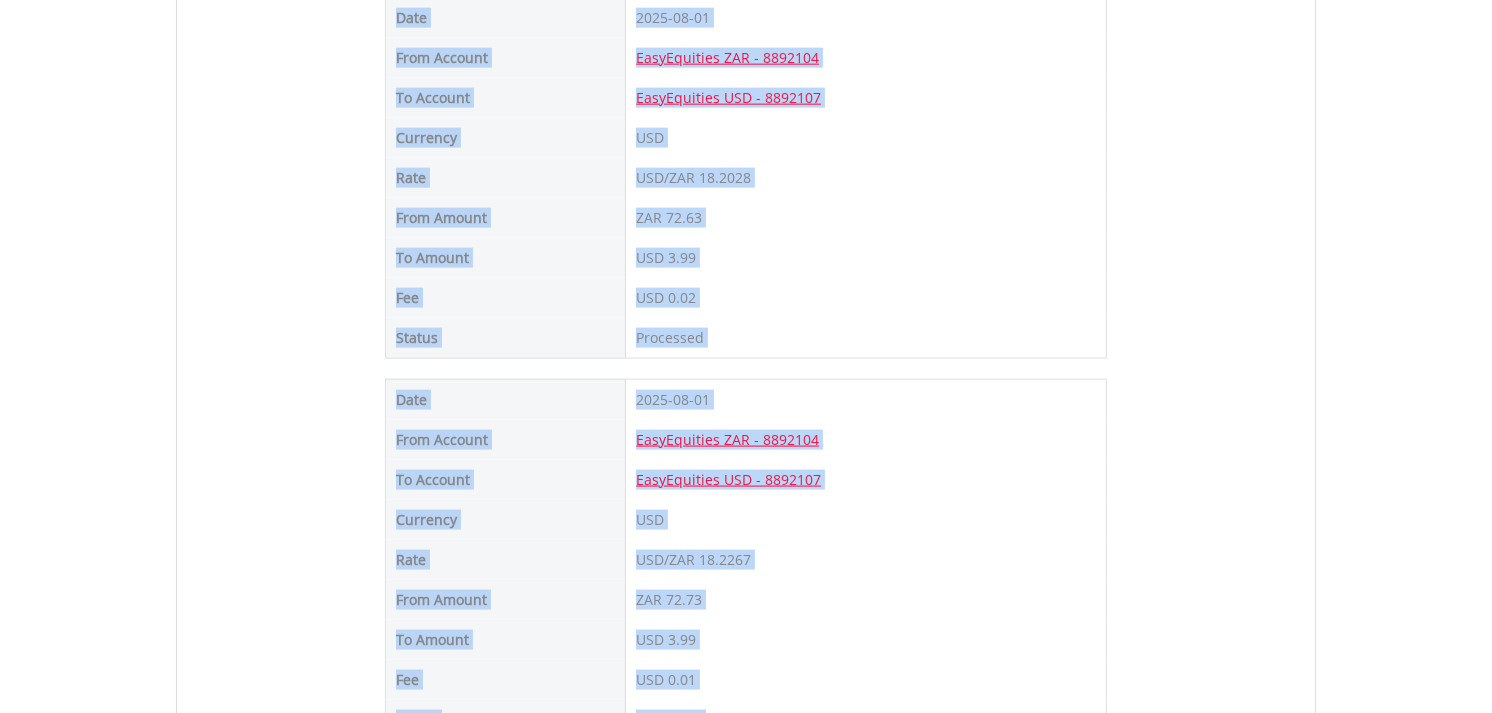 scroll, scrollTop: 1984, scrollLeft: 0, axis: vertical 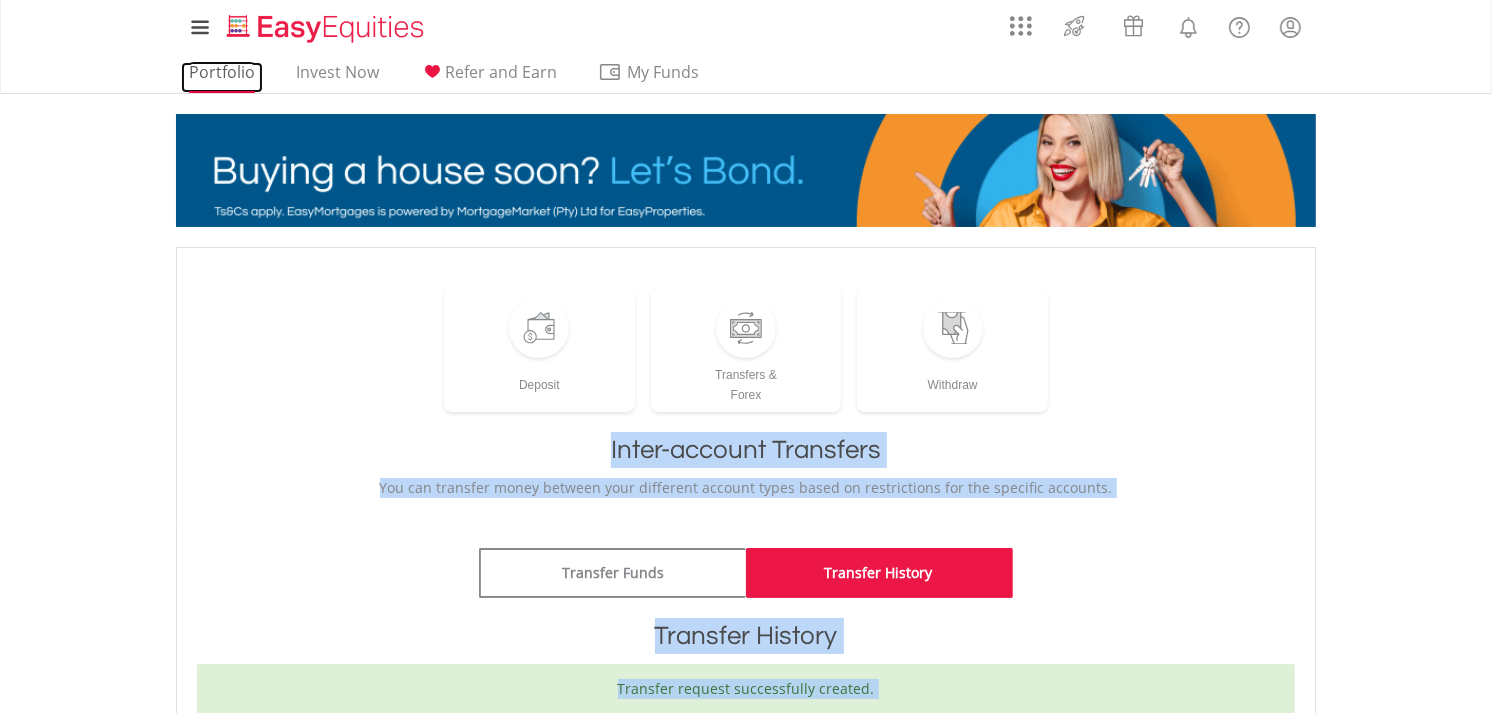 click on "Portfolio" at bounding box center [222, 77] 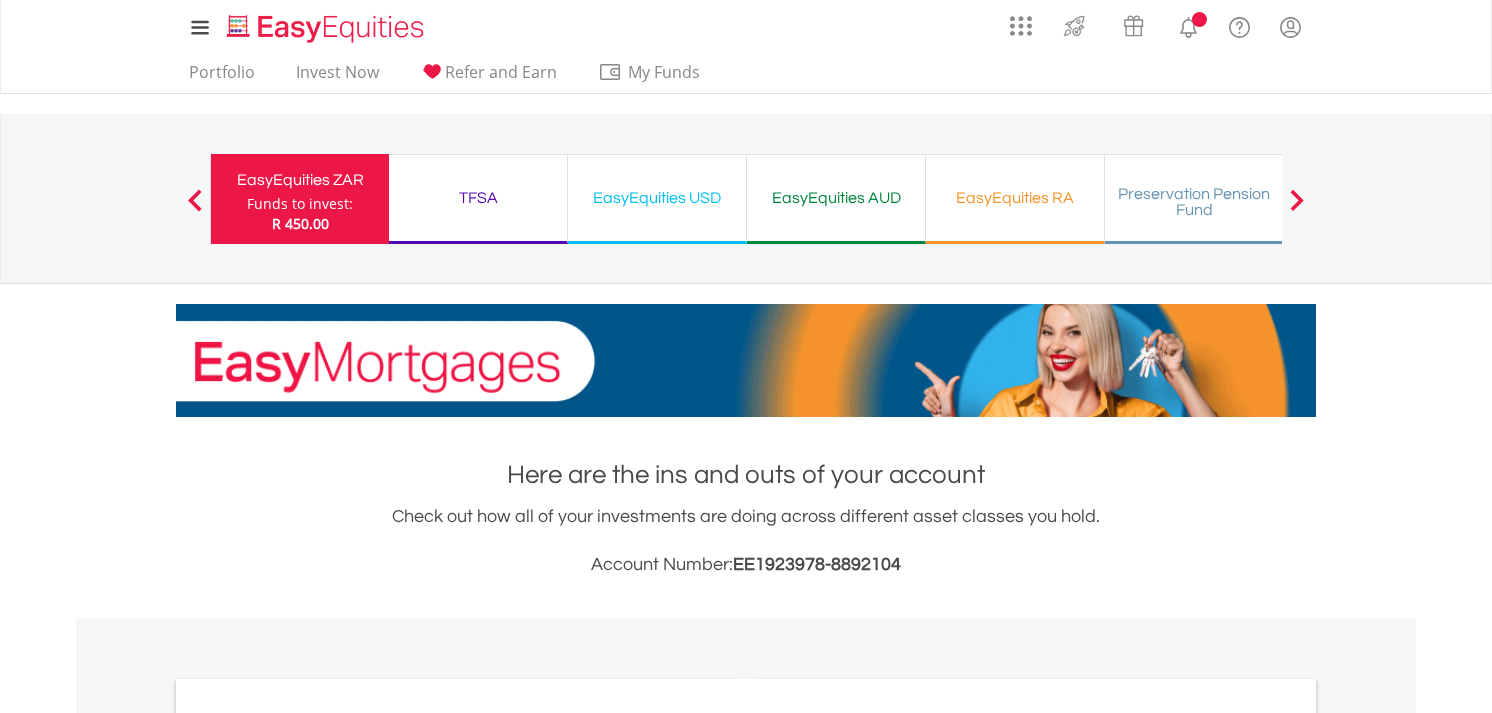scroll, scrollTop: 0, scrollLeft: 0, axis: both 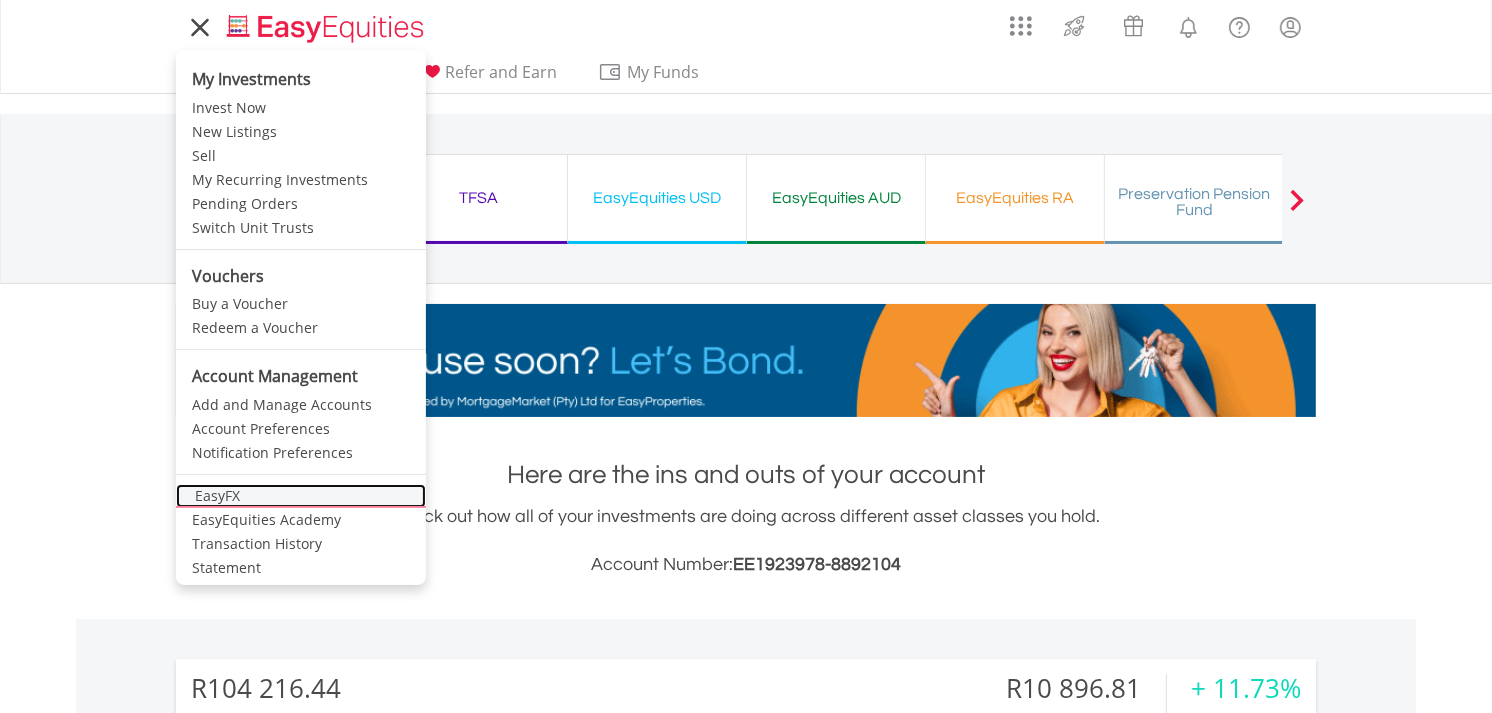 click on "EasyFX" at bounding box center [301, 496] 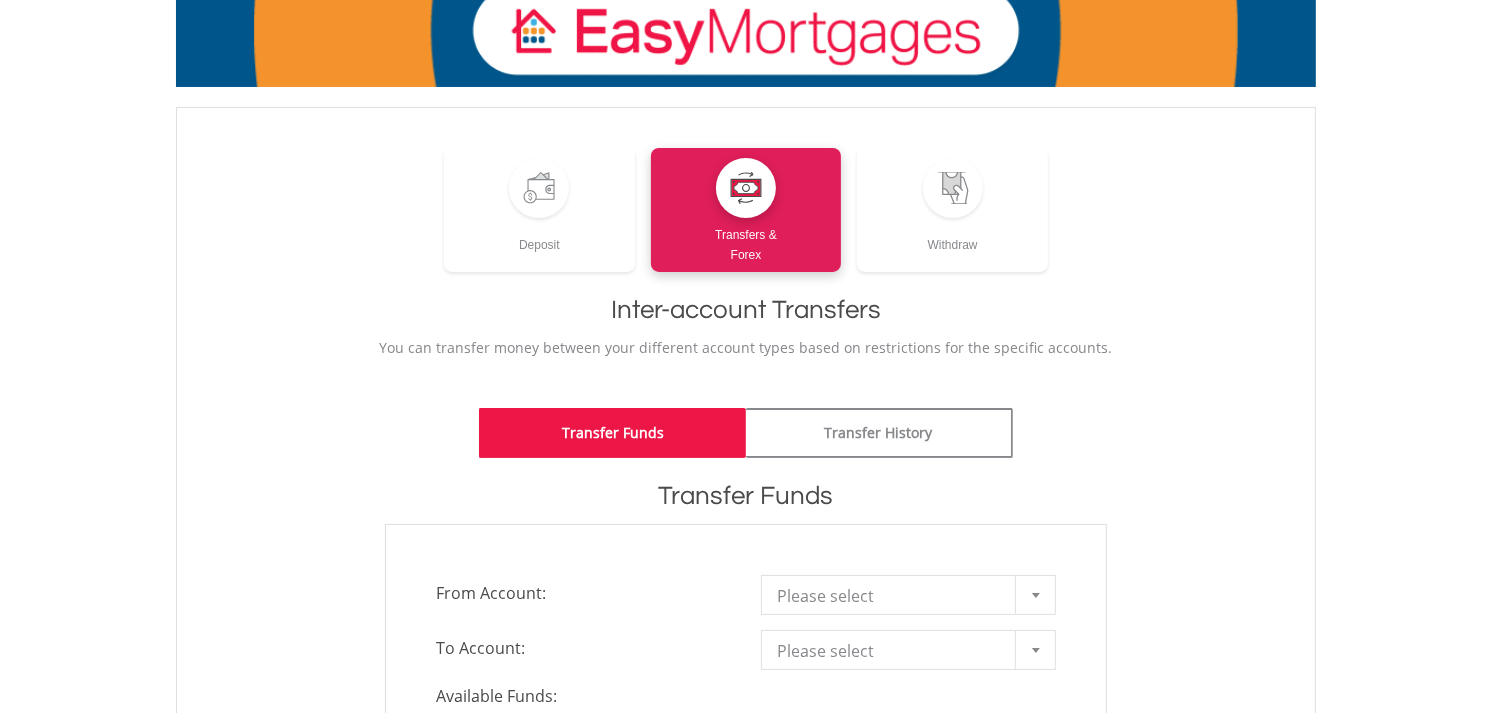 scroll, scrollTop: 444, scrollLeft: 0, axis: vertical 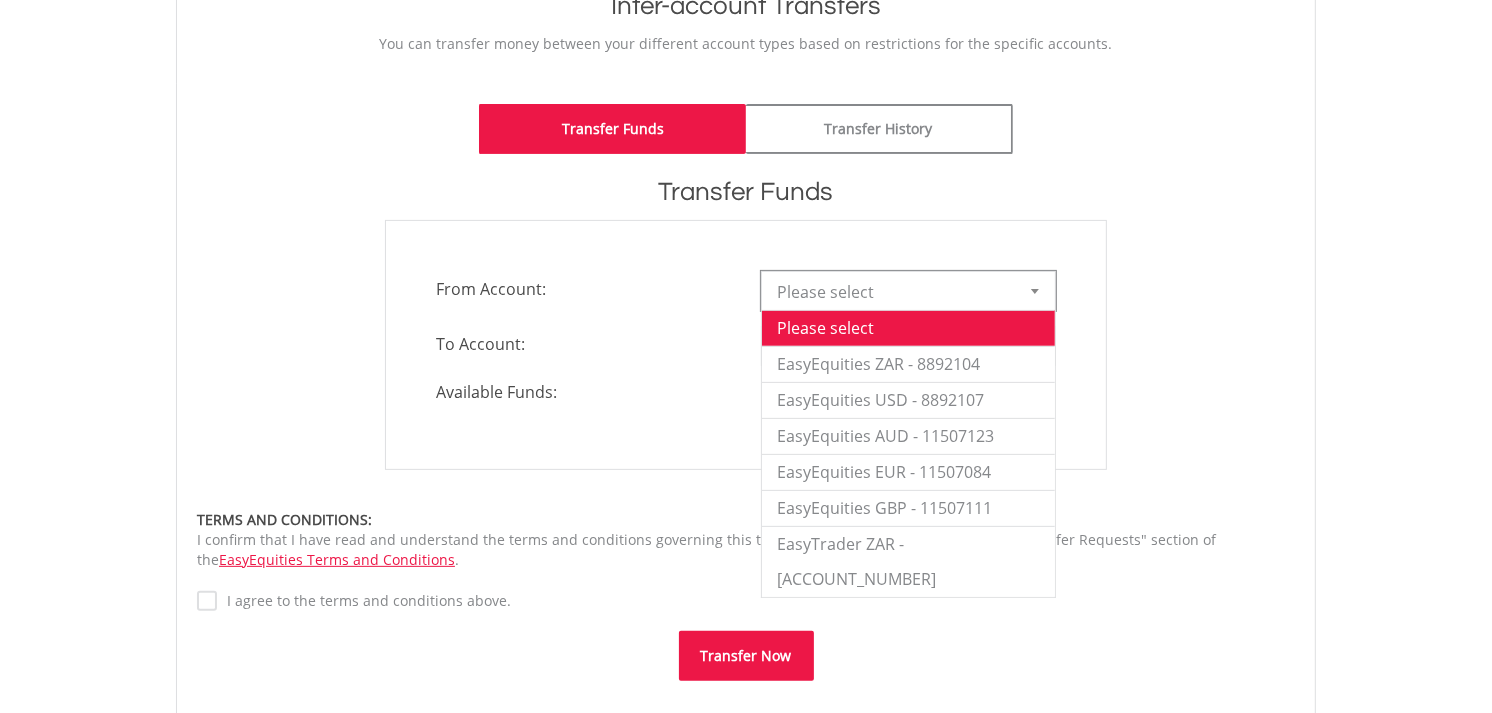 click at bounding box center (1035, 291) 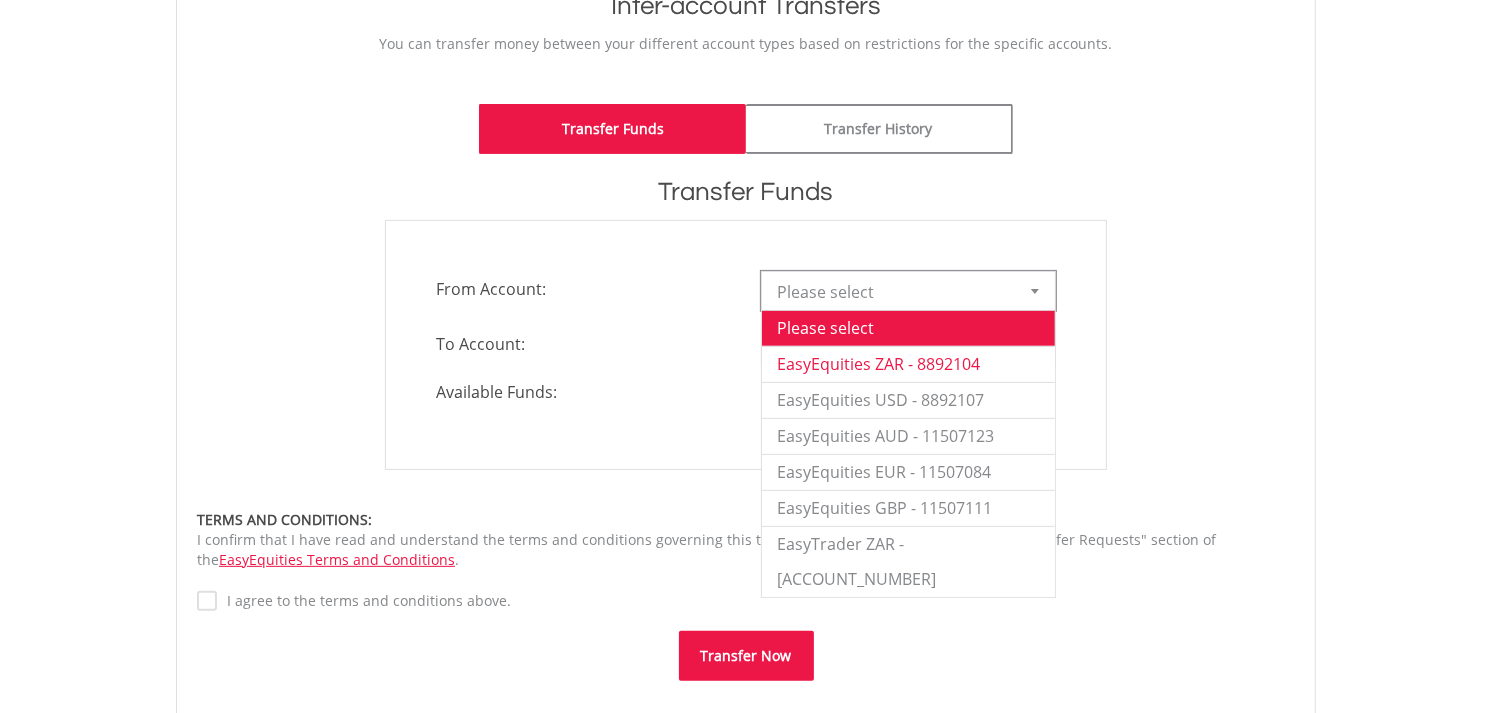 click on "EasyEquities ZAR - 8892104" at bounding box center [908, 364] 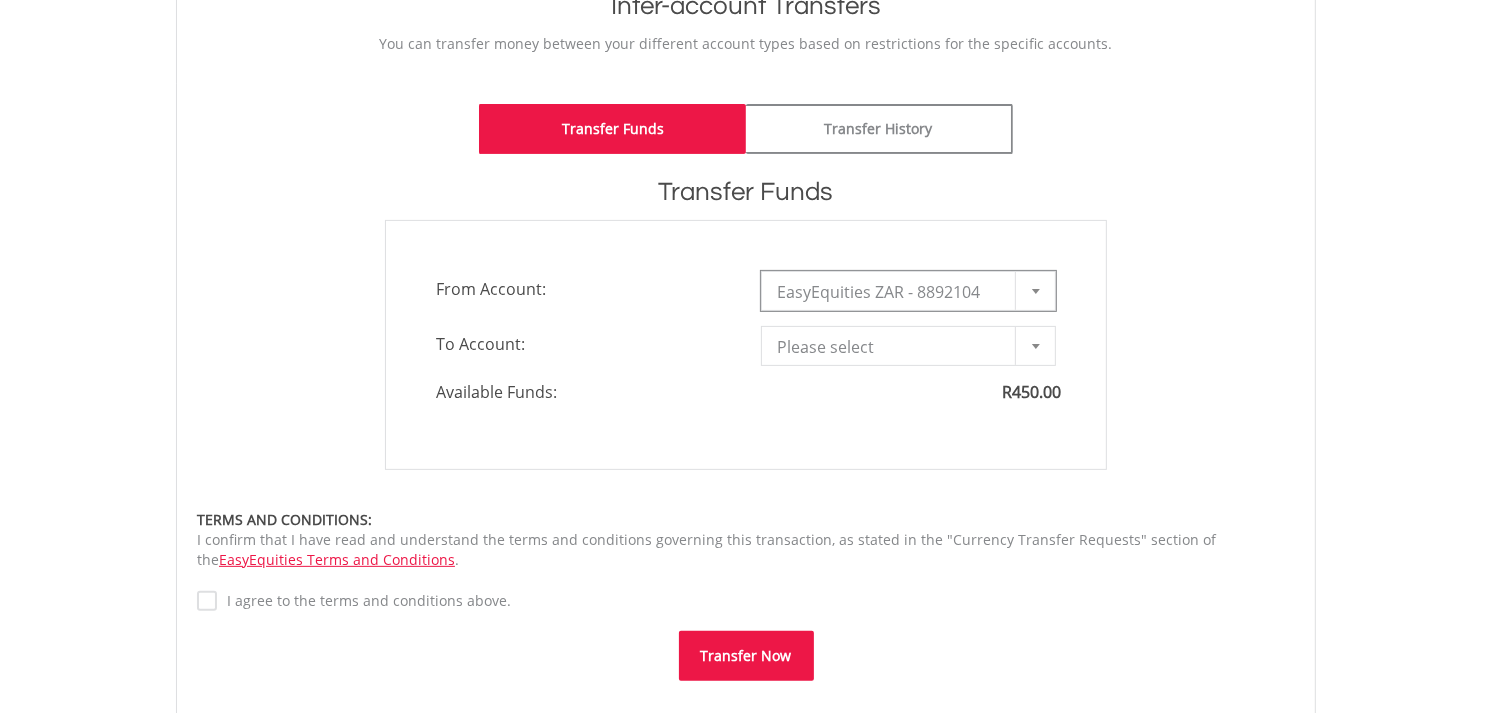 click at bounding box center (1035, 346) 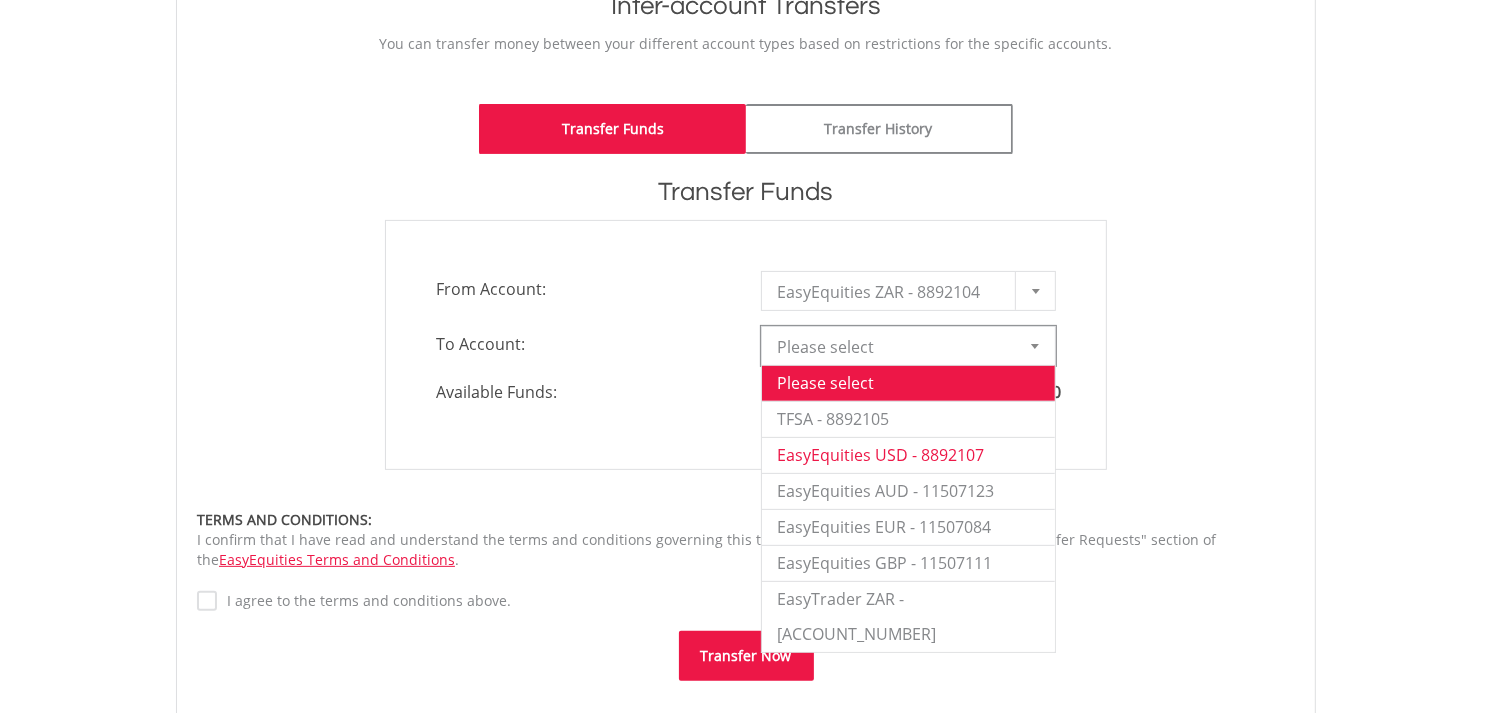 click on "EasyEquities USD - 8892107" at bounding box center [908, 455] 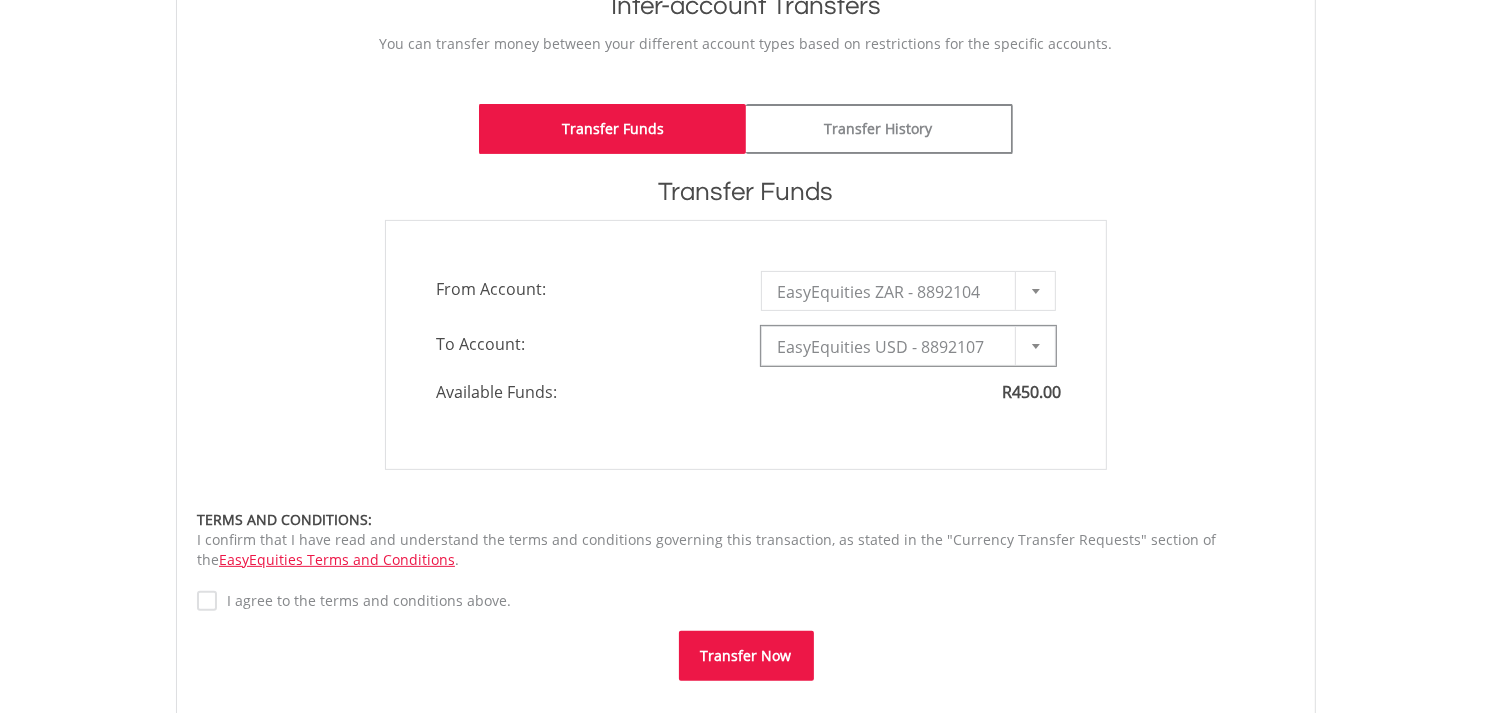 type on "*" 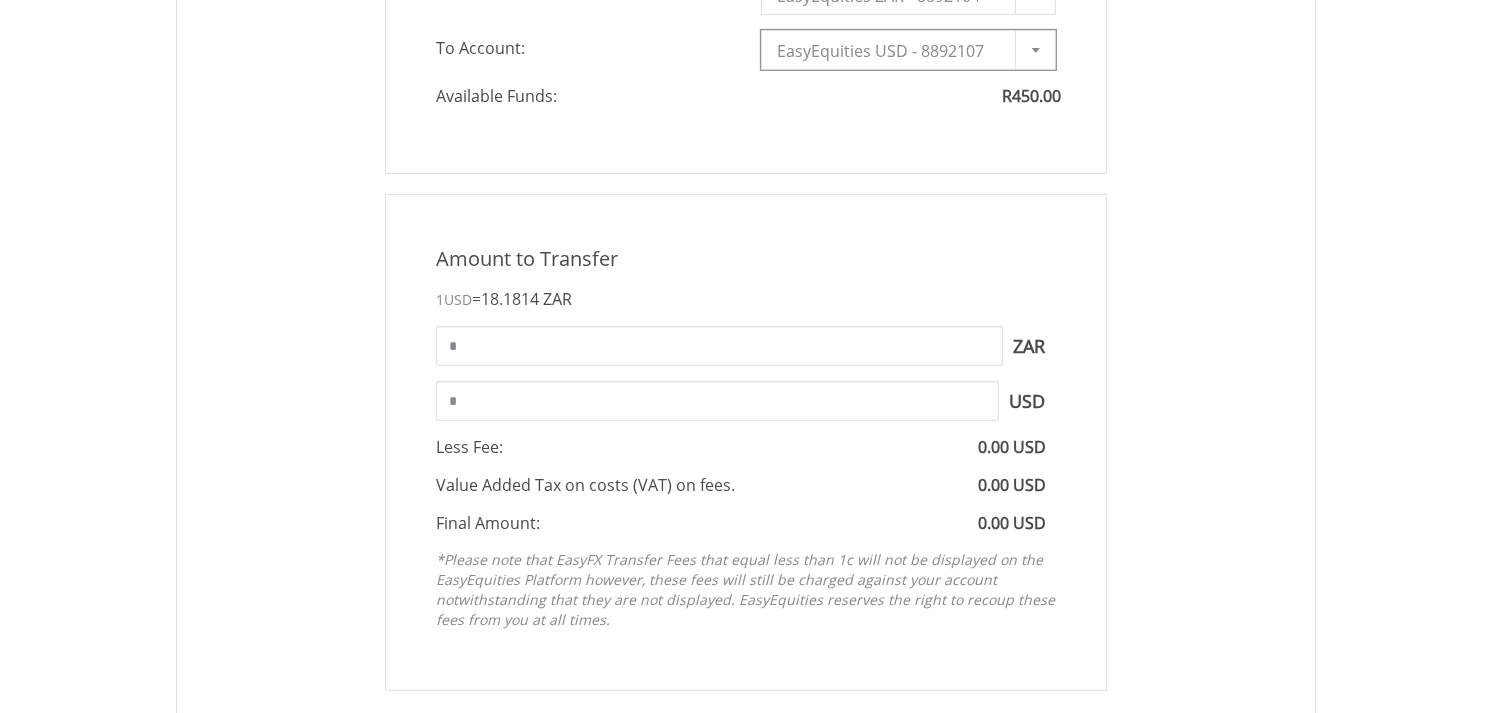 scroll, scrollTop: 777, scrollLeft: 0, axis: vertical 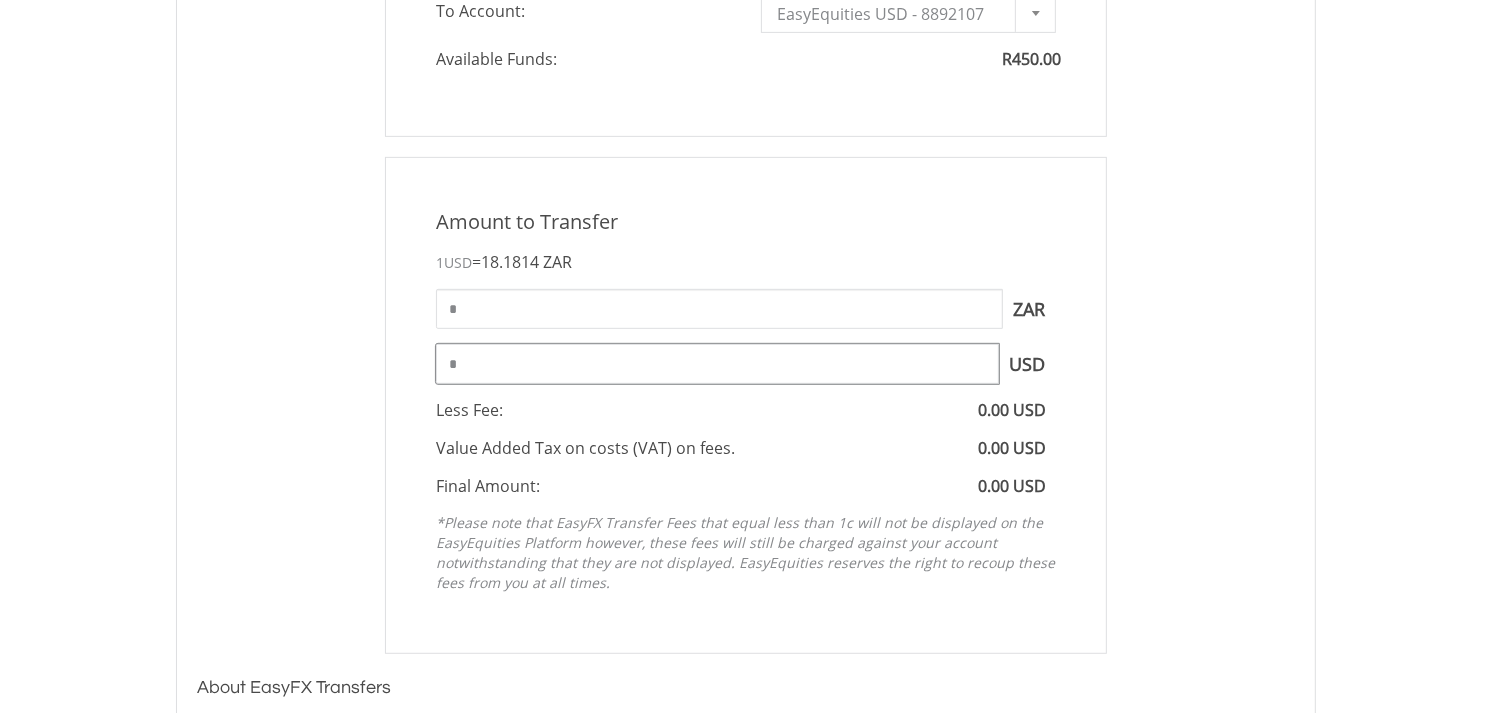 drag, startPoint x: 480, startPoint y: 375, endPoint x: 306, endPoint y: 372, distance: 174.02586 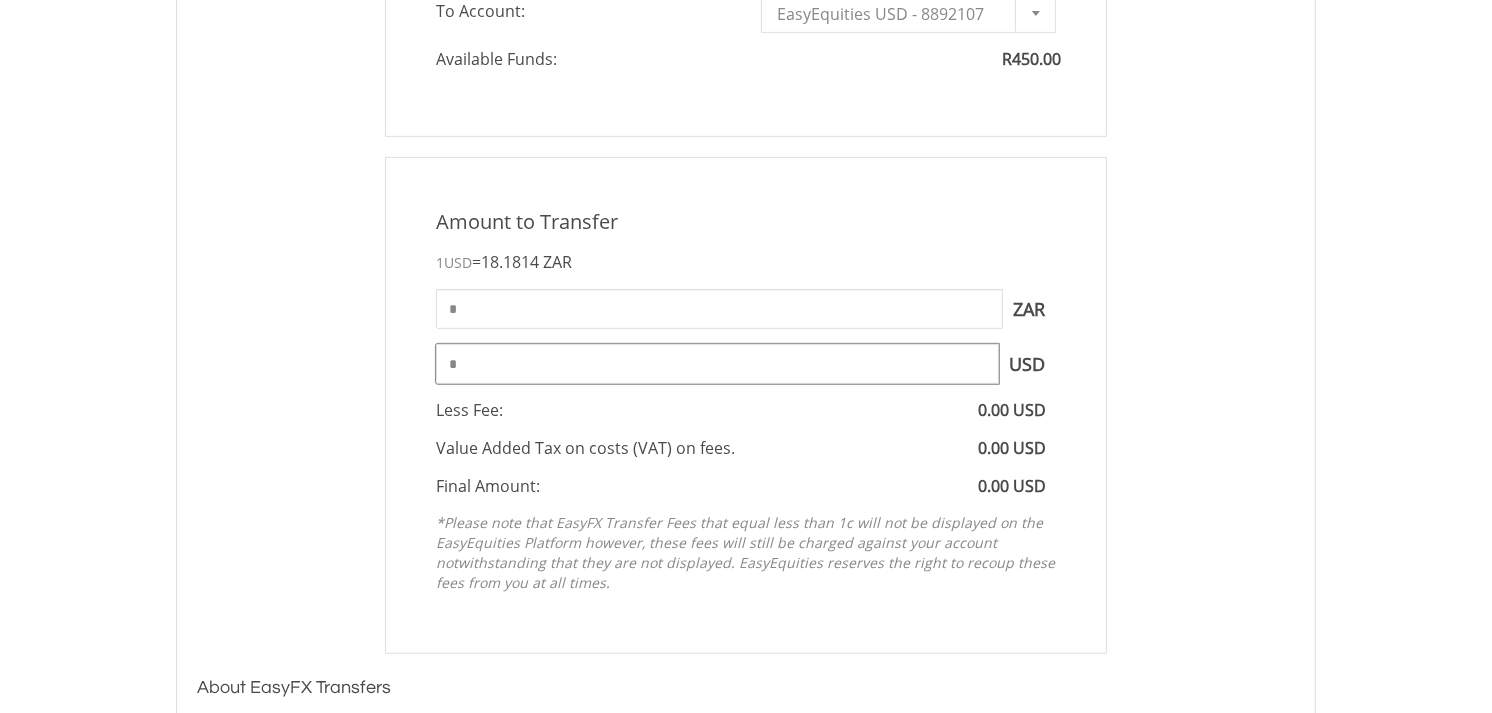 click on "Amount to Transfer
1  USD  =  18.1814   ZAR
*
ZAR
You can transfer funds into your offshore accounts as well as back into your ZAR account
where the inter-account transfer will be done at a fee of 50 basis points (0.5%) of the
transferred amount plus applicable tax. For more info, read our
FAQ article.
* USD" at bounding box center [746, 405] 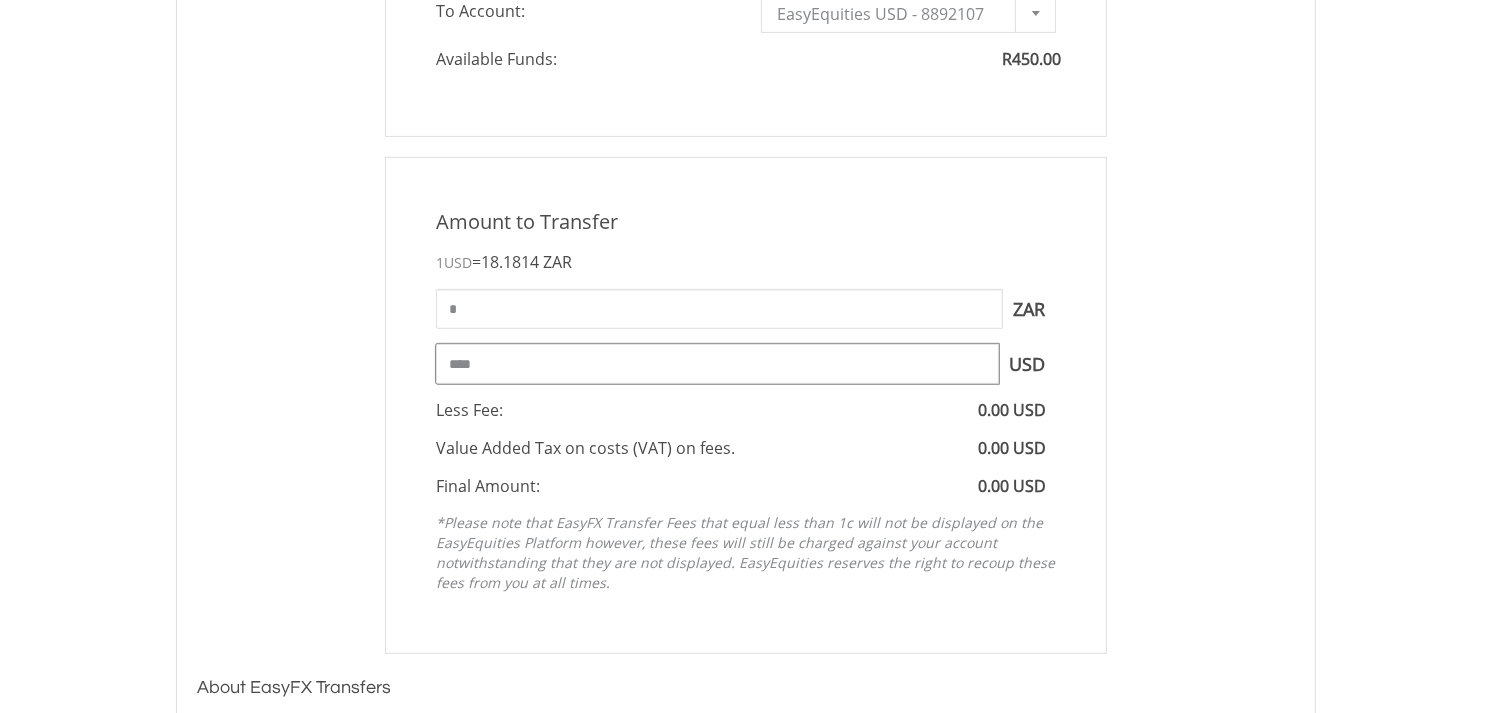 type on "****" 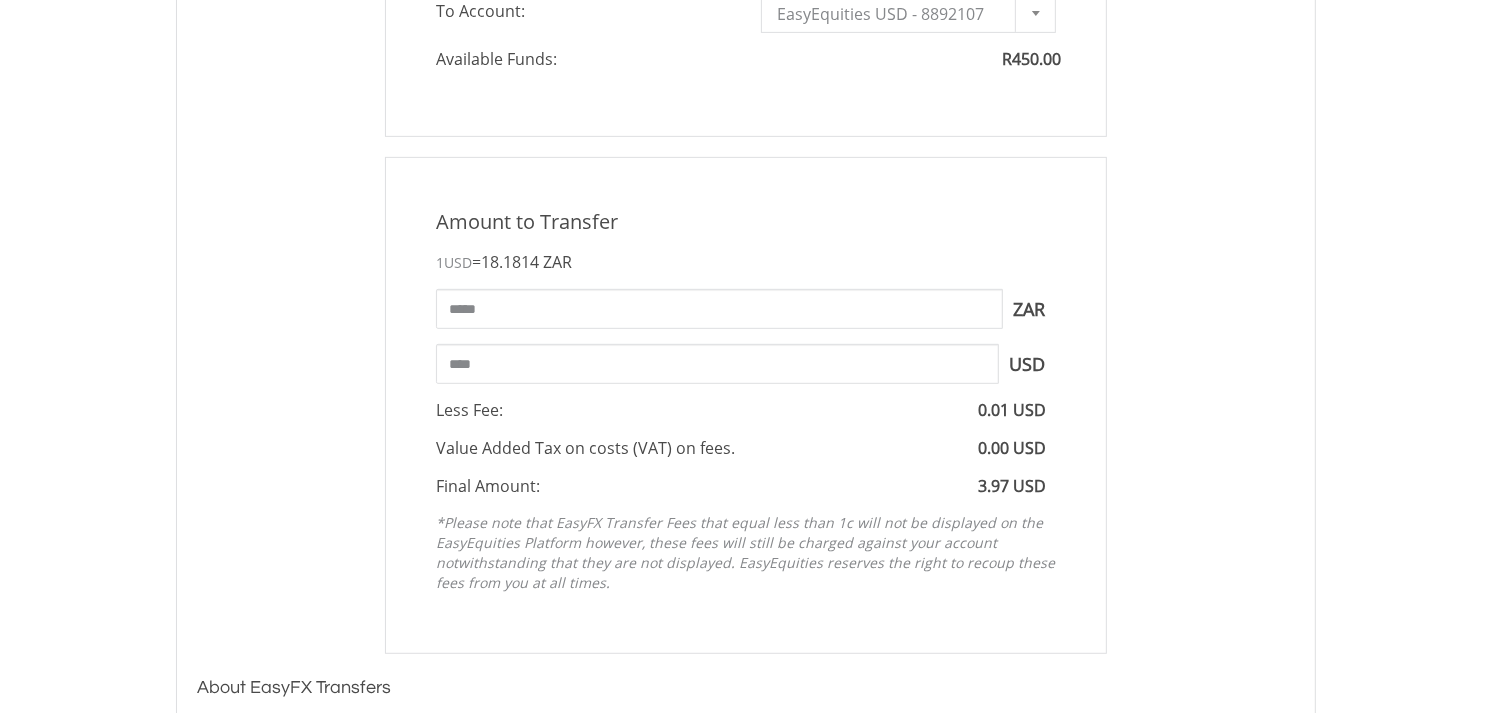 drag, startPoint x: 633, startPoint y: 568, endPoint x: 625, endPoint y: 560, distance: 11.313708 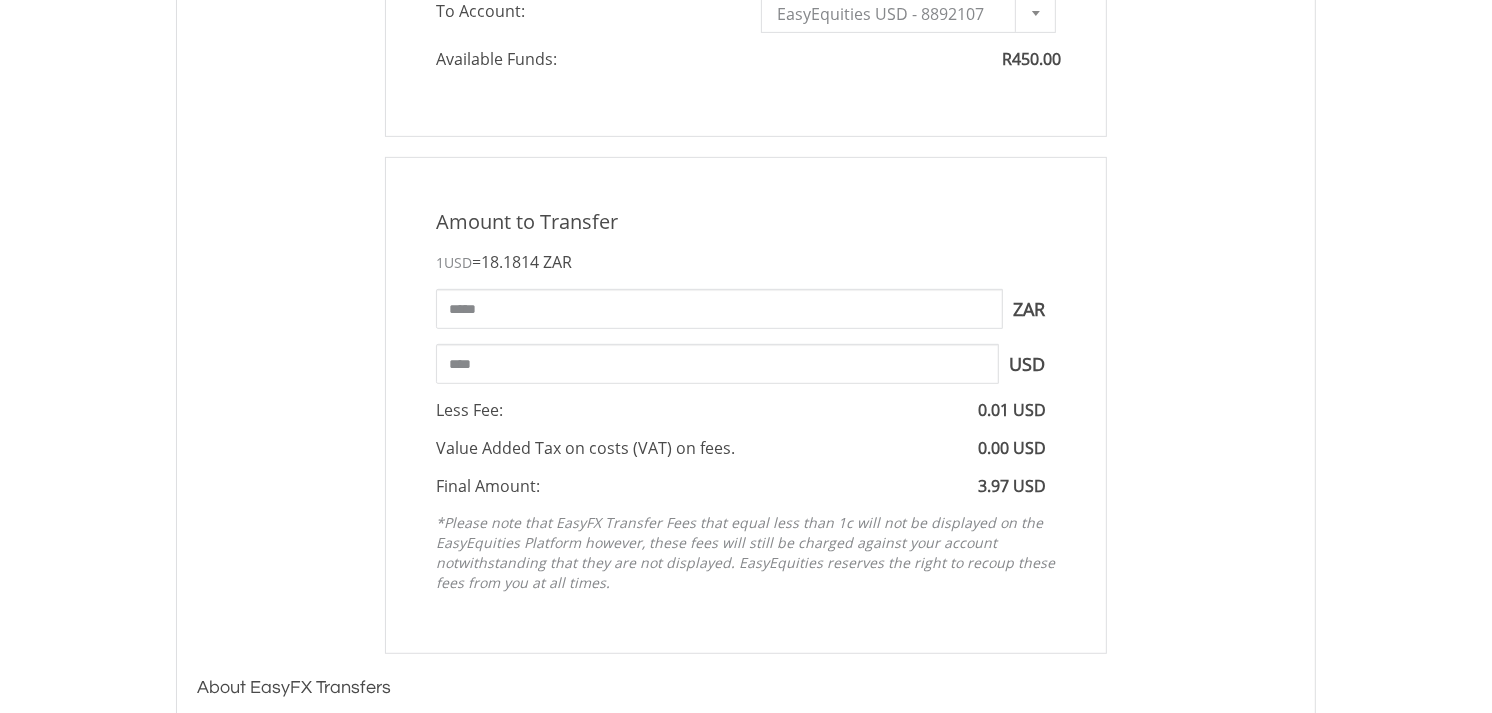 click on "*Please note that EasyFX Transfer Fees that equal less than 1c will not be displayed on the EasyEquities Platform however, these fees will still be charged against your account notwithstanding that they are not displayed. EasyEquities reserves the right to recoup these fees from you at all times." at bounding box center (745, 552) 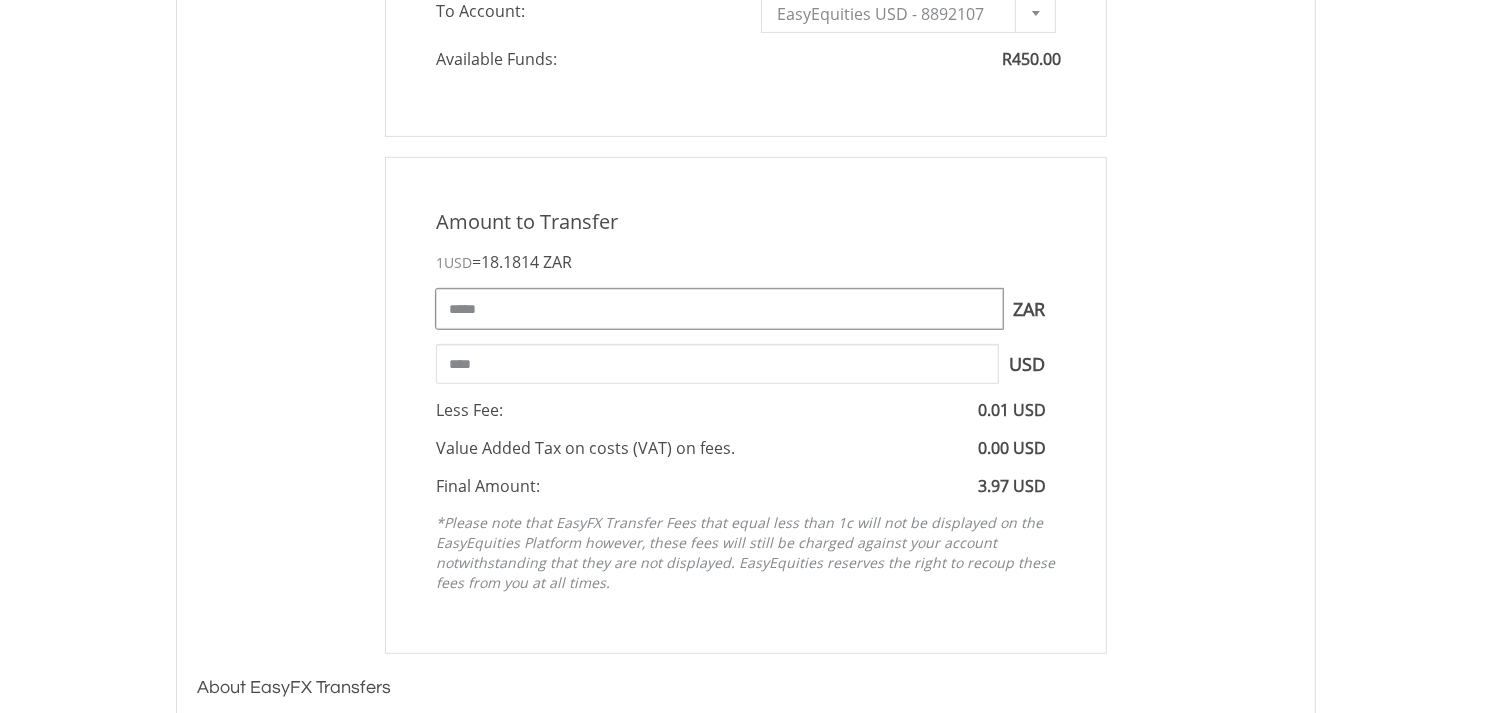 click on "*****" at bounding box center (719, 309) 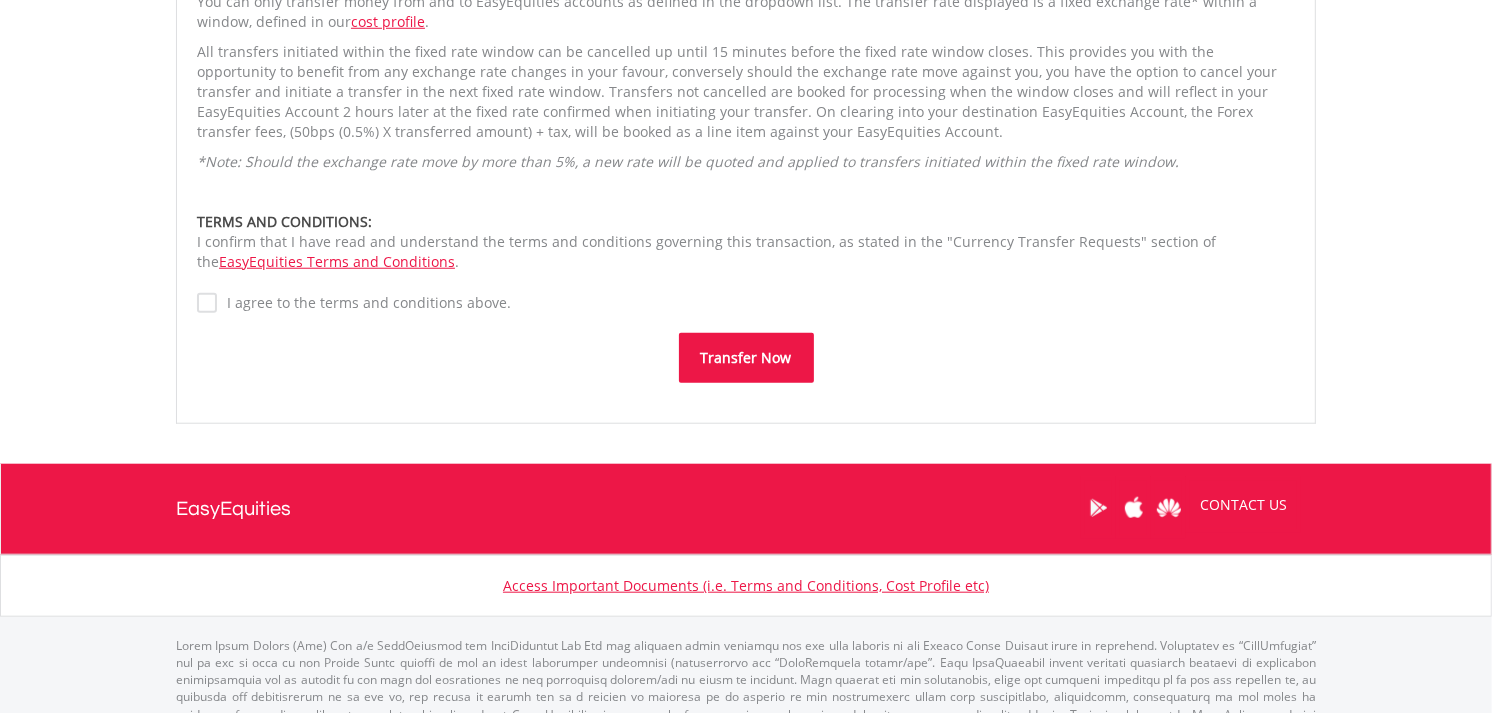 scroll, scrollTop: 1555, scrollLeft: 0, axis: vertical 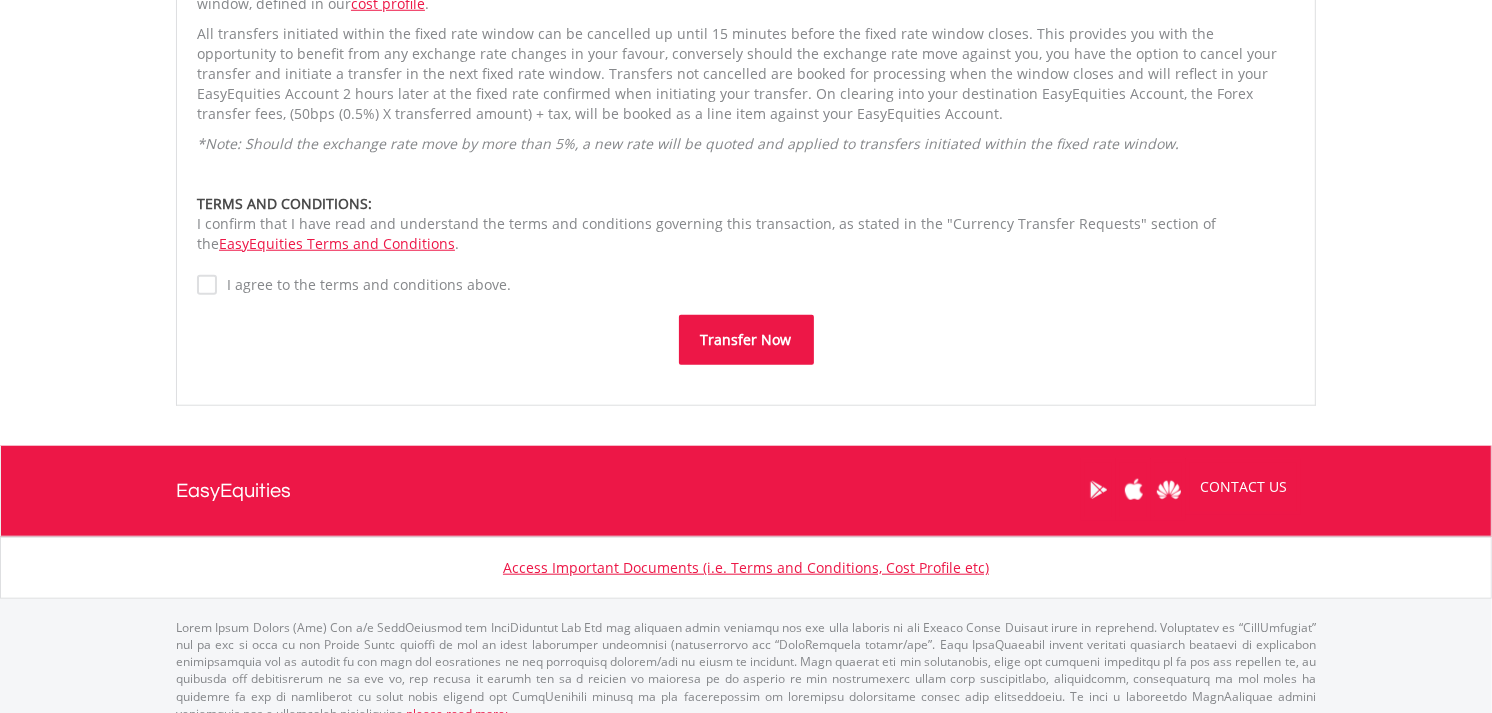 type on "*****" 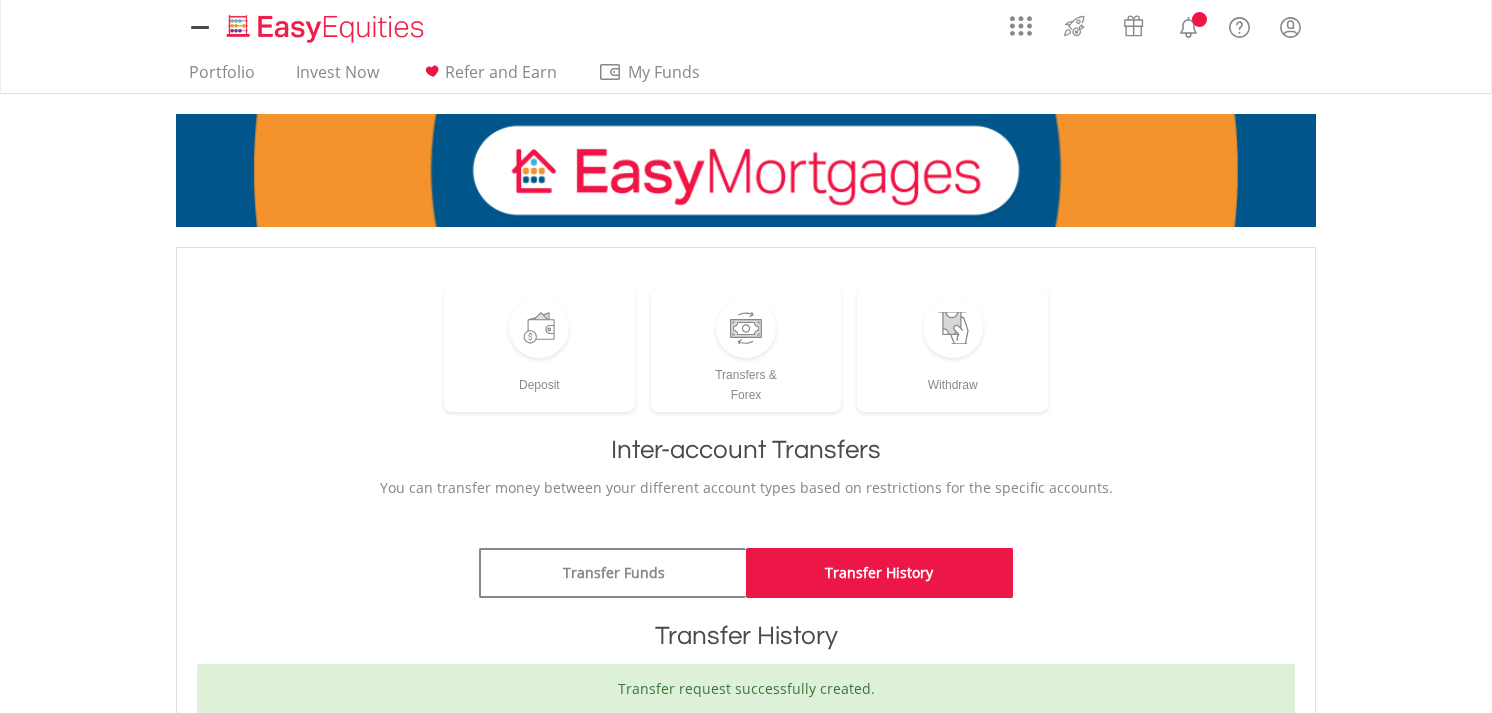 scroll, scrollTop: 0, scrollLeft: 0, axis: both 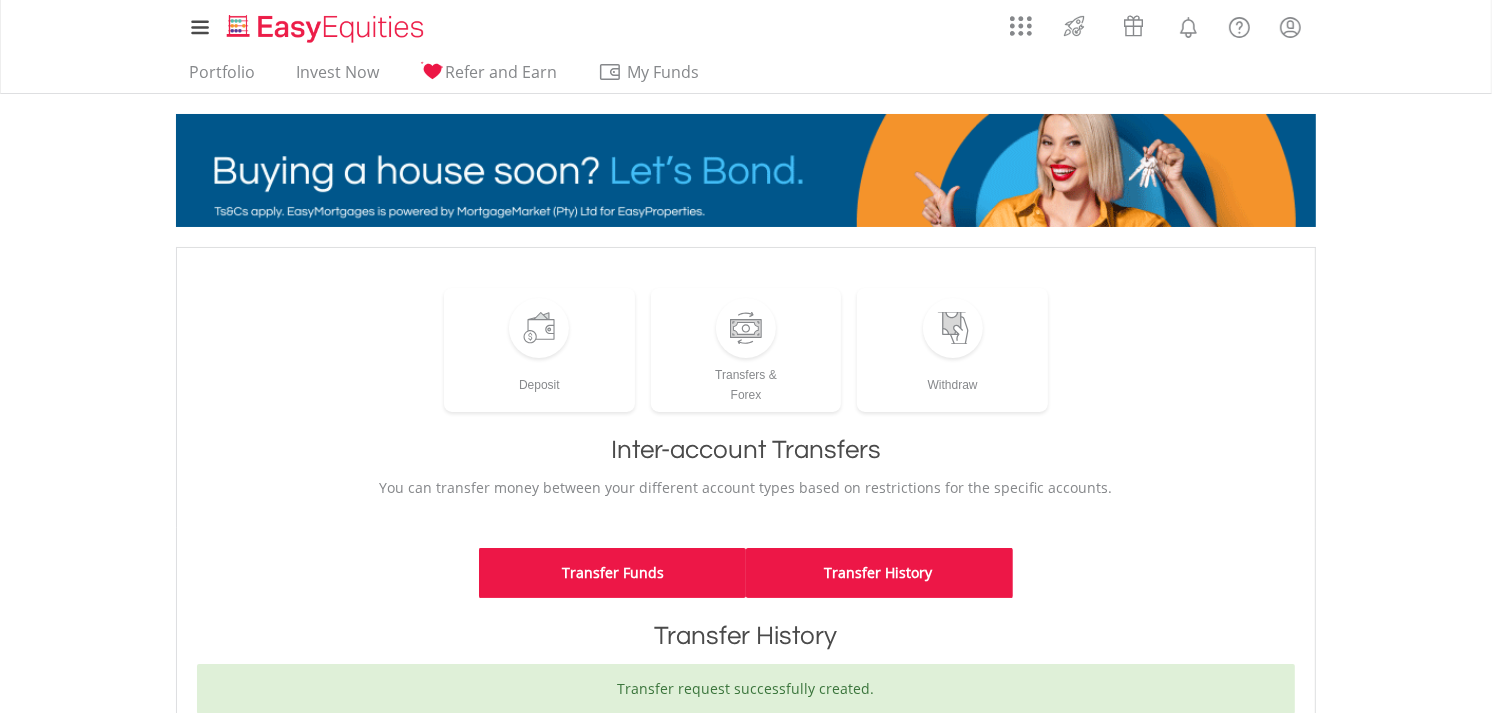 click on "Transfer Funds" at bounding box center [612, 573] 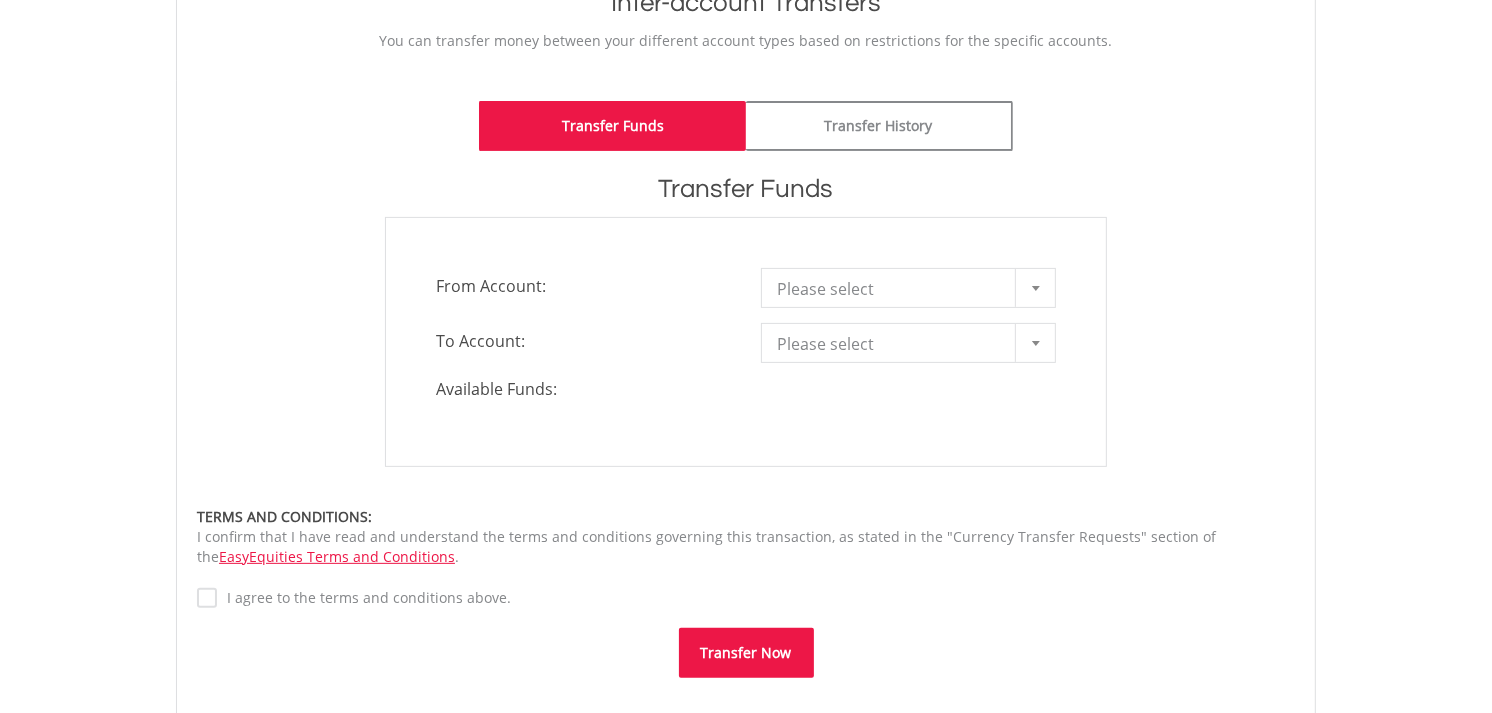 scroll, scrollTop: 555, scrollLeft: 0, axis: vertical 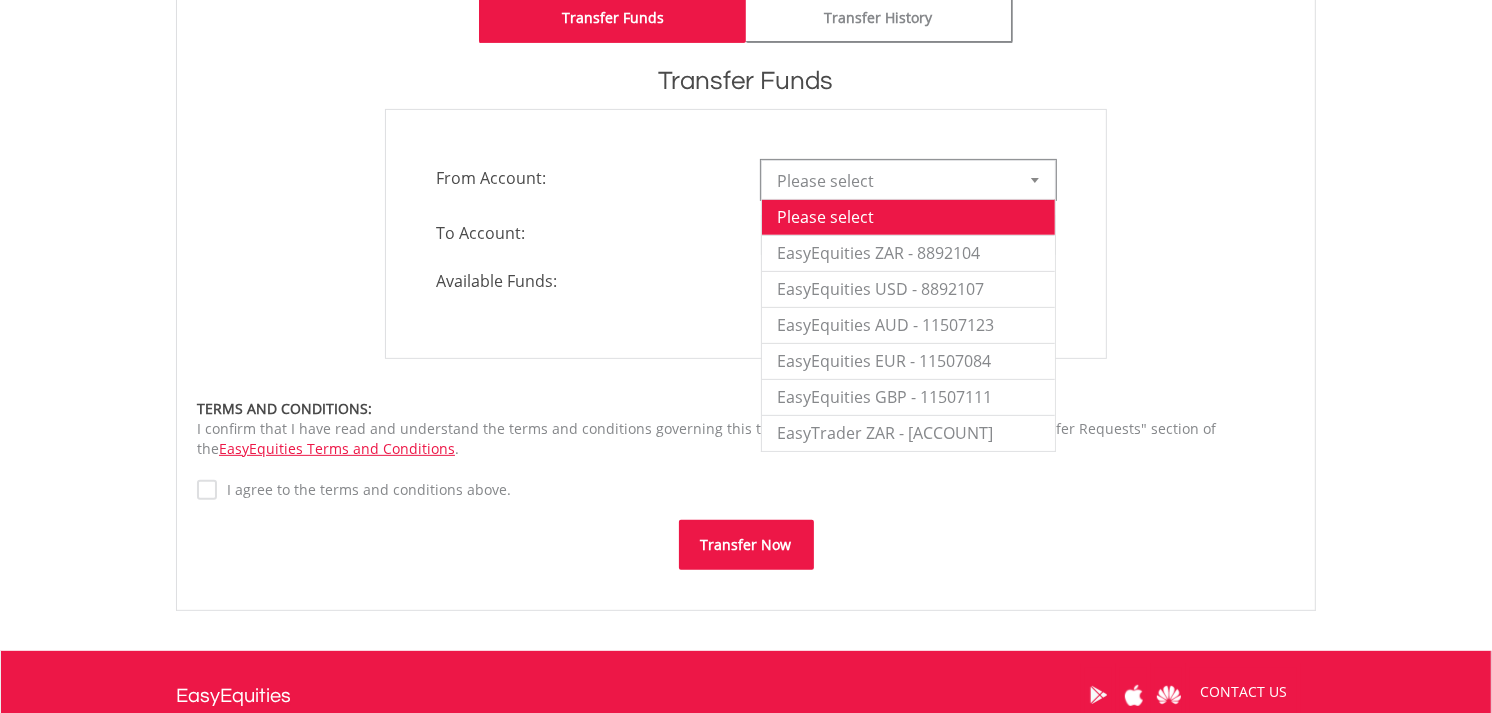 click at bounding box center (1035, 180) 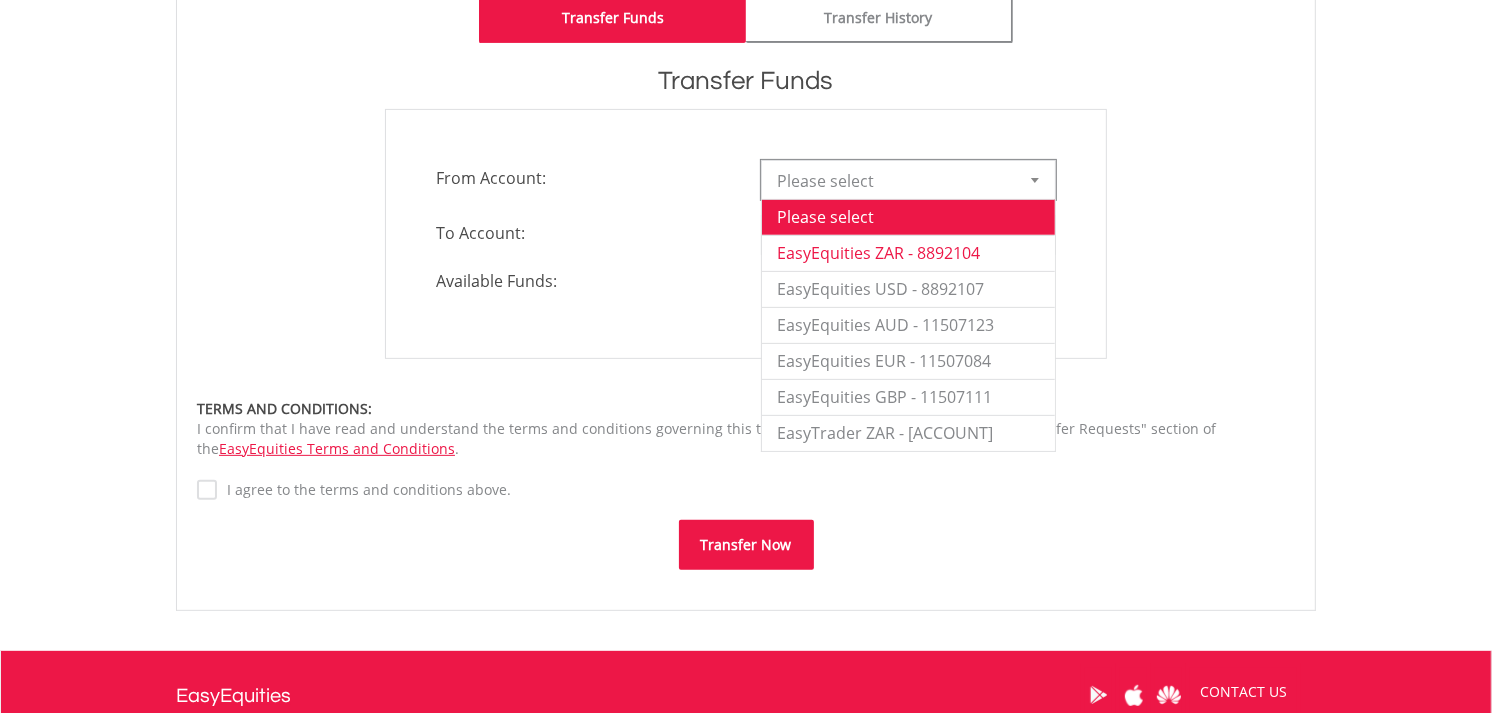 click on "EasyEquities ZAR - 8892104" at bounding box center [908, 253] 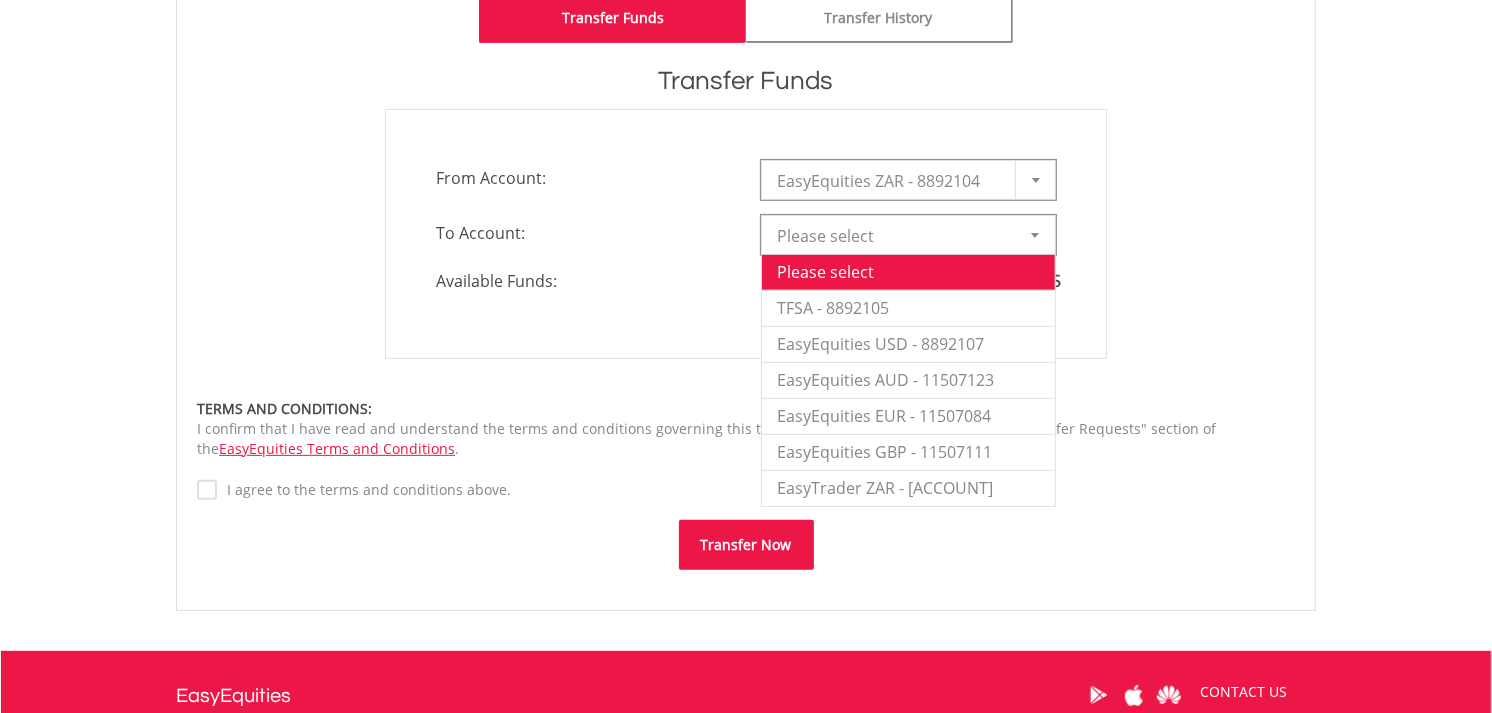 click at bounding box center [1035, 235] 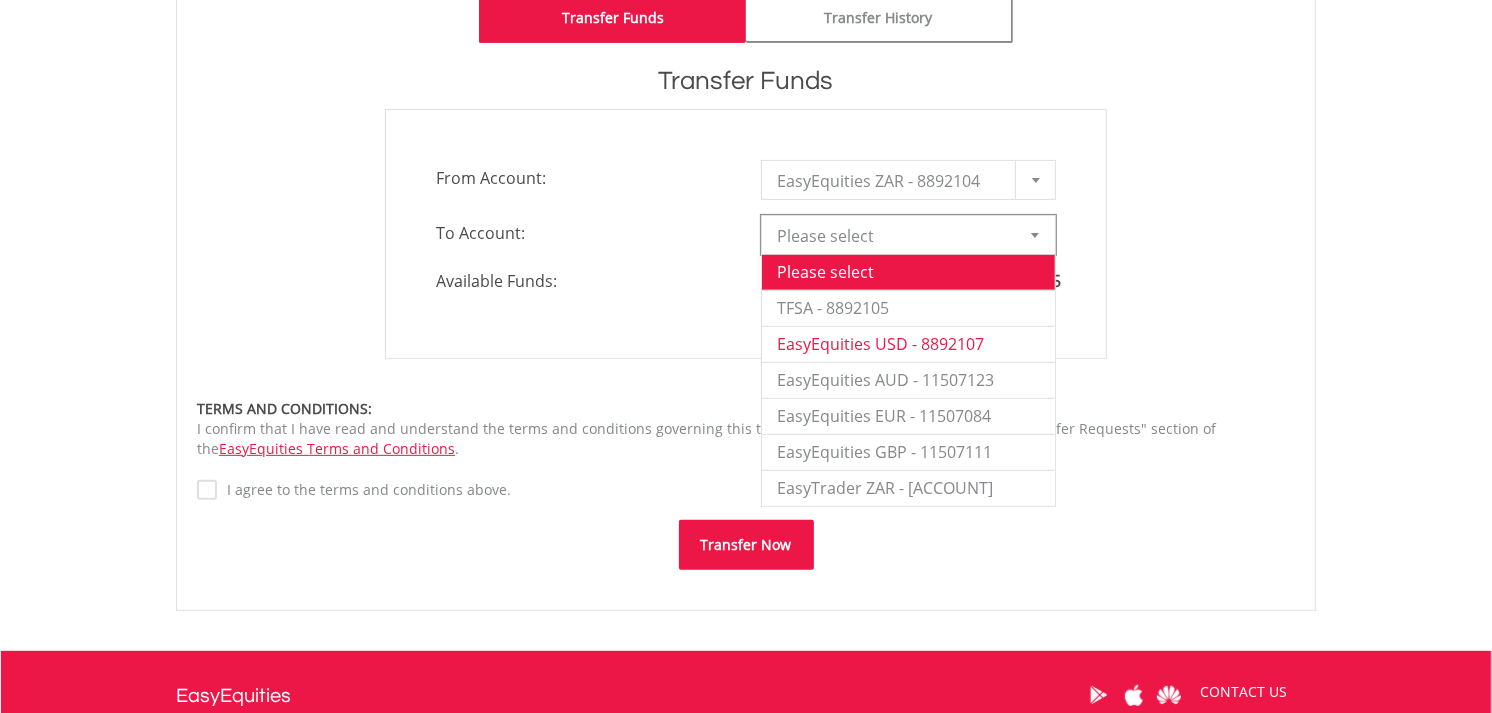 click on "EasyEquities USD - 8892107" at bounding box center (908, 344) 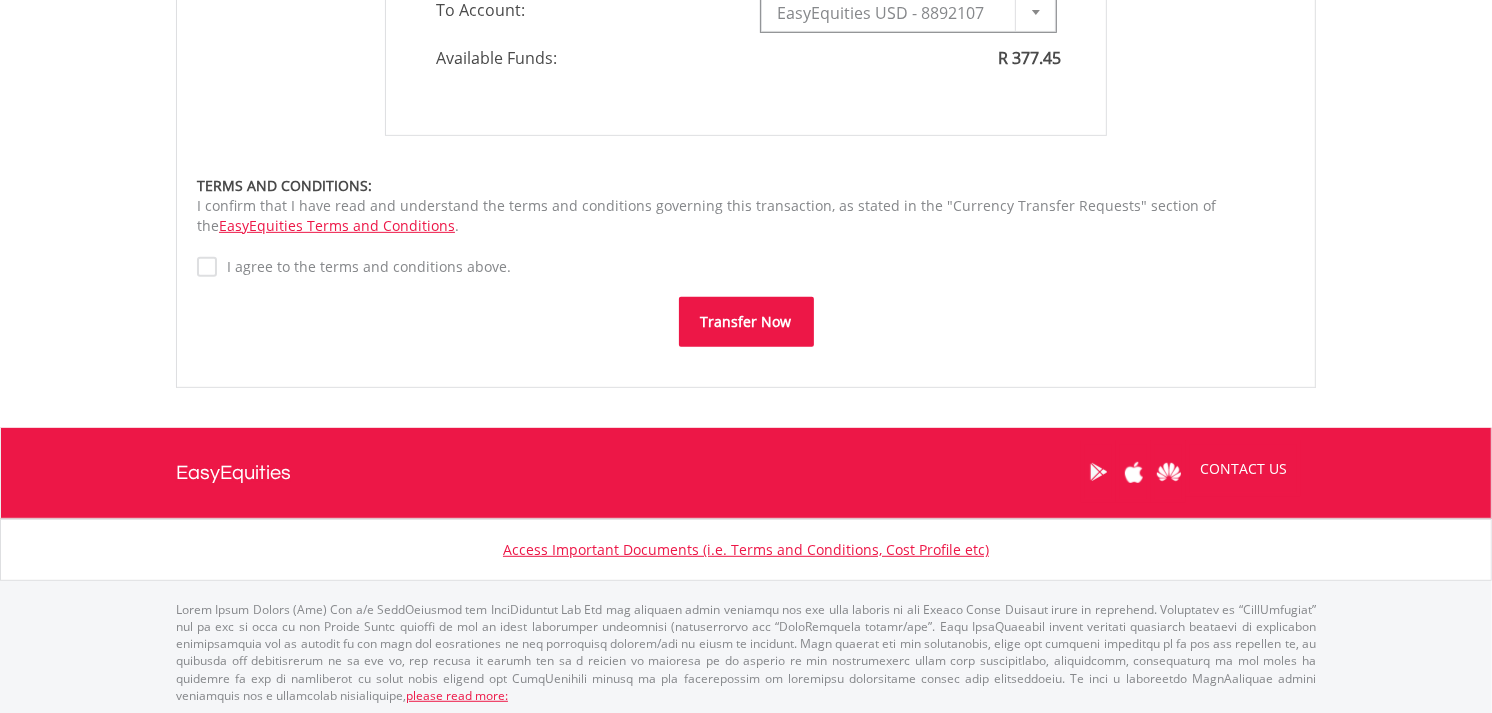 scroll, scrollTop: 780, scrollLeft: 0, axis: vertical 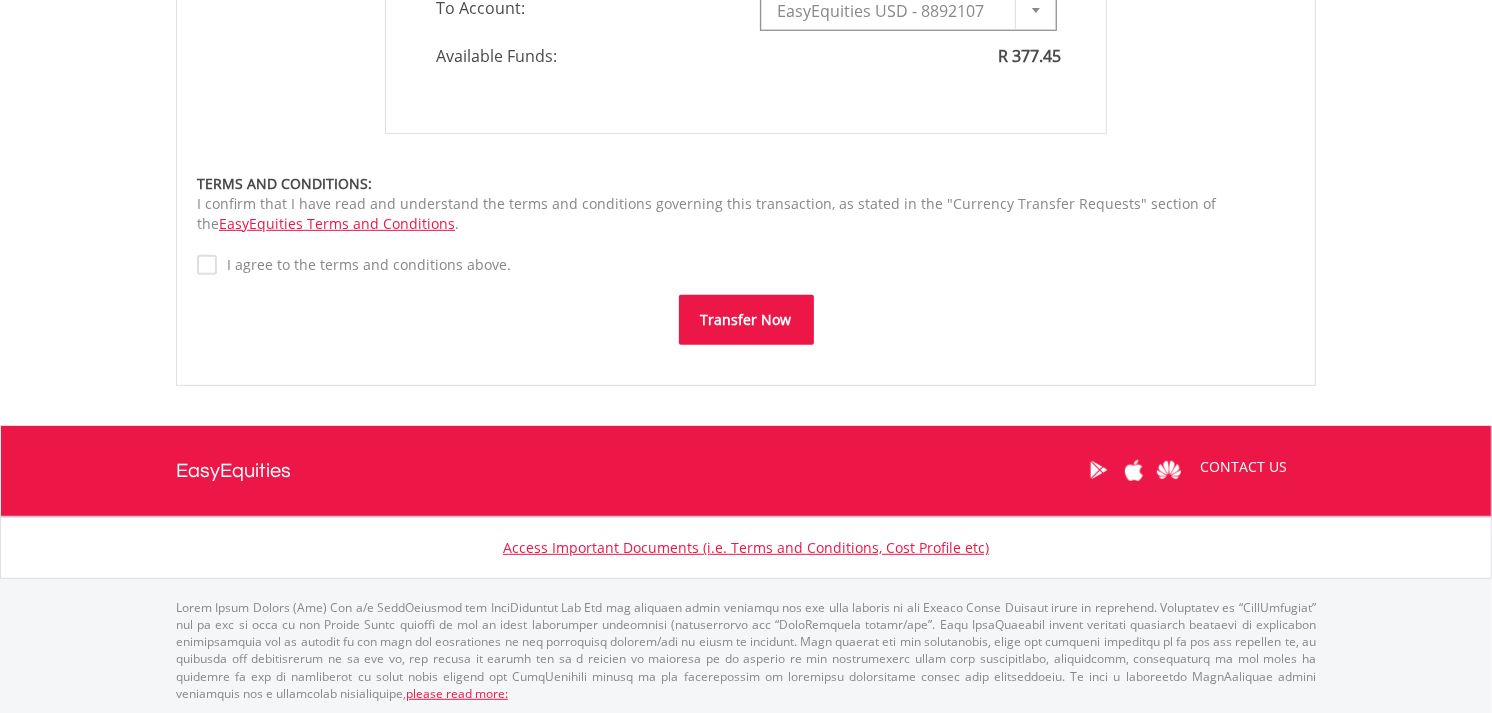 type on "*" 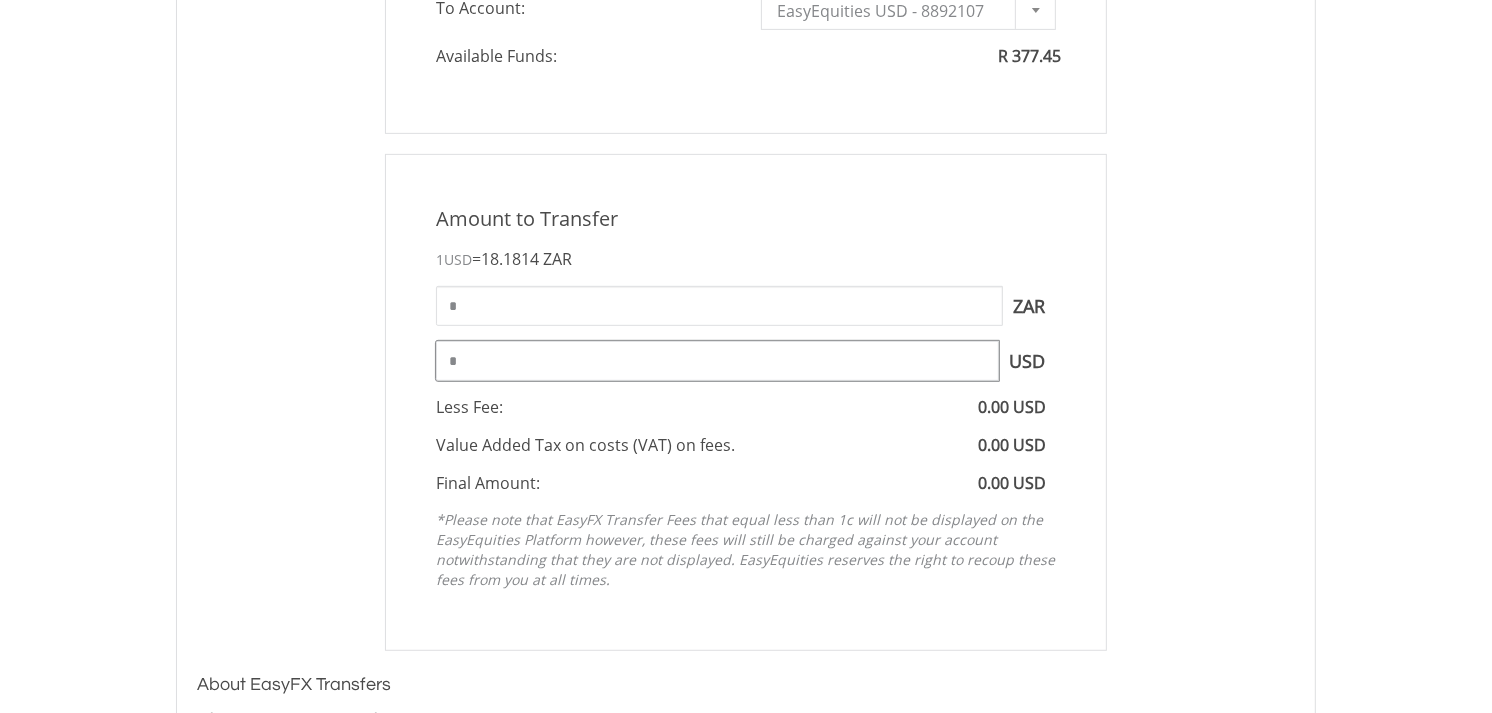 drag, startPoint x: 495, startPoint y: 346, endPoint x: 360, endPoint y: 353, distance: 135.18137 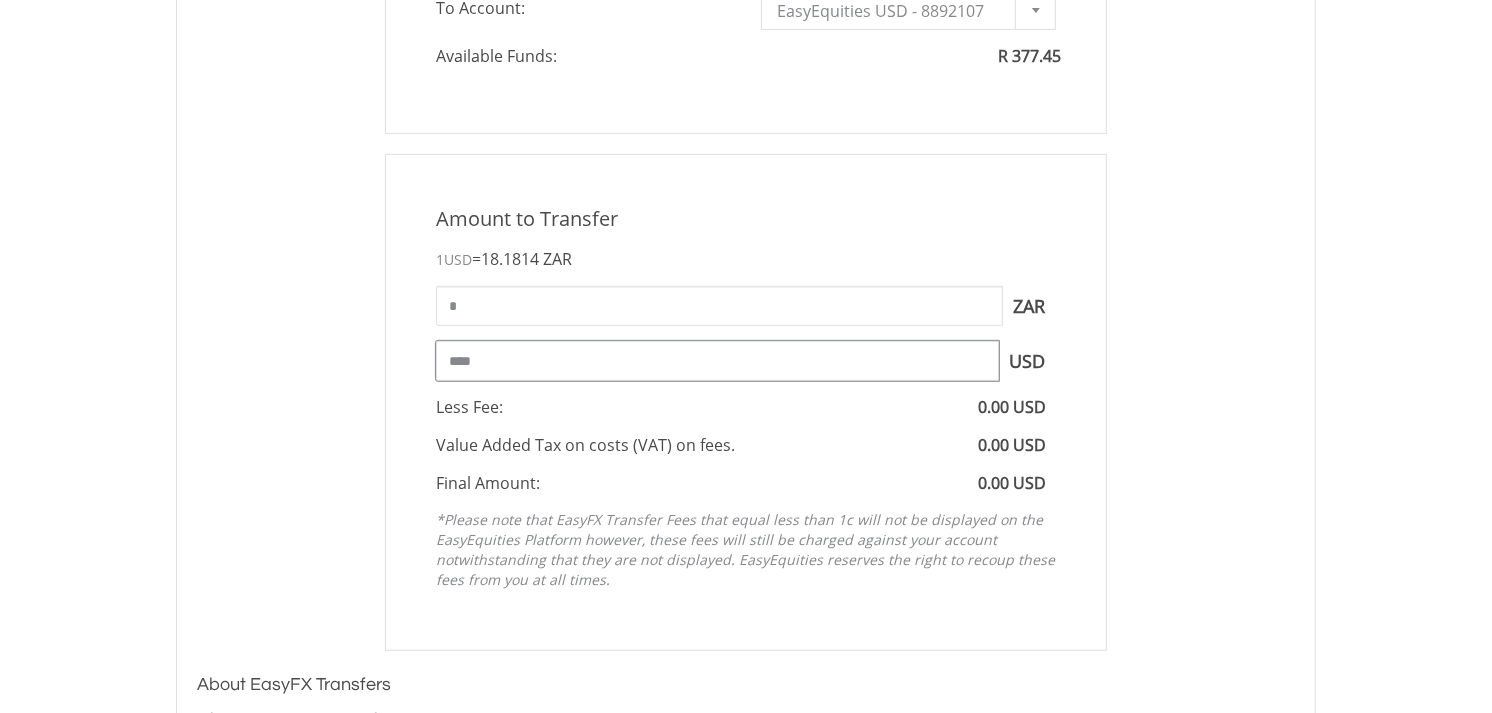 type on "****" 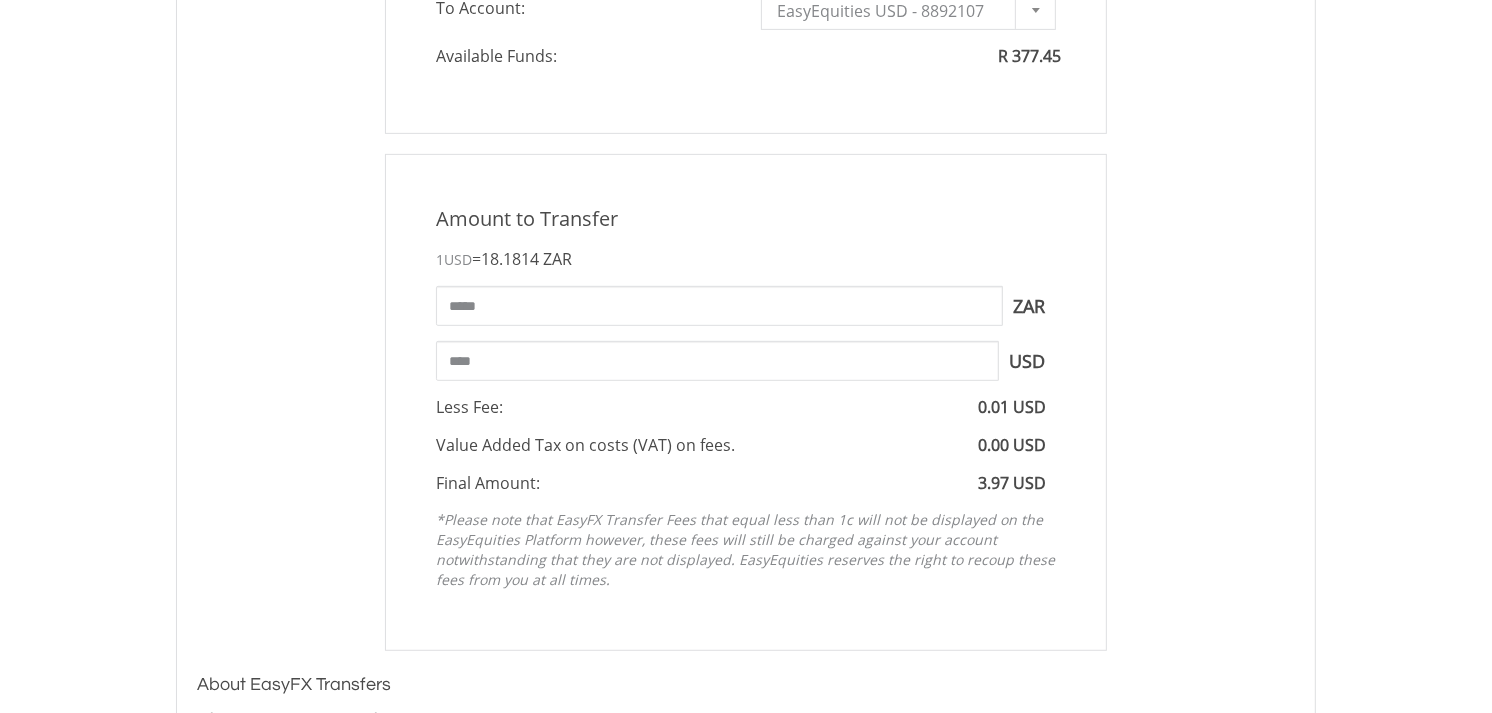 click on "Final Amount:      3.97 USD" at bounding box center (746, 483) 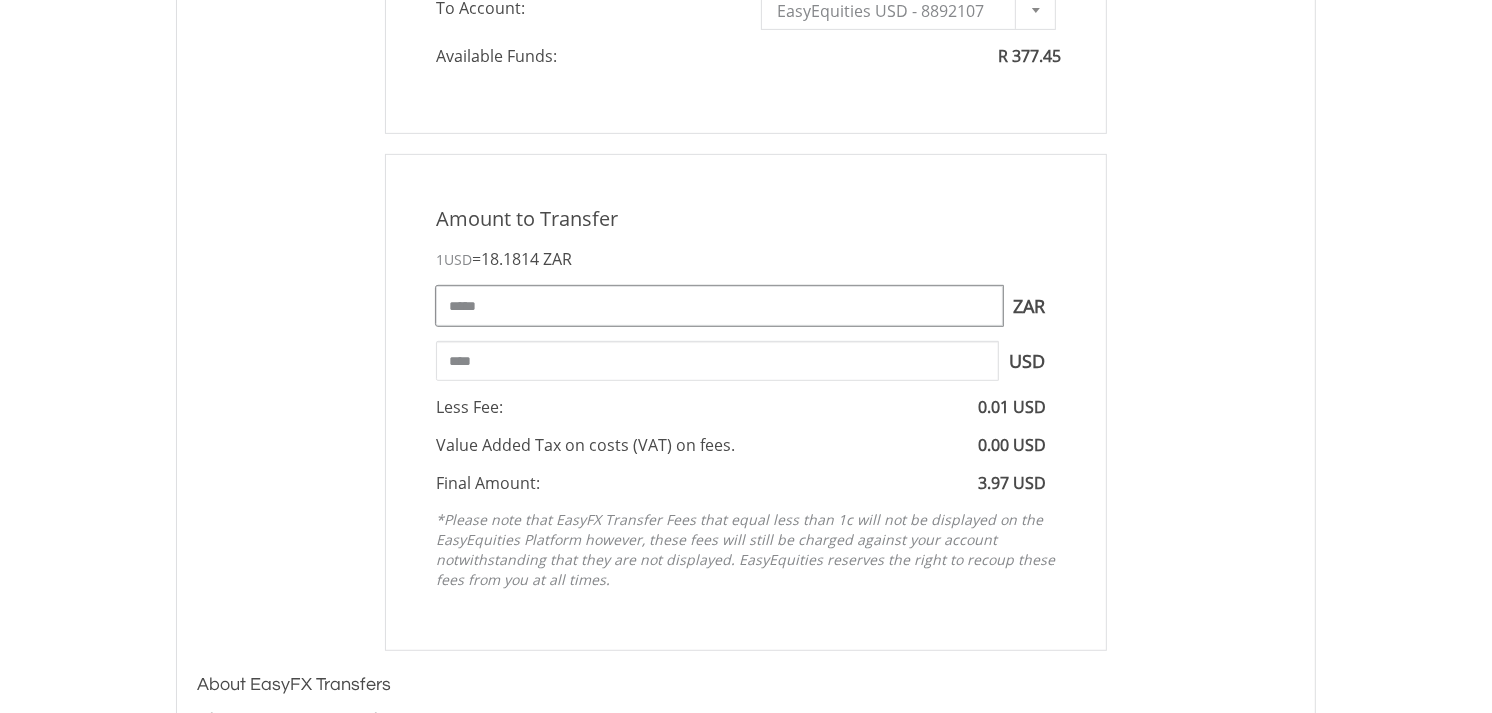 click on "*****" at bounding box center [719, 306] 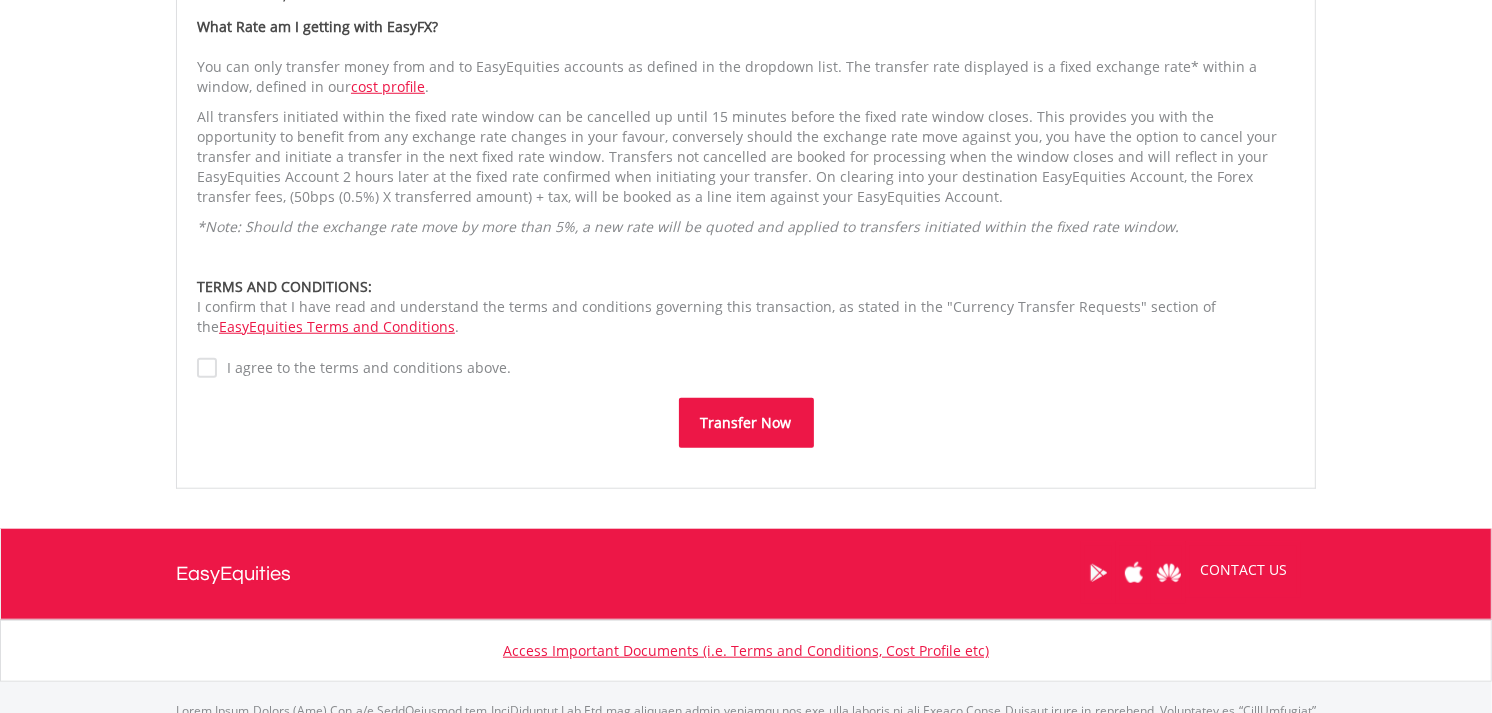 scroll, scrollTop: 1575, scrollLeft: 0, axis: vertical 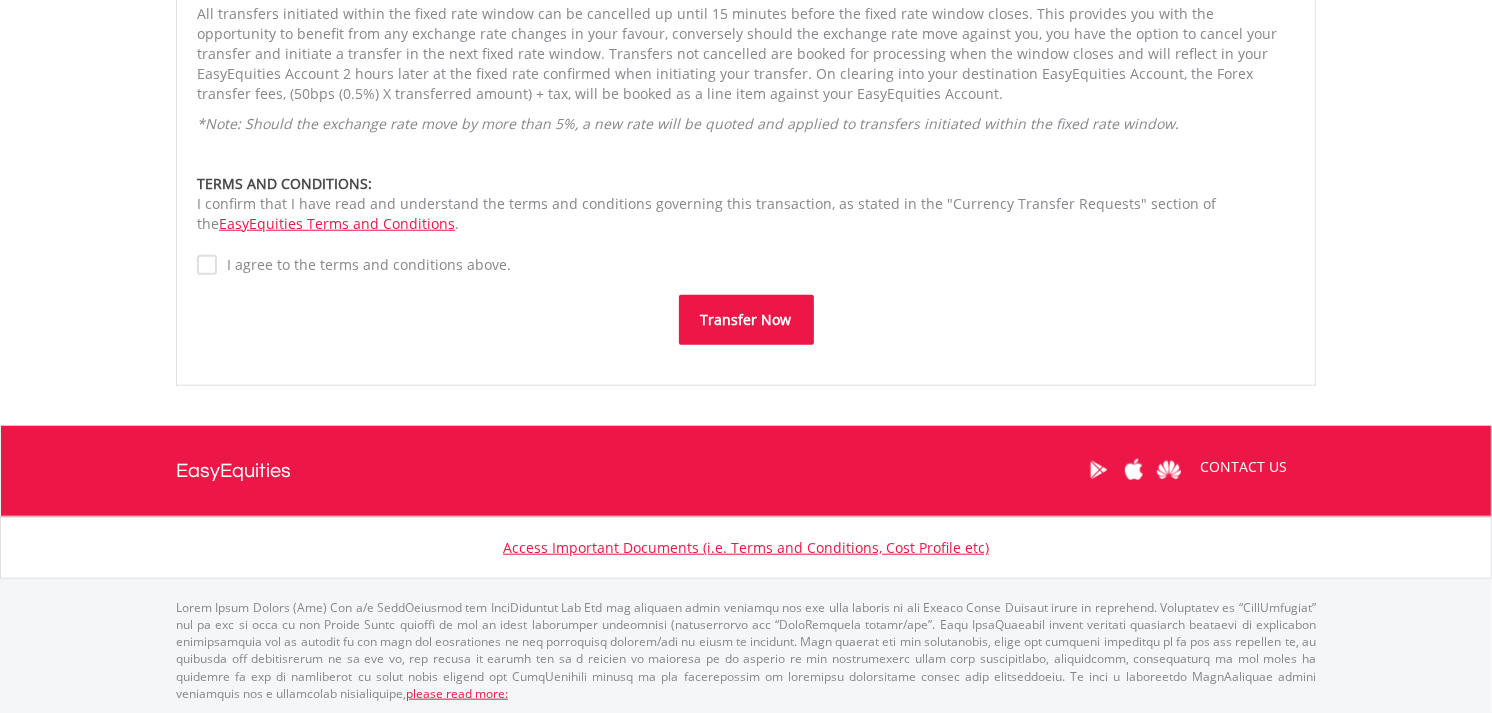 type on "*****" 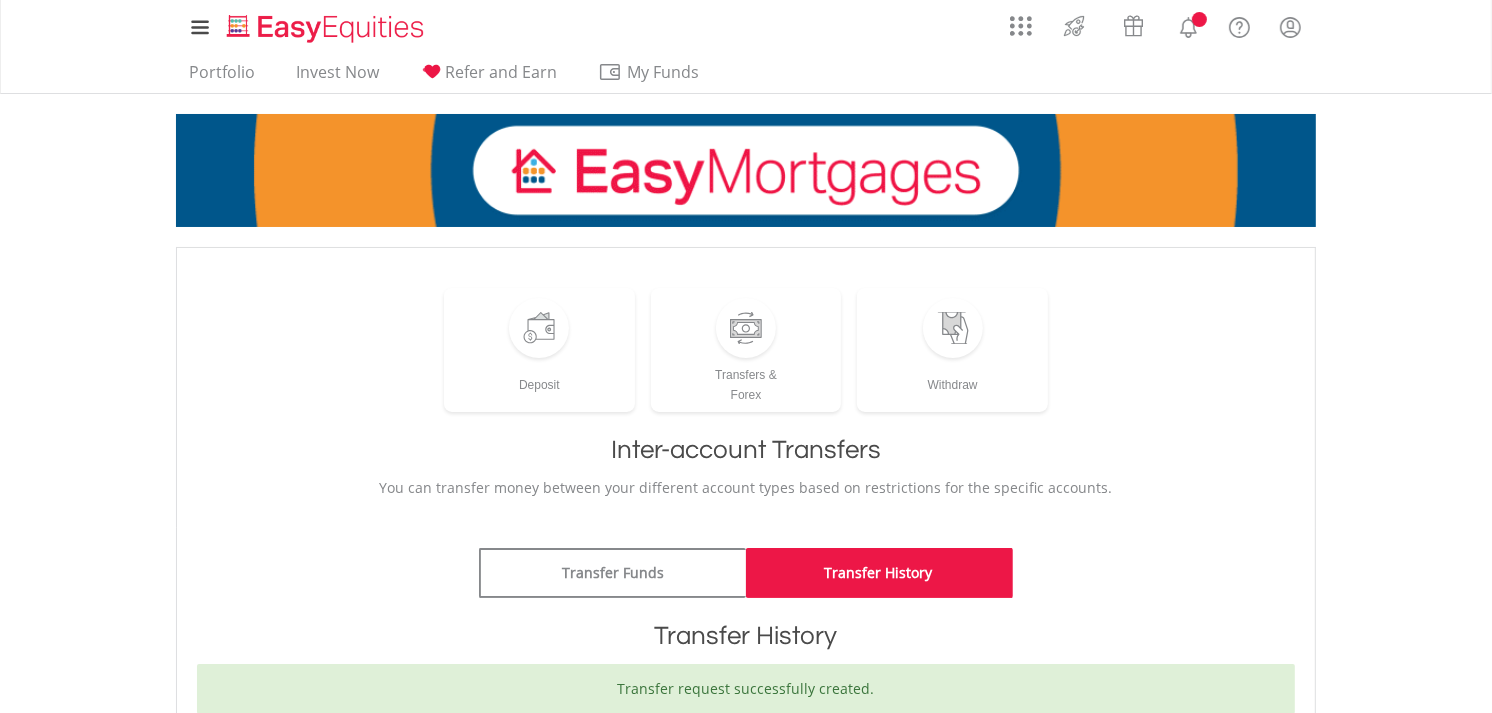 scroll, scrollTop: 444, scrollLeft: 0, axis: vertical 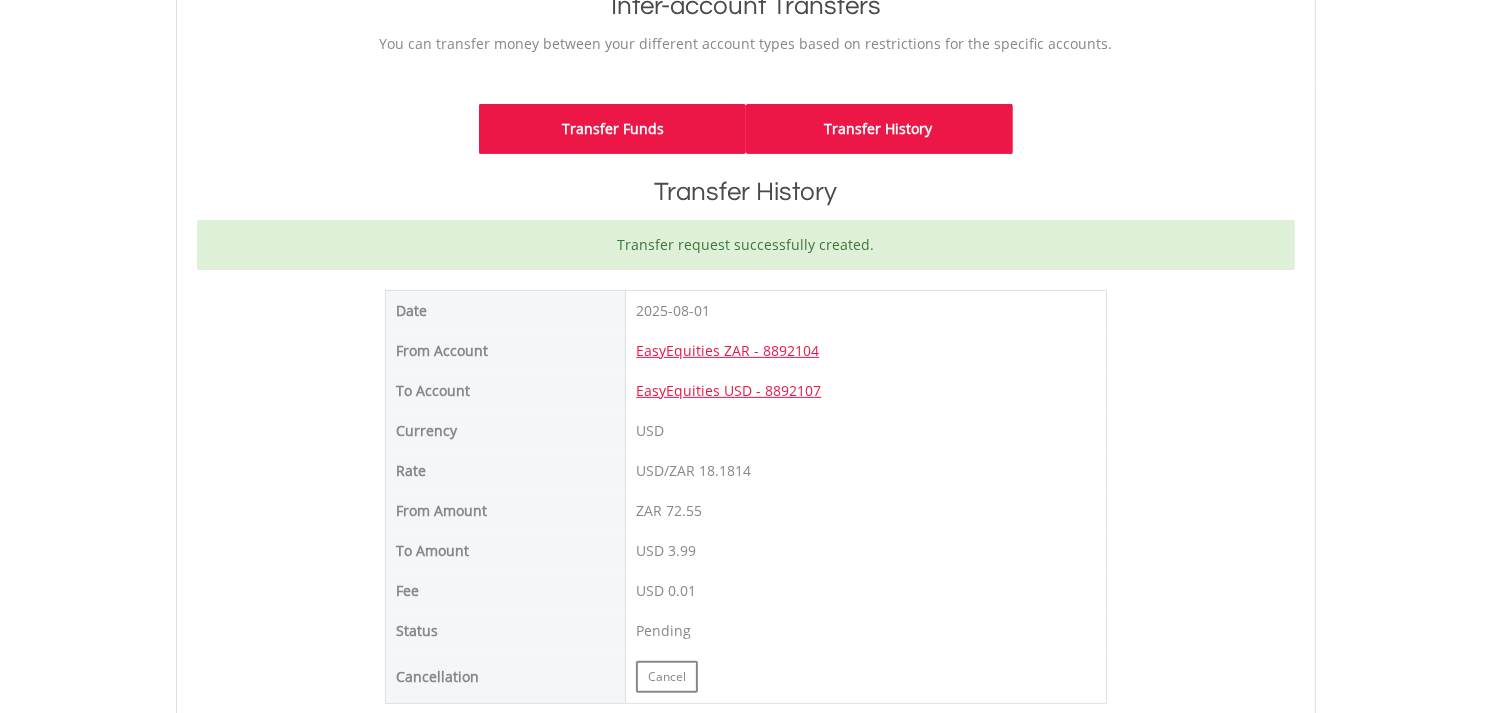 click on "Transfer Funds" at bounding box center (612, 129) 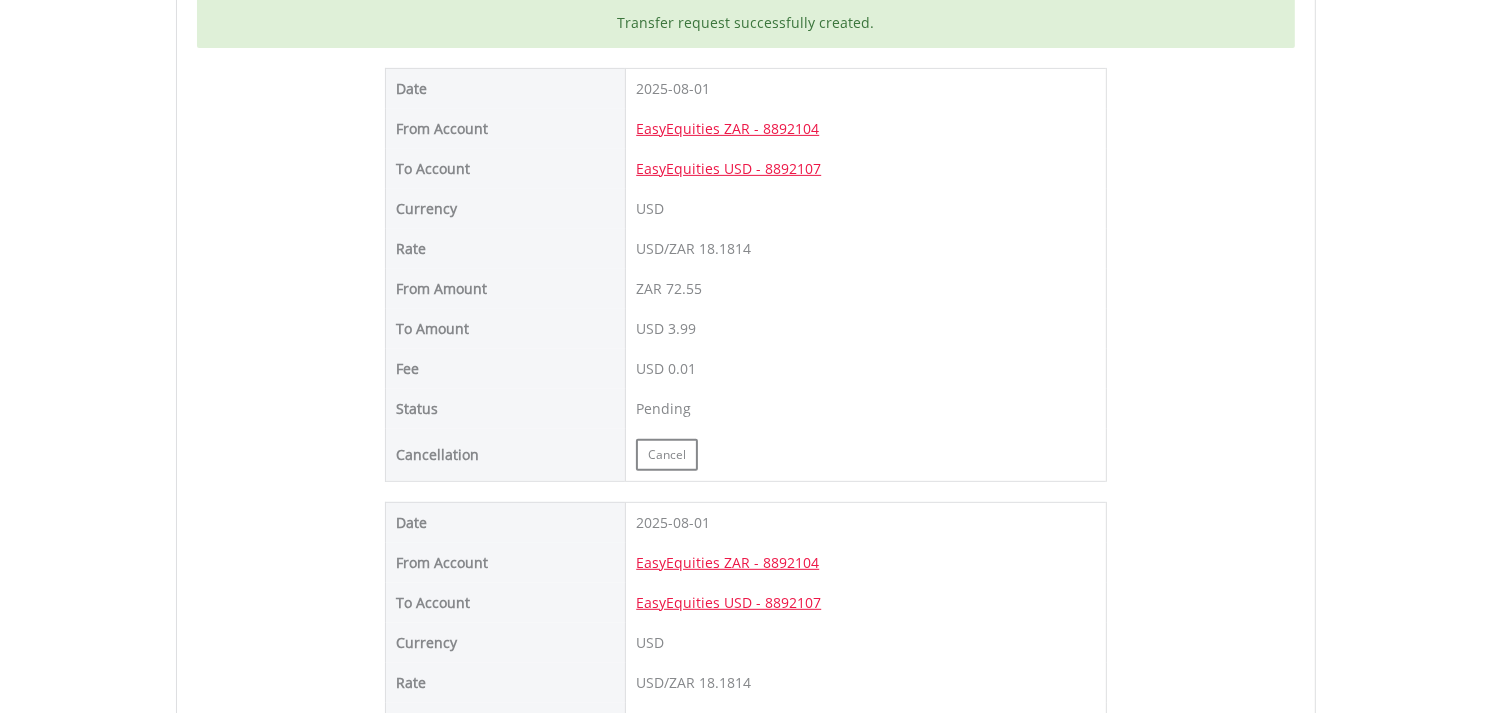 scroll, scrollTop: 761, scrollLeft: 0, axis: vertical 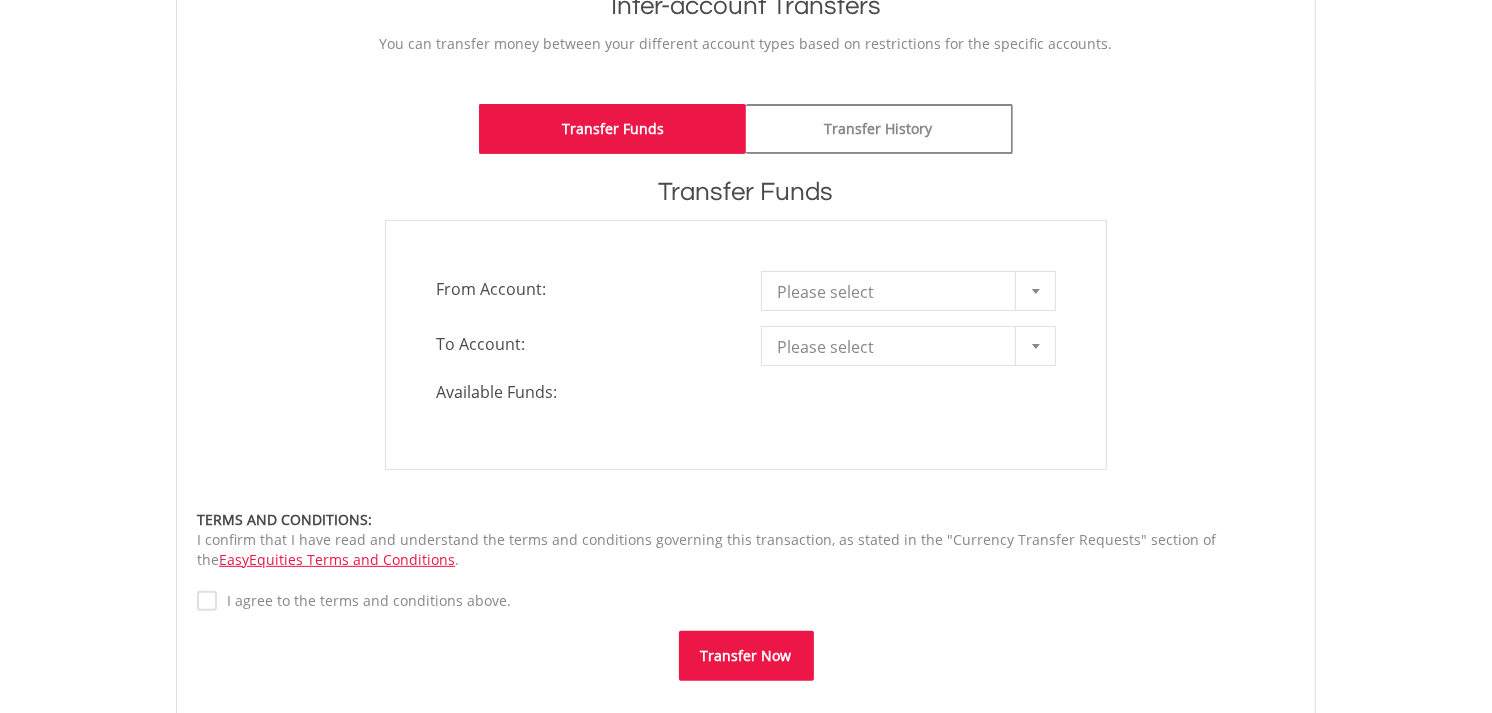 click at bounding box center (1035, 291) 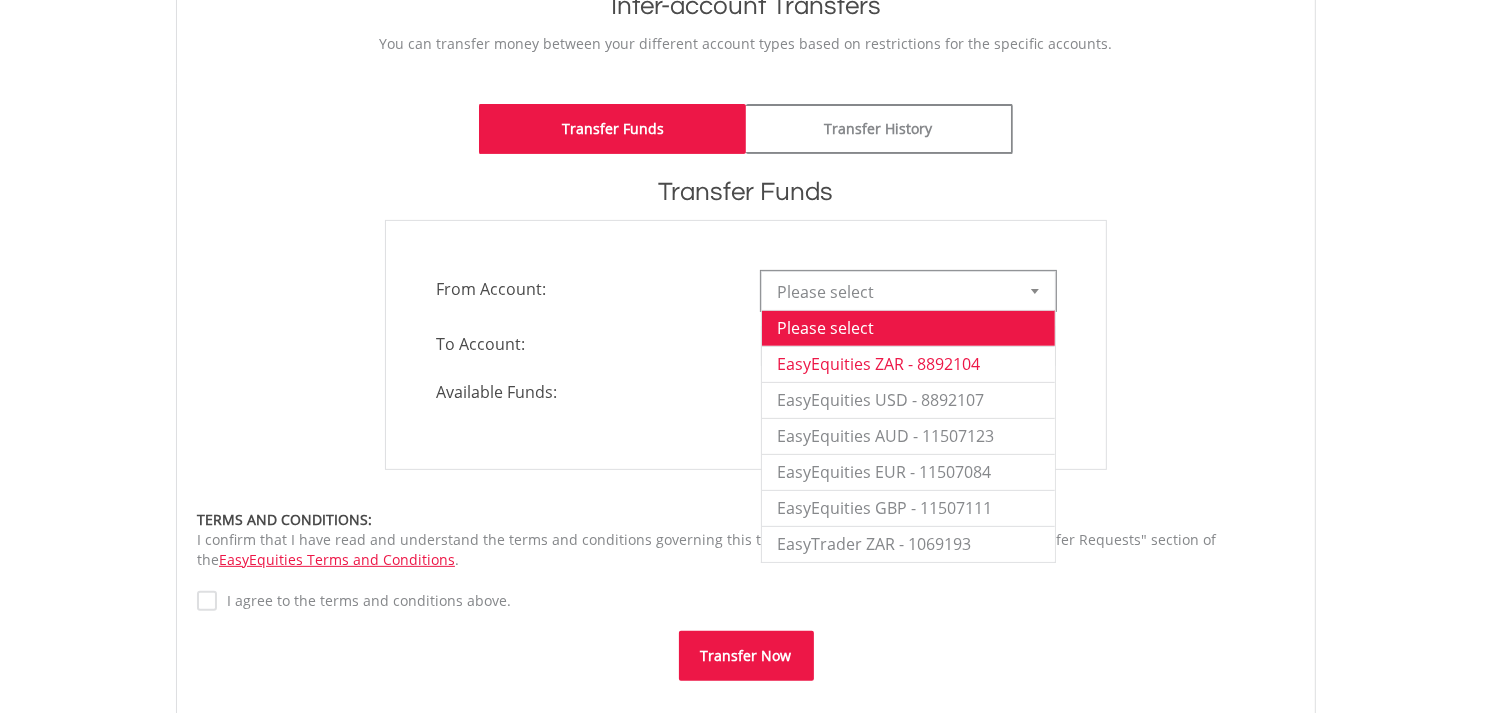 click on "EasyEquities ZAR - 8892104" at bounding box center [908, 364] 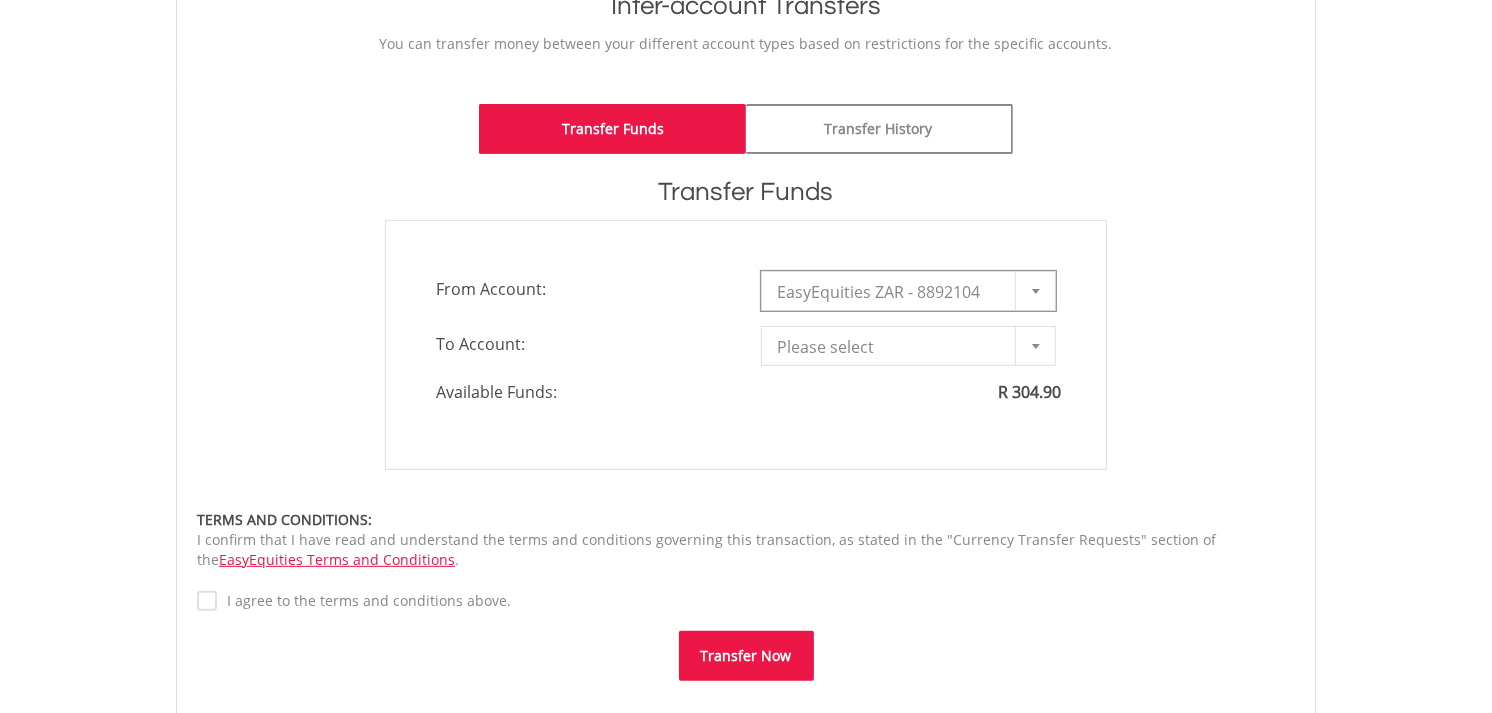 click at bounding box center [1035, 346] 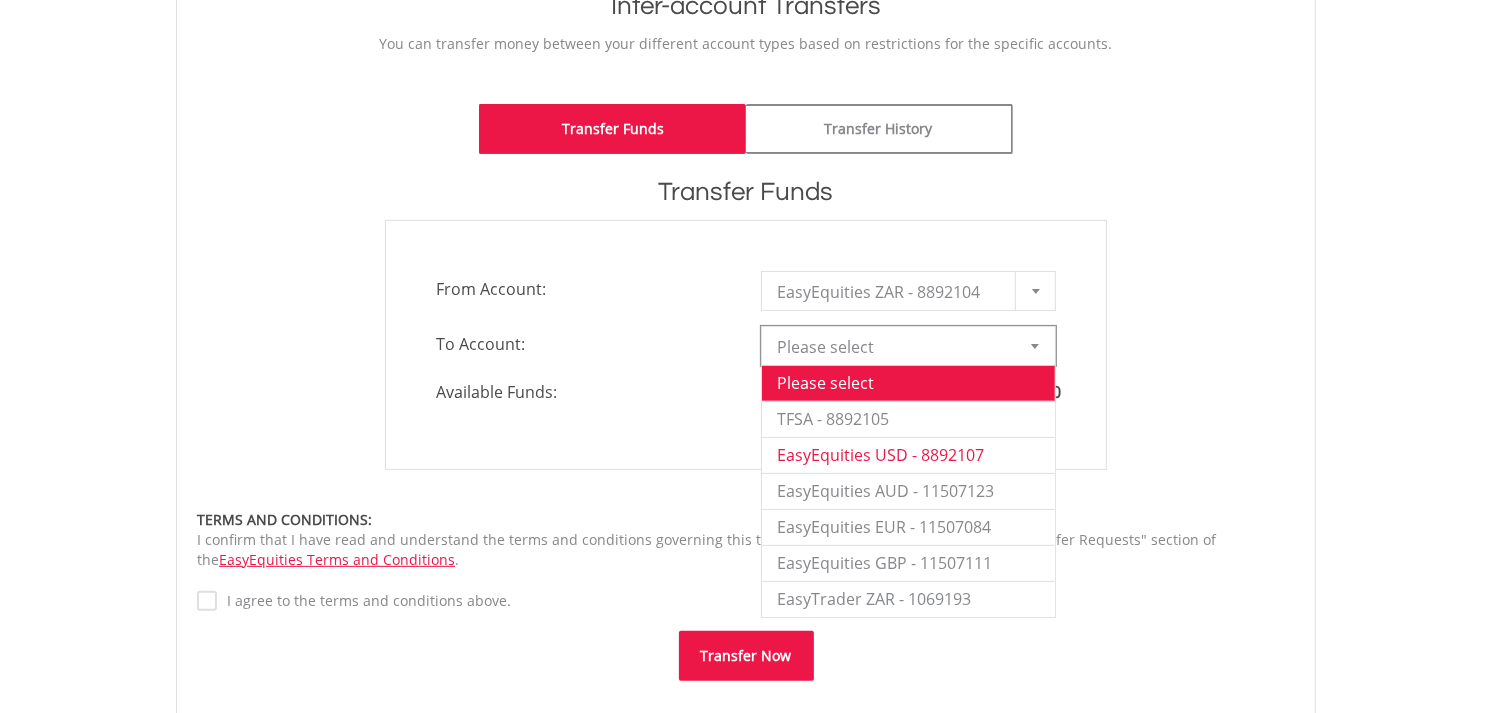 click on "EasyEquities USD - 8892107" at bounding box center [908, 455] 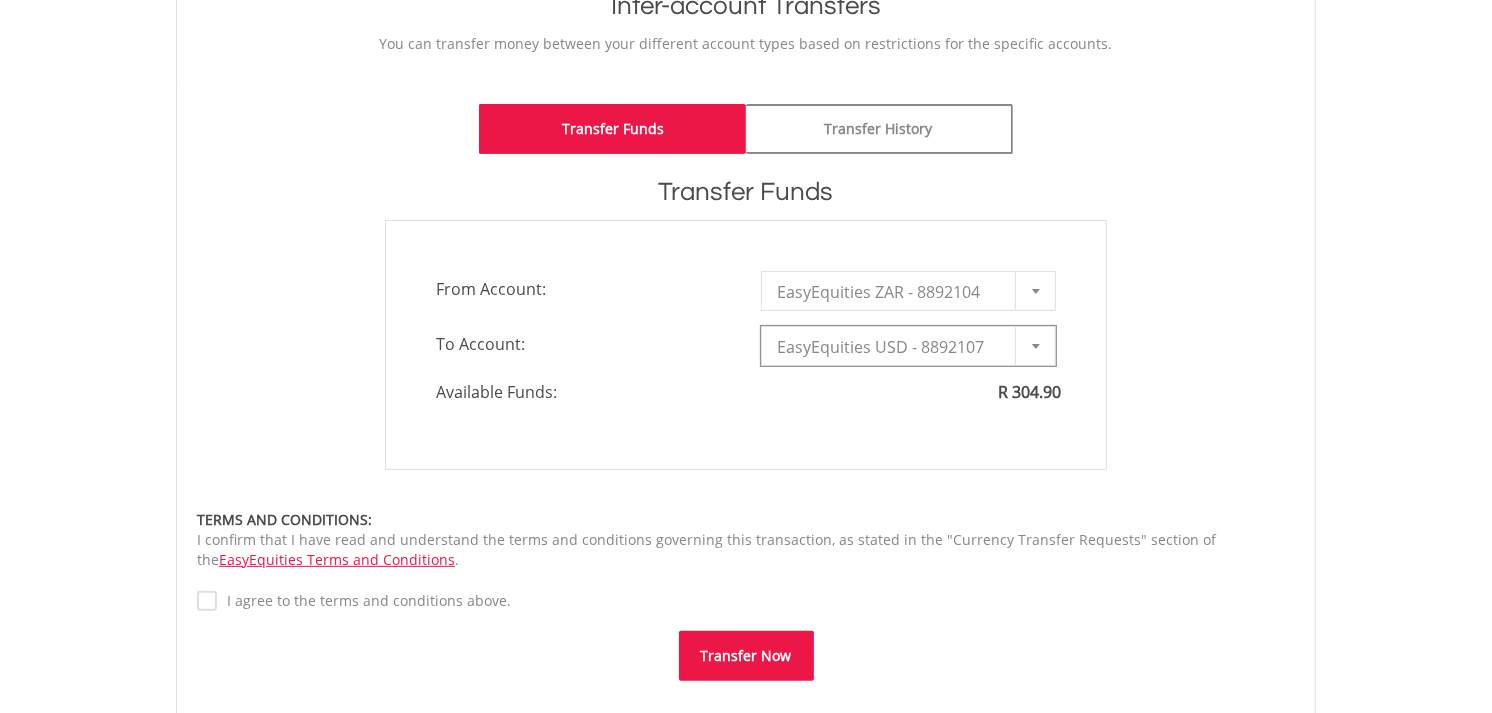 type on "*" 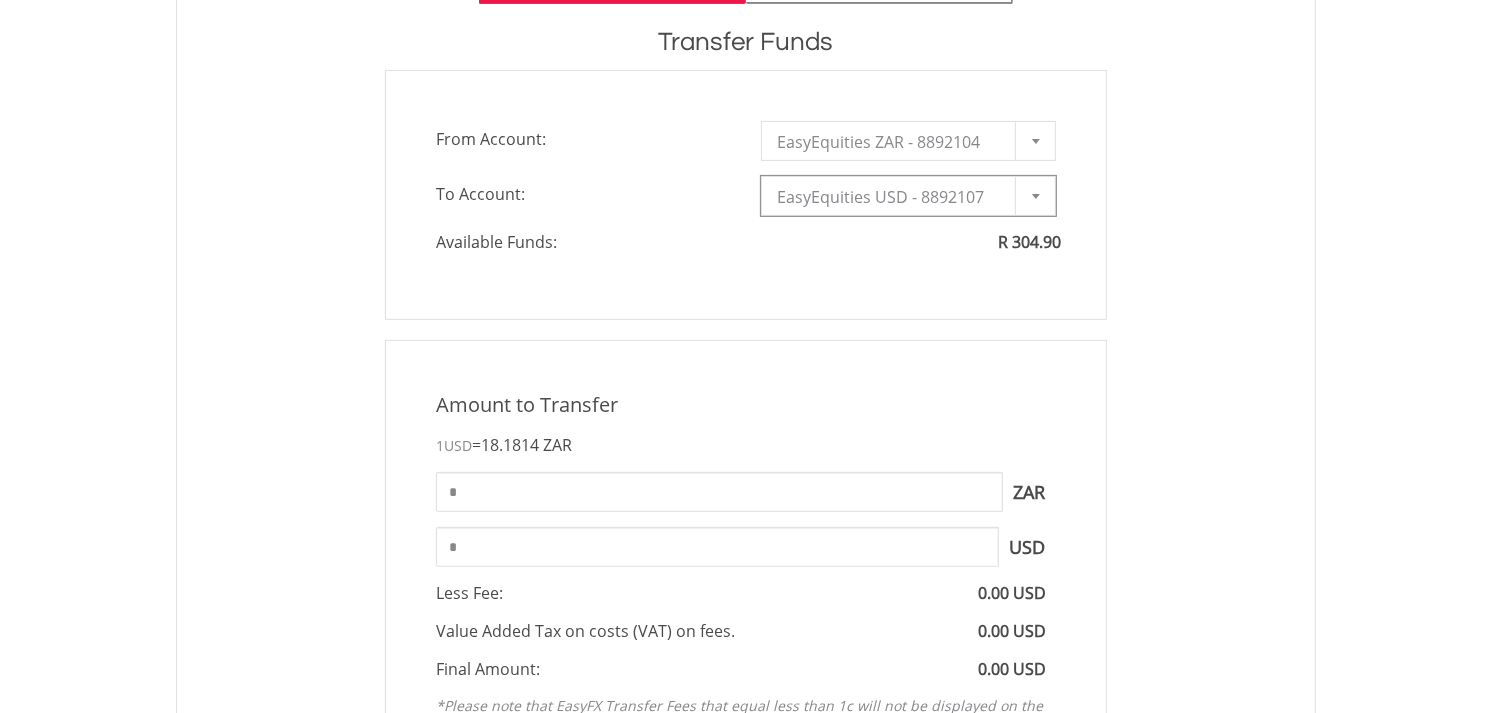 scroll, scrollTop: 1000, scrollLeft: 0, axis: vertical 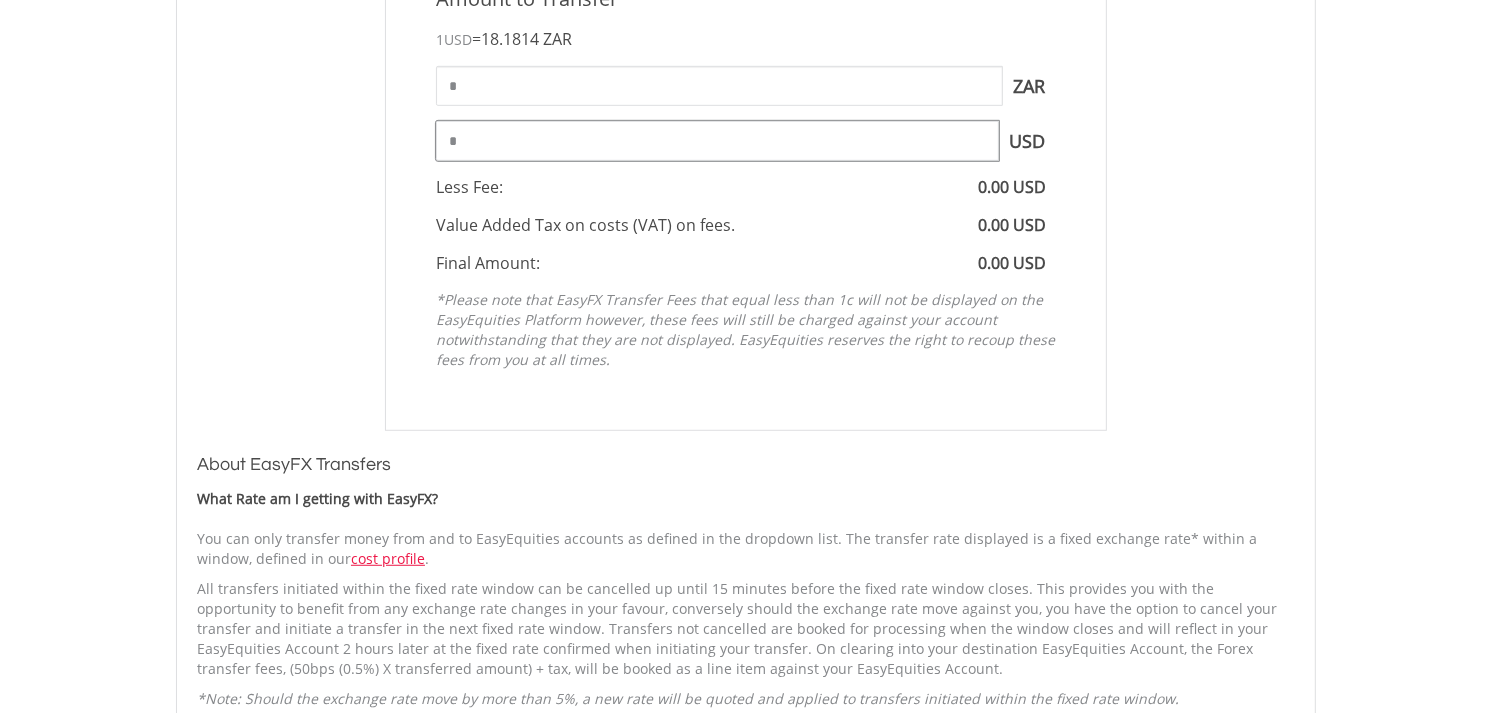 drag, startPoint x: 493, startPoint y: 142, endPoint x: 262, endPoint y: 170, distance: 232.69078 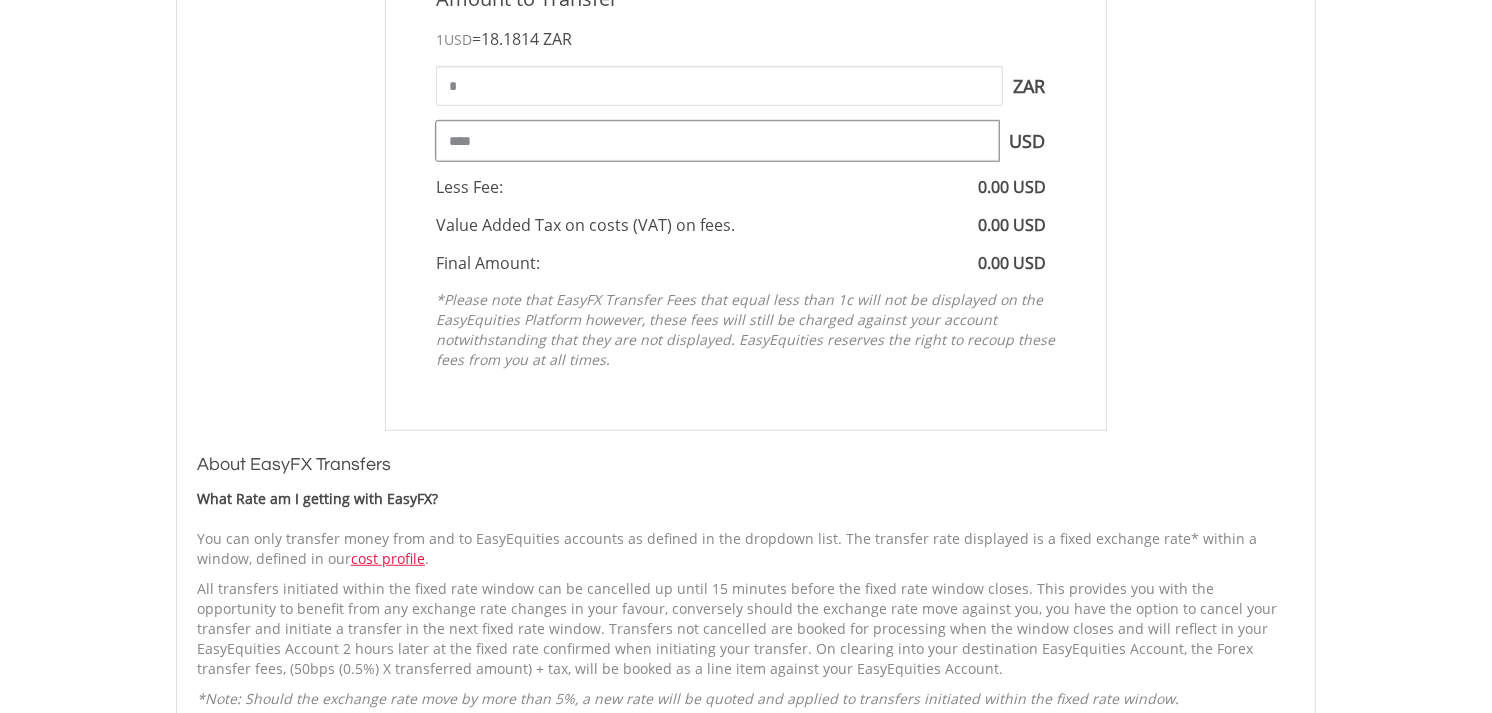 type on "****" 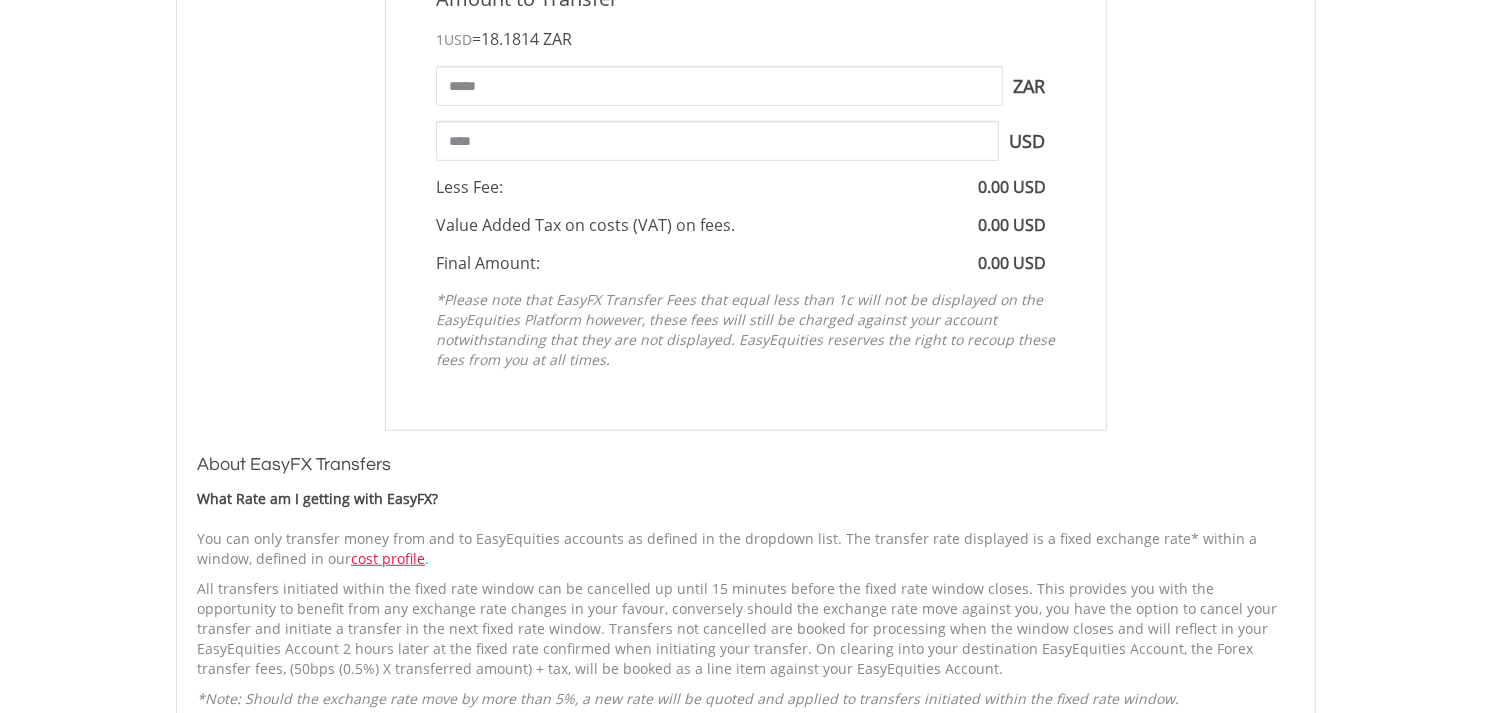 click on "Amount to Transfer
1  USD  =  18.1814   ZAR
*****
ZAR
You can transfer funds into your offshore accounts as well as back into your ZAR account
where the inter-account transfer will be done at a fee of 50 basis points (0.5%) of the
transferred amount plus applicable tax. For more info, read our
FAQ article." at bounding box center (746, 182) 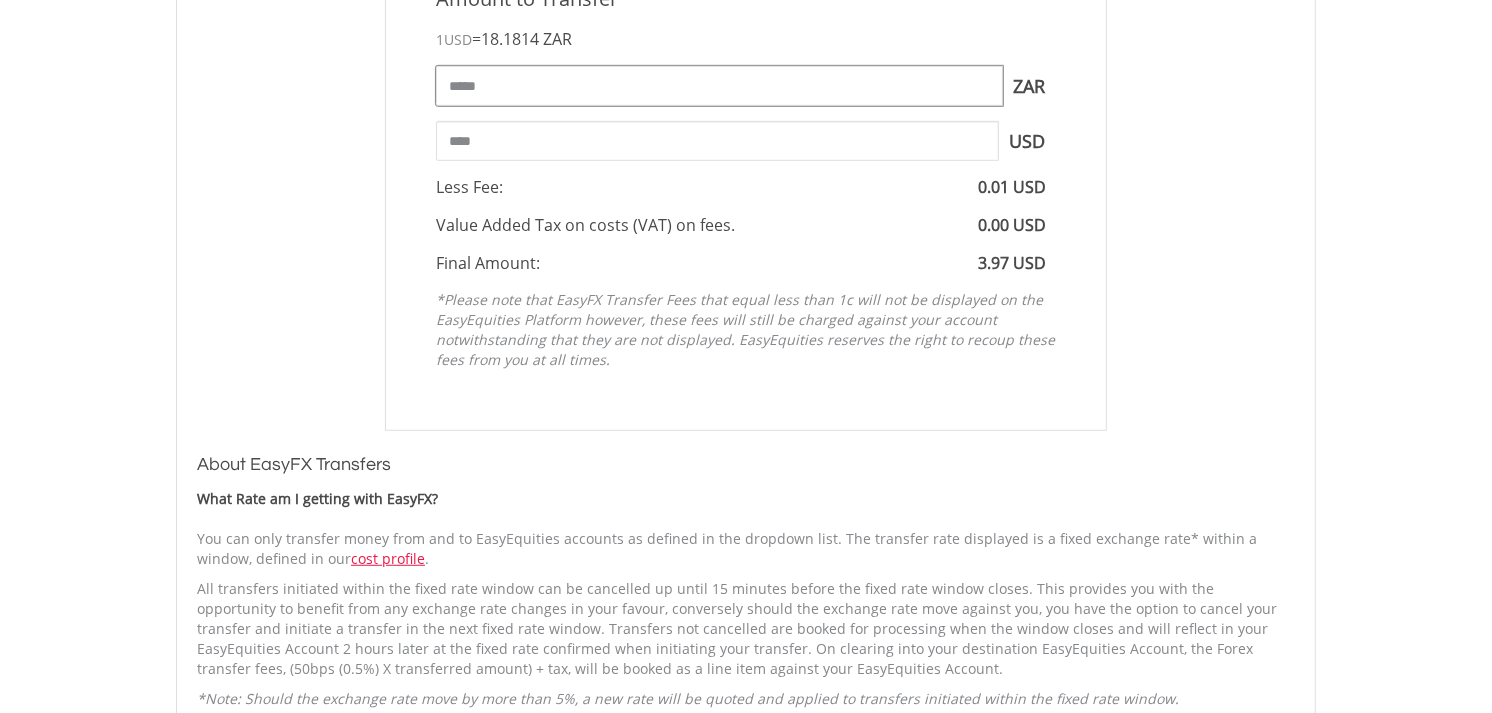 click on "*****" at bounding box center [719, 86] 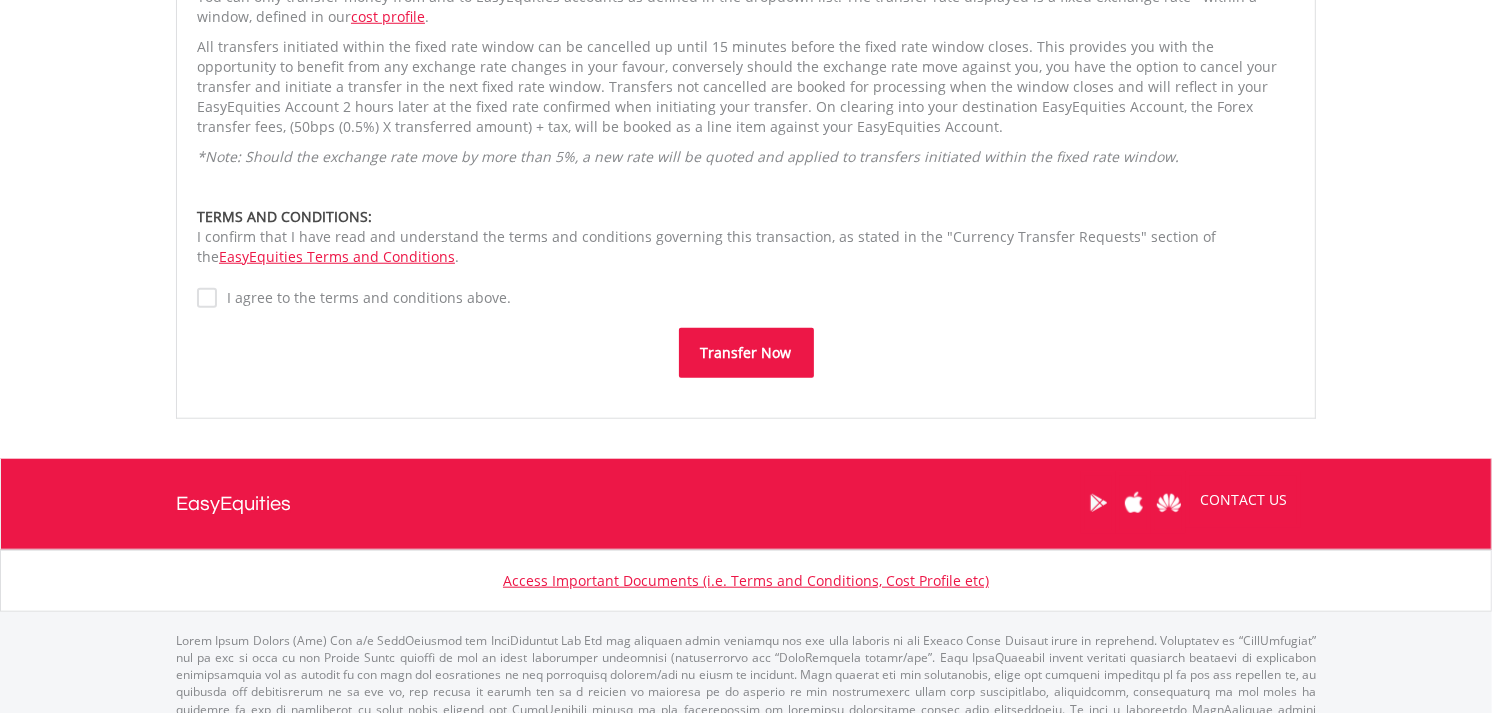 scroll, scrollTop: 1575, scrollLeft: 0, axis: vertical 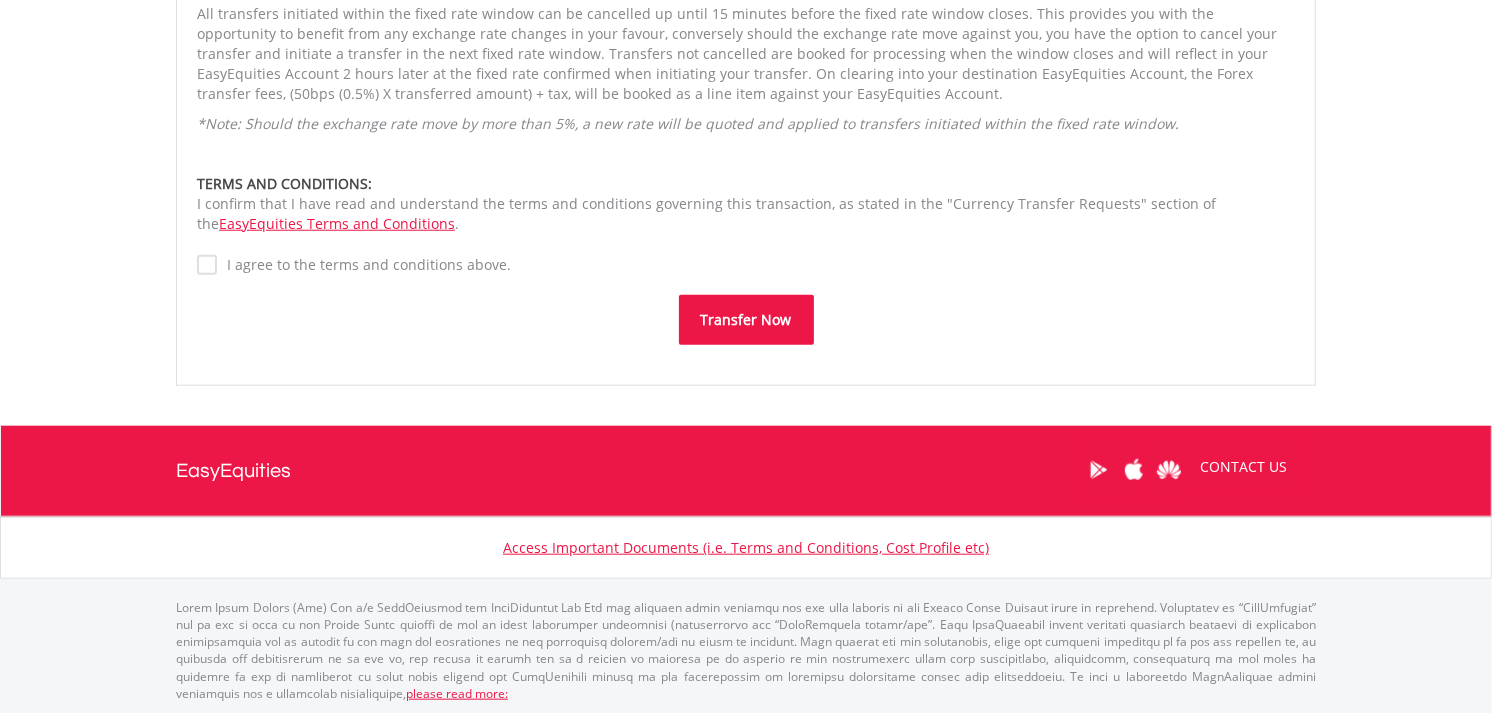 type on "*****" 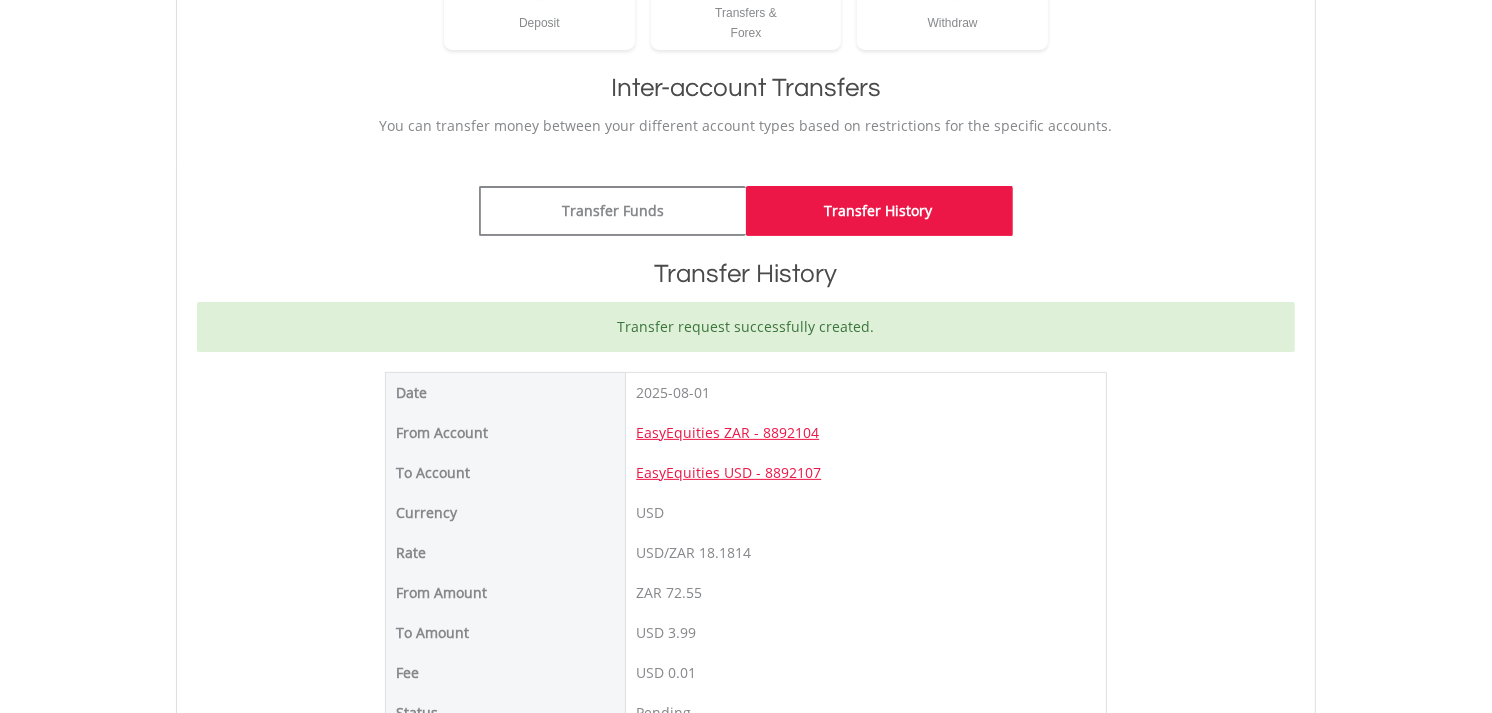 scroll, scrollTop: 222, scrollLeft: 0, axis: vertical 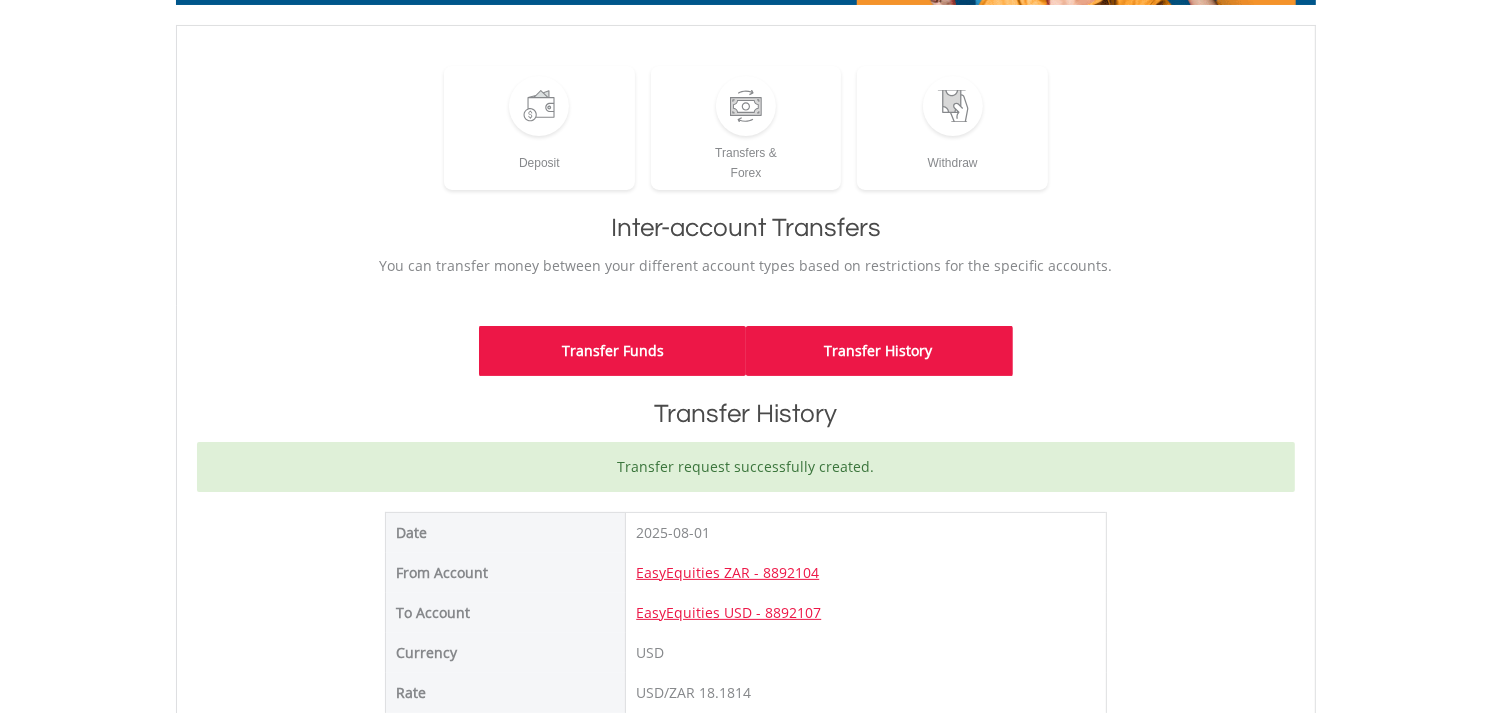 click on "Transfer Funds" at bounding box center [612, 351] 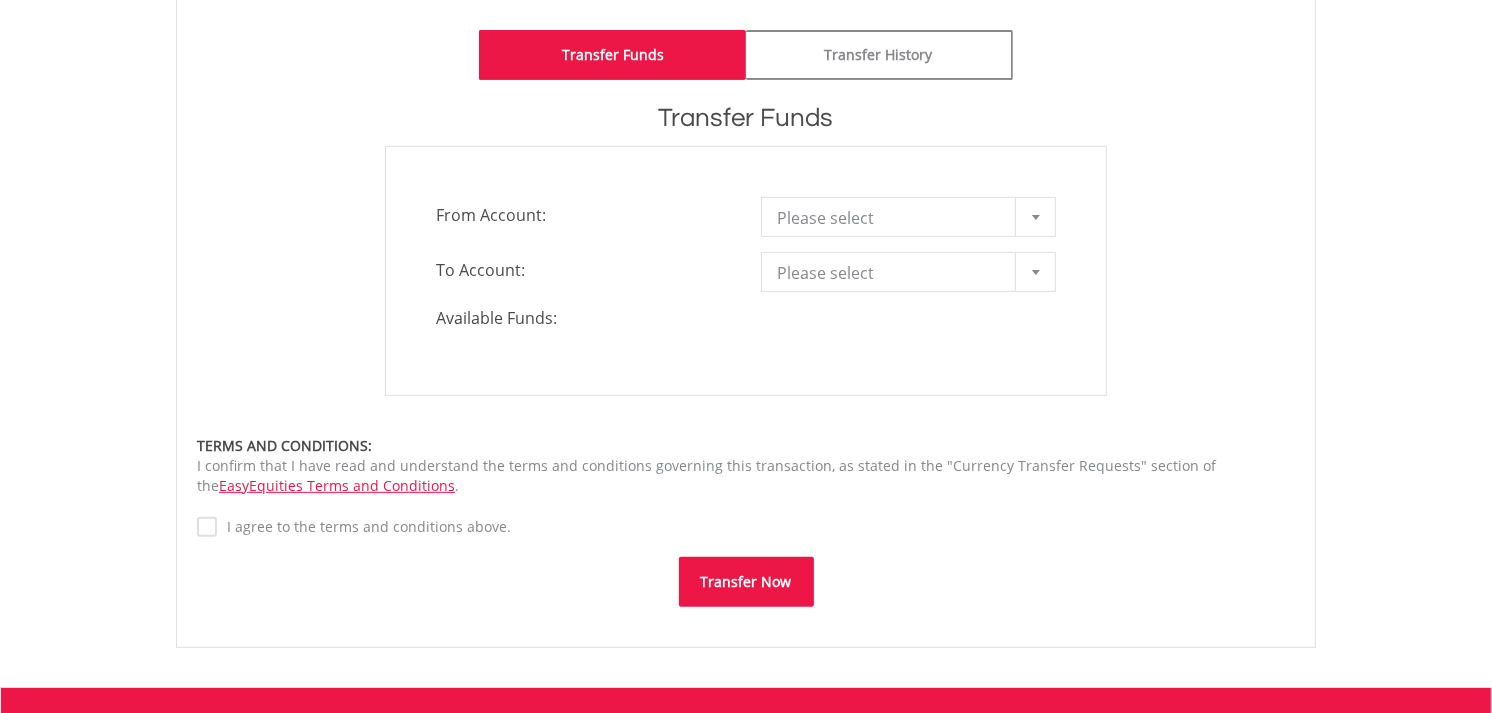 scroll, scrollTop: 555, scrollLeft: 0, axis: vertical 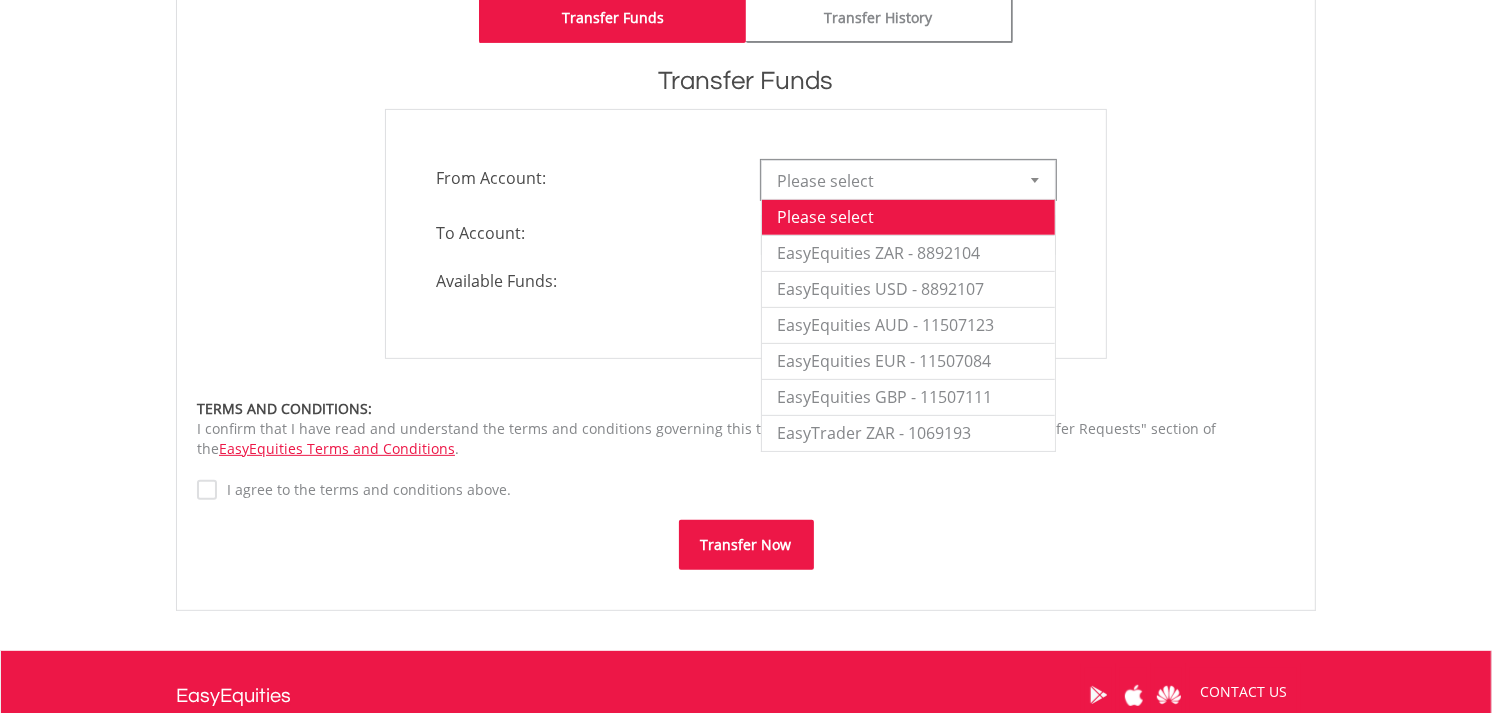 click at bounding box center [1035, 180] 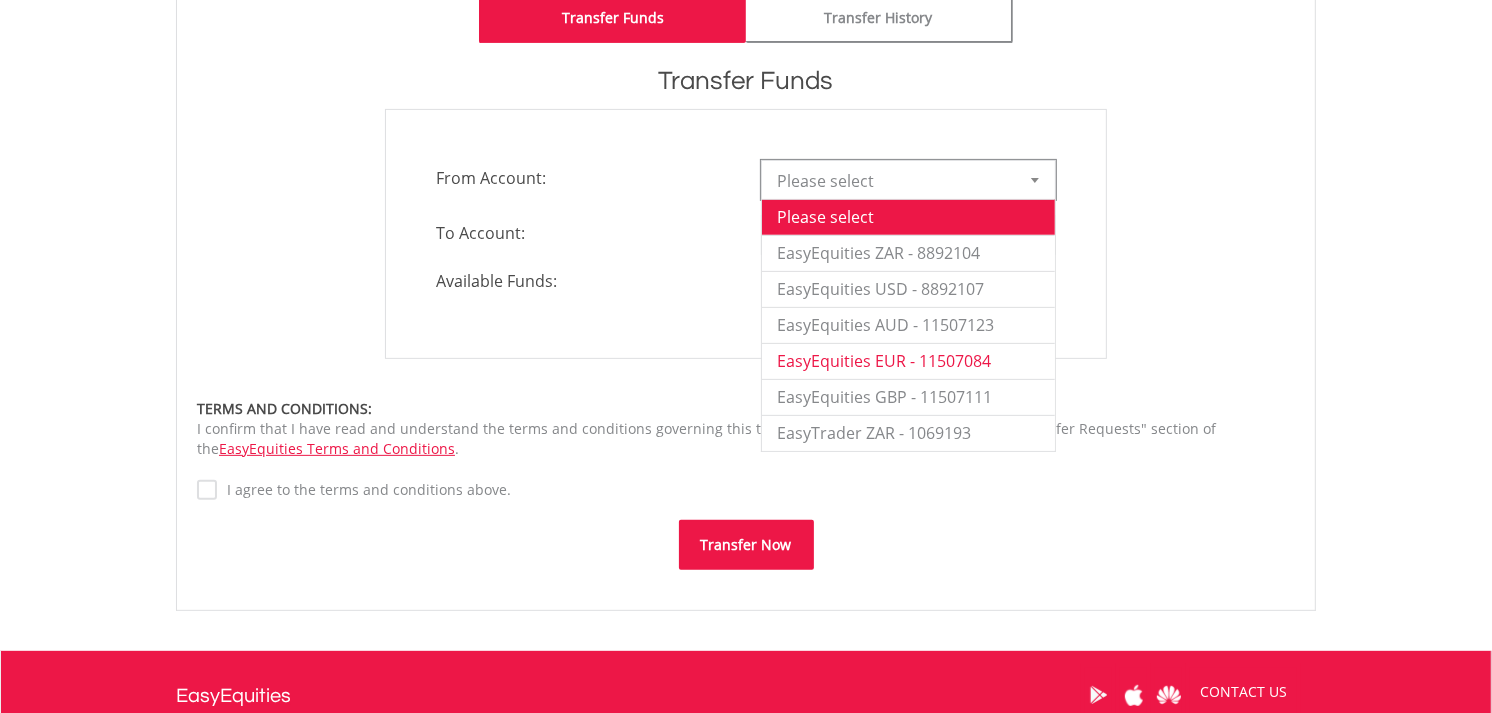 click on "EasyEquities EUR - 11507084" at bounding box center (908, 361) 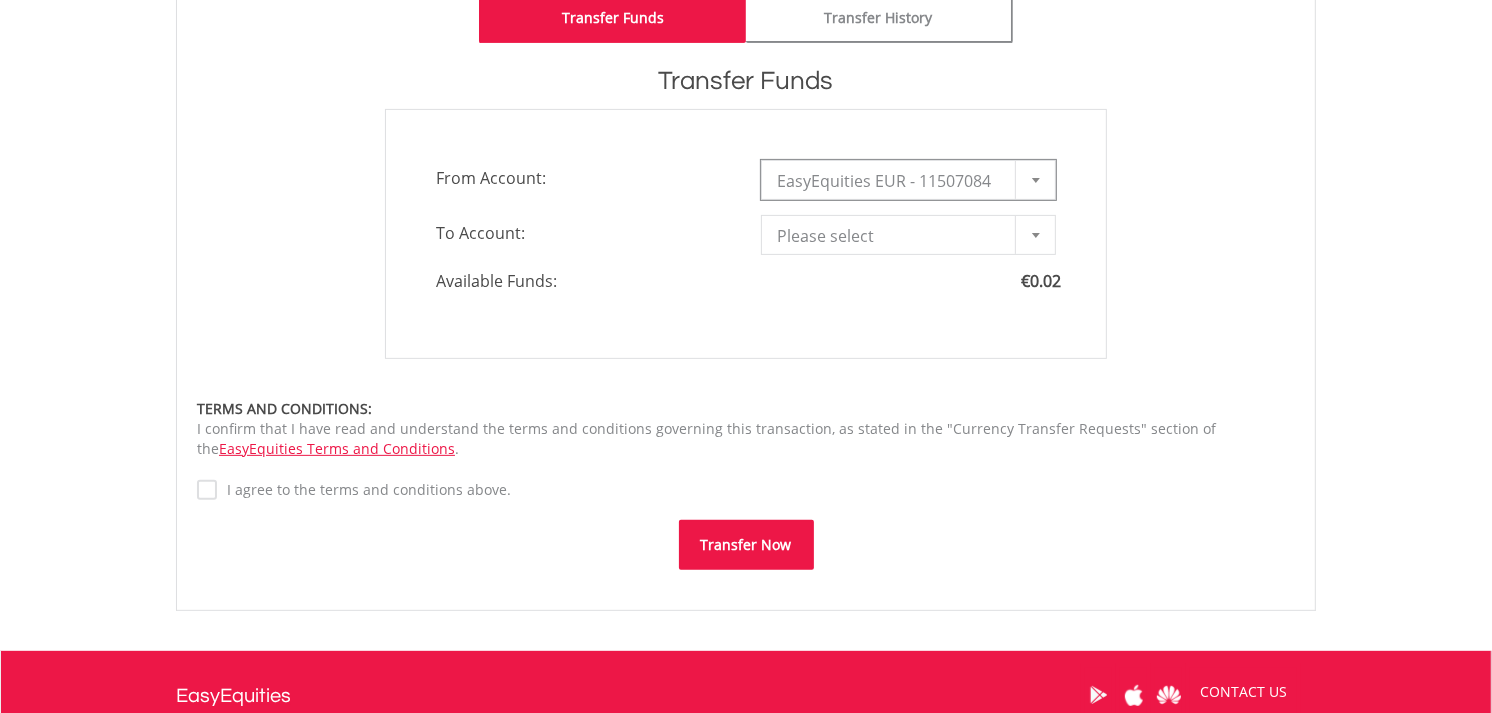 click at bounding box center (1035, 180) 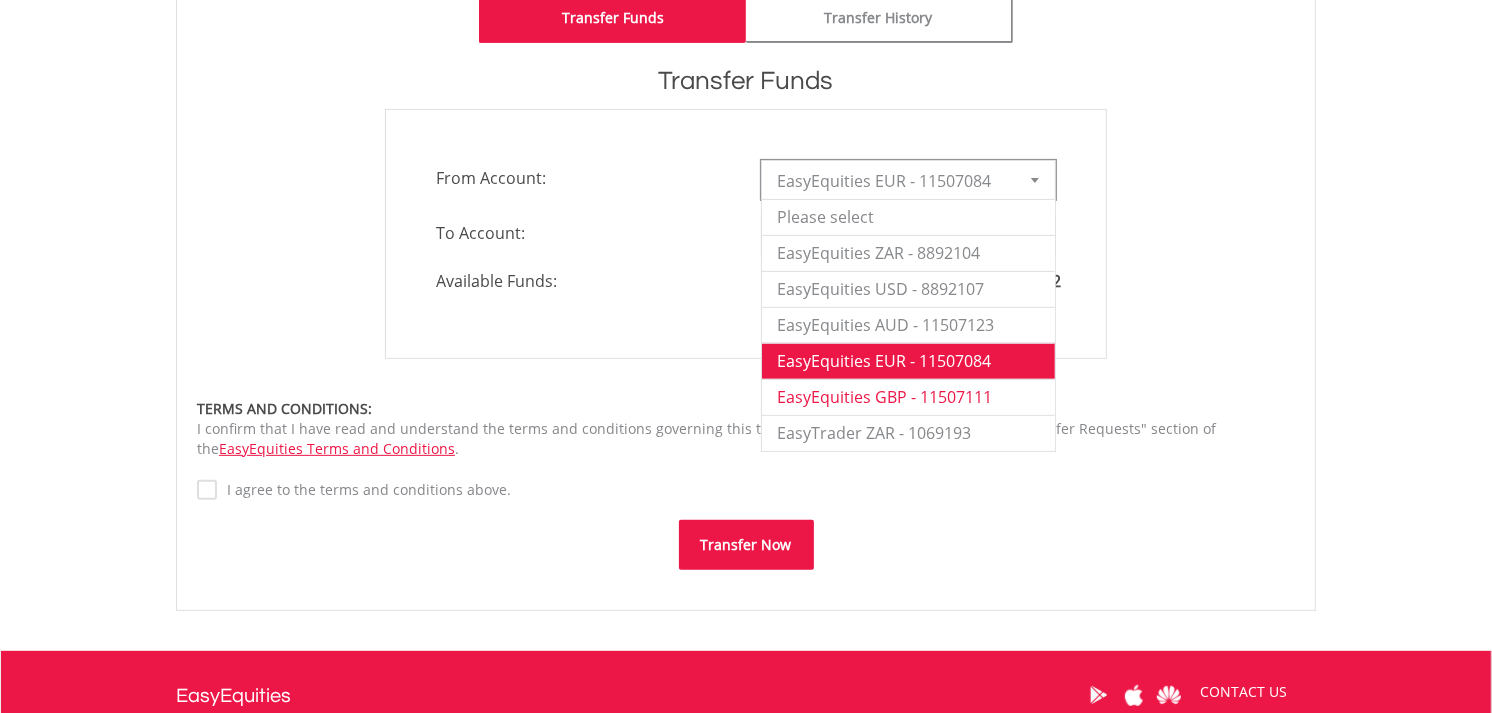 click on "EasyEquities GBP - 11507111" at bounding box center [908, 397] 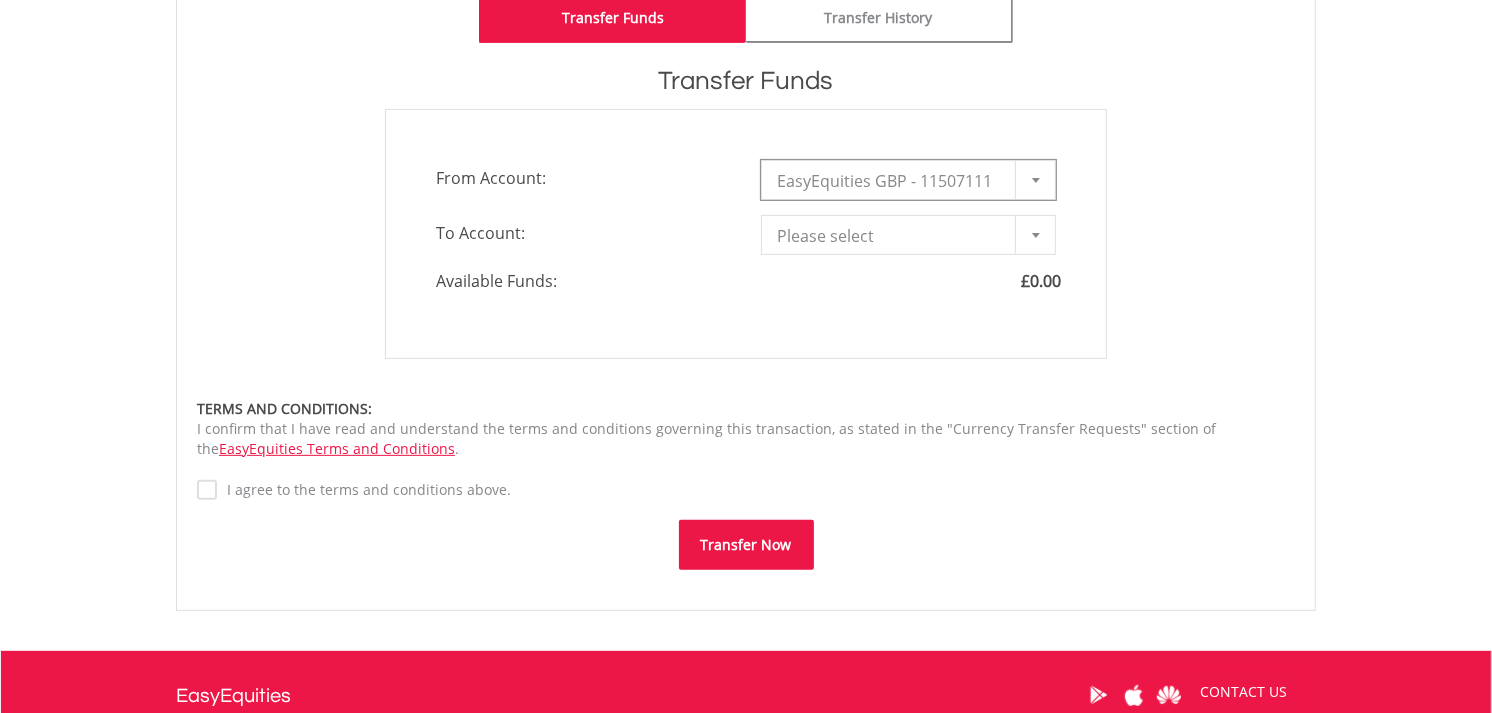 click at bounding box center [1035, 180] 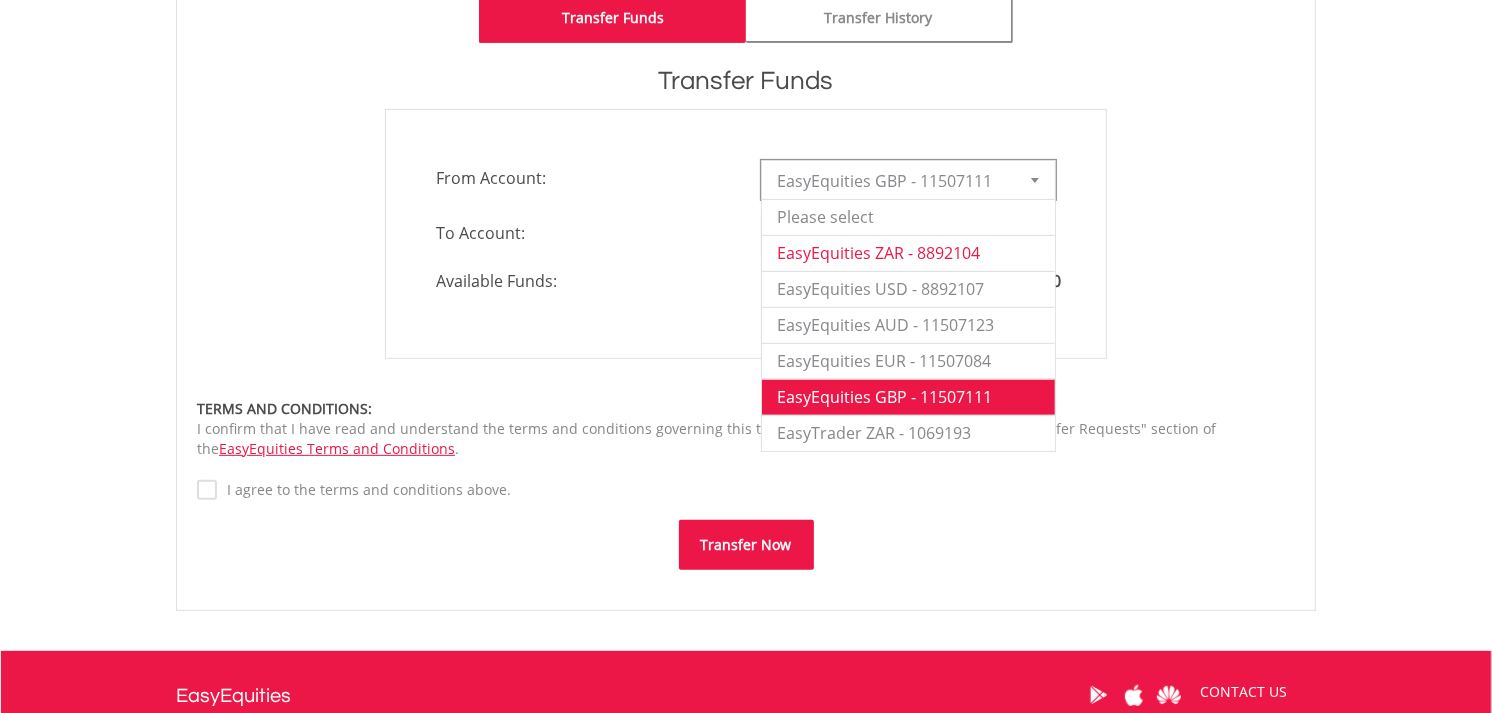 click on "EasyEquities ZAR - 8892104" at bounding box center [908, 253] 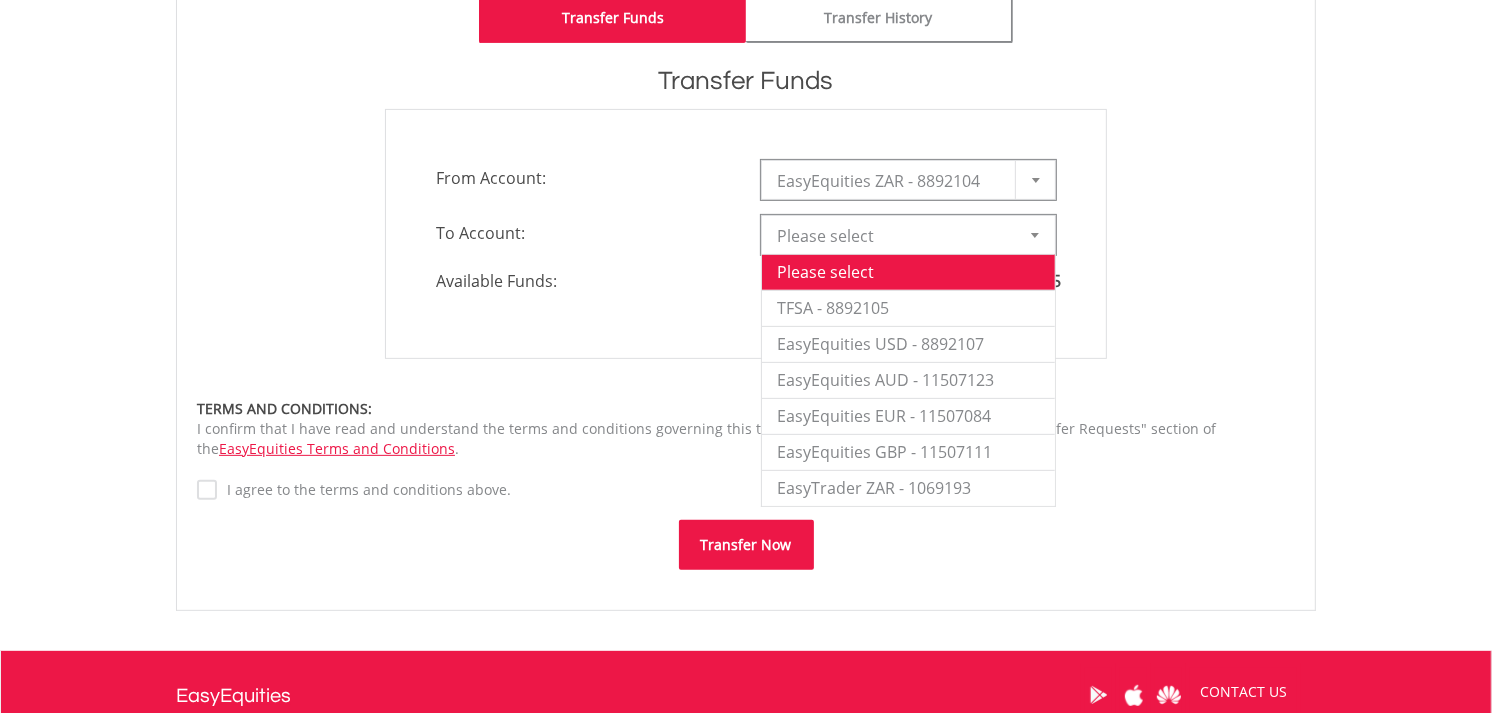 click at bounding box center [1035, 235] 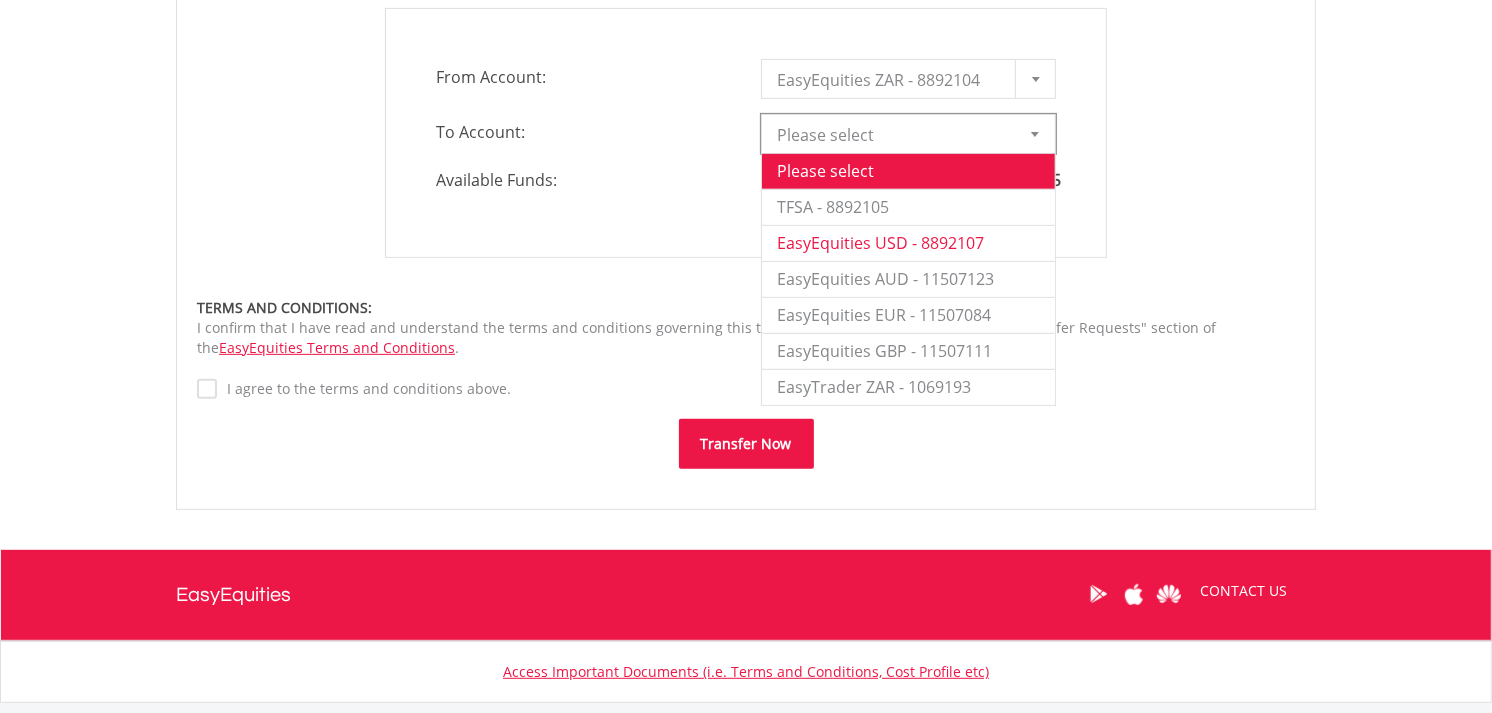 scroll, scrollTop: 777, scrollLeft: 0, axis: vertical 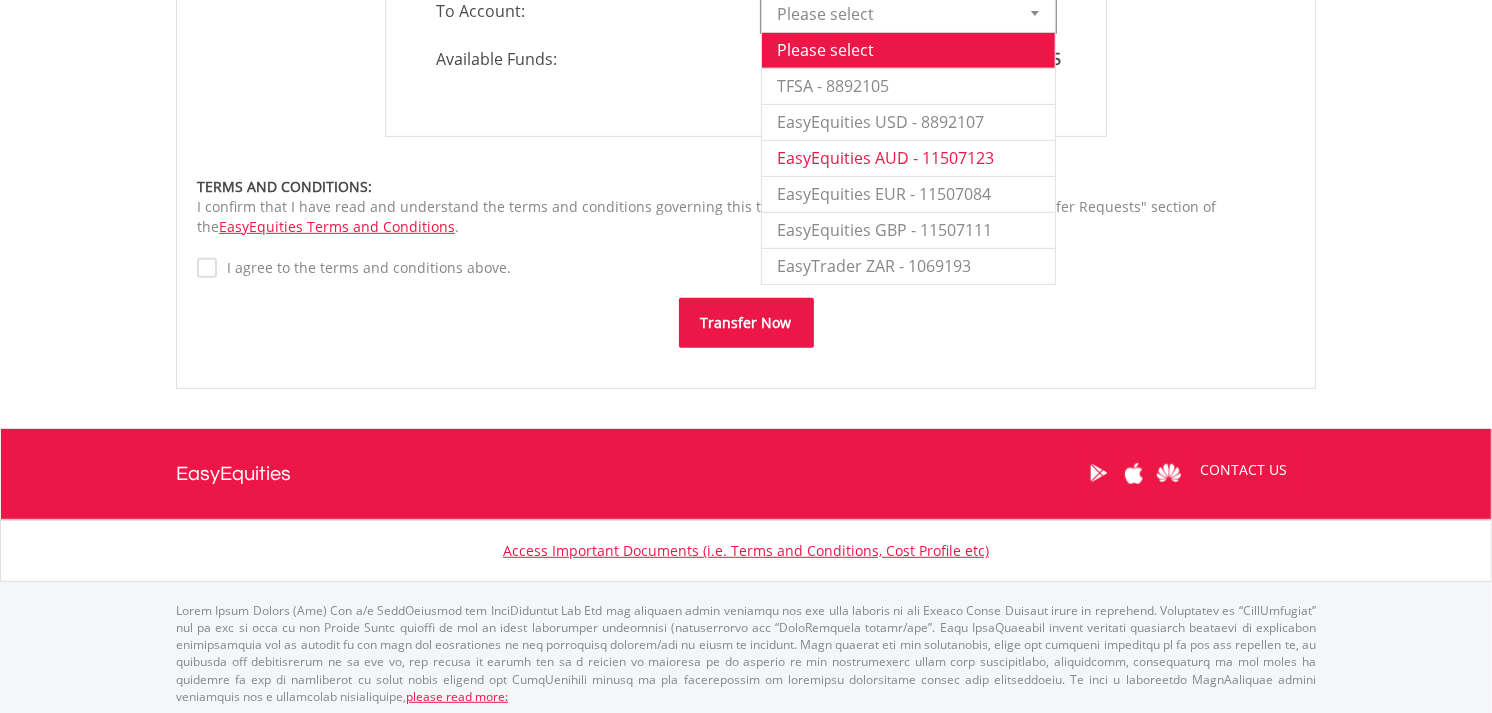drag, startPoint x: 902, startPoint y: 153, endPoint x: 893, endPoint y: 188, distance: 36.138622 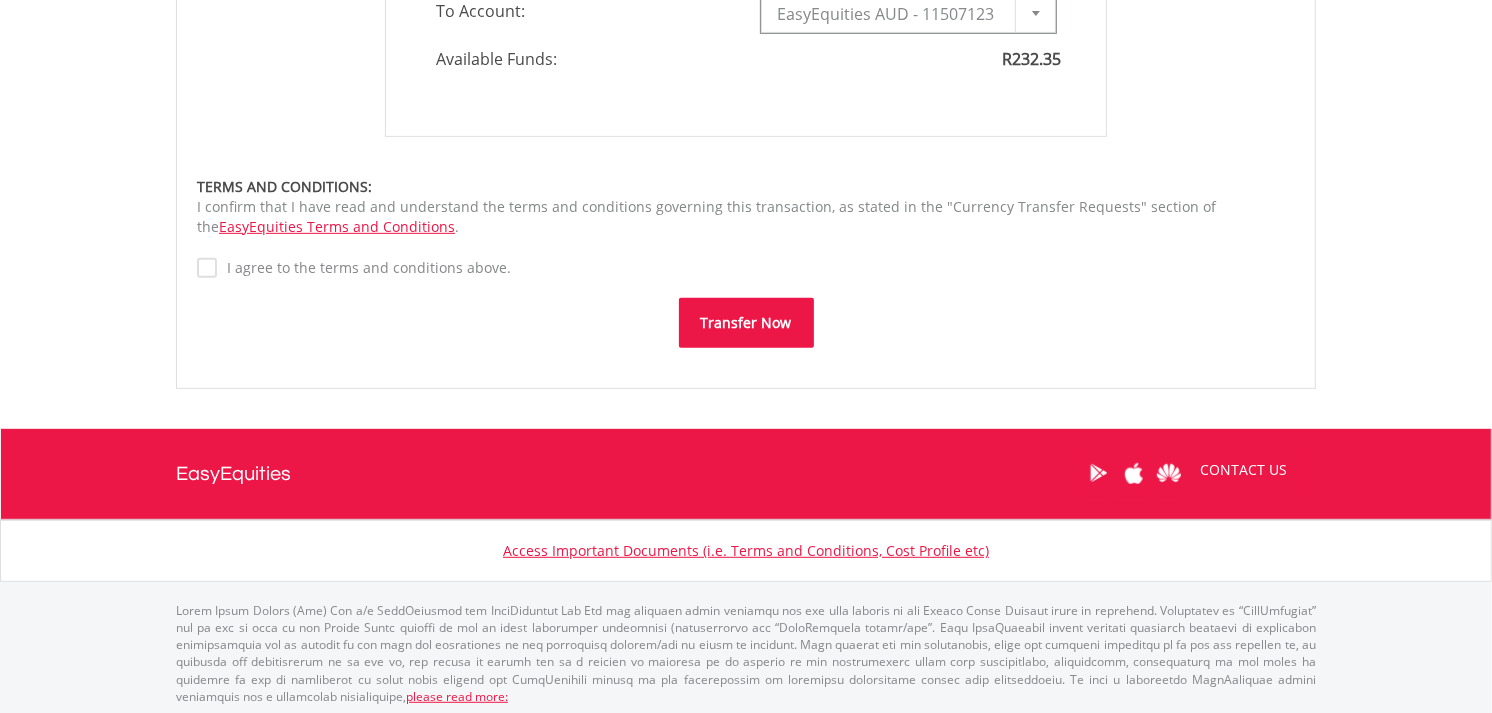 type on "*" 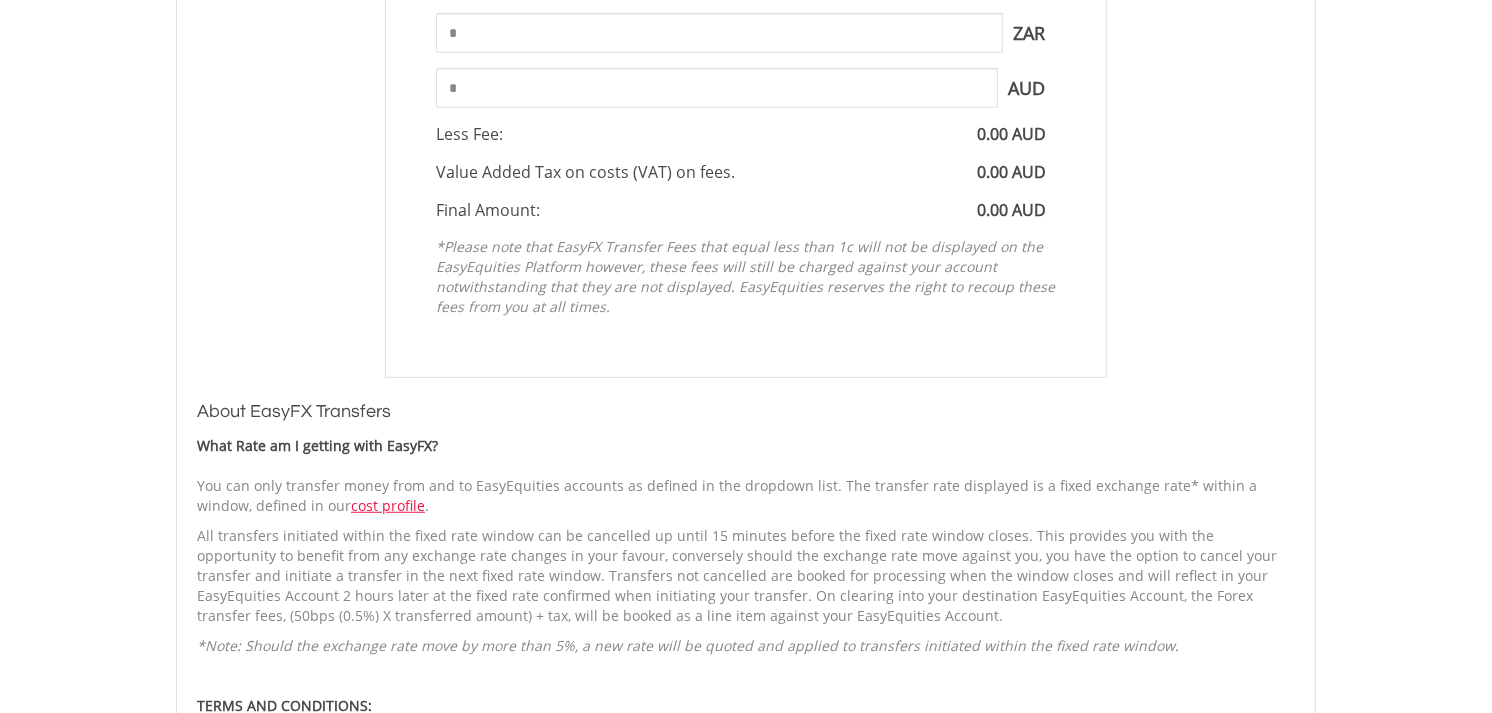 scroll, scrollTop: 1000, scrollLeft: 0, axis: vertical 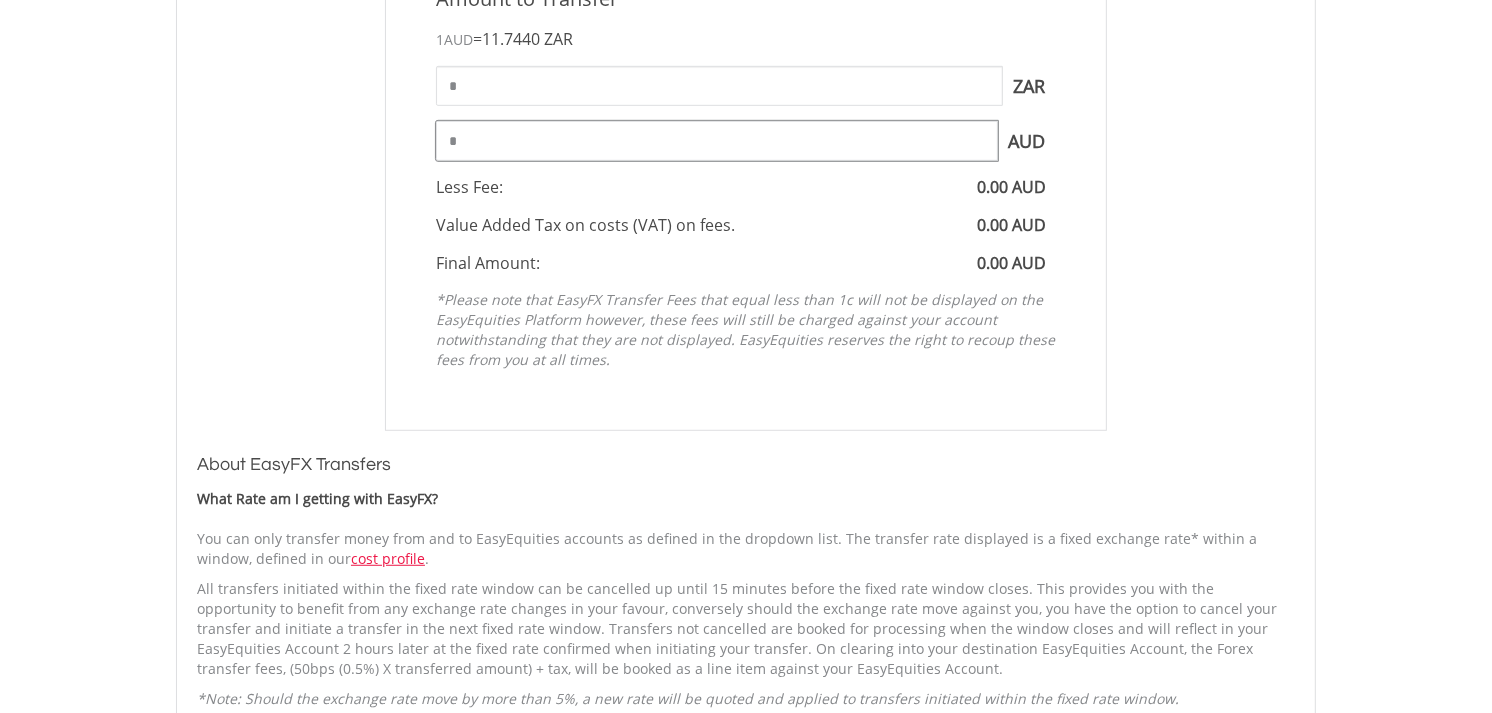 drag, startPoint x: 490, startPoint y: 143, endPoint x: 166, endPoint y: 131, distance: 324.22214 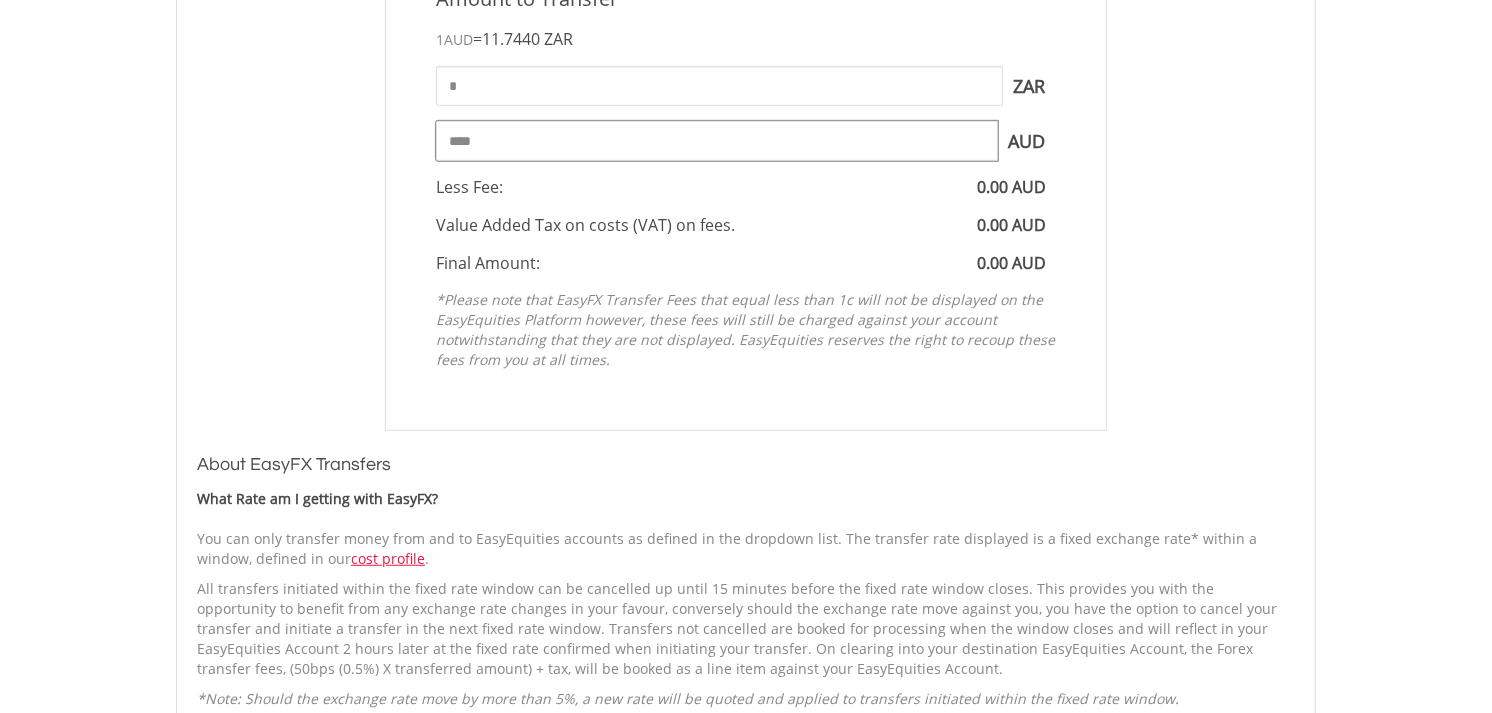 type on "****" 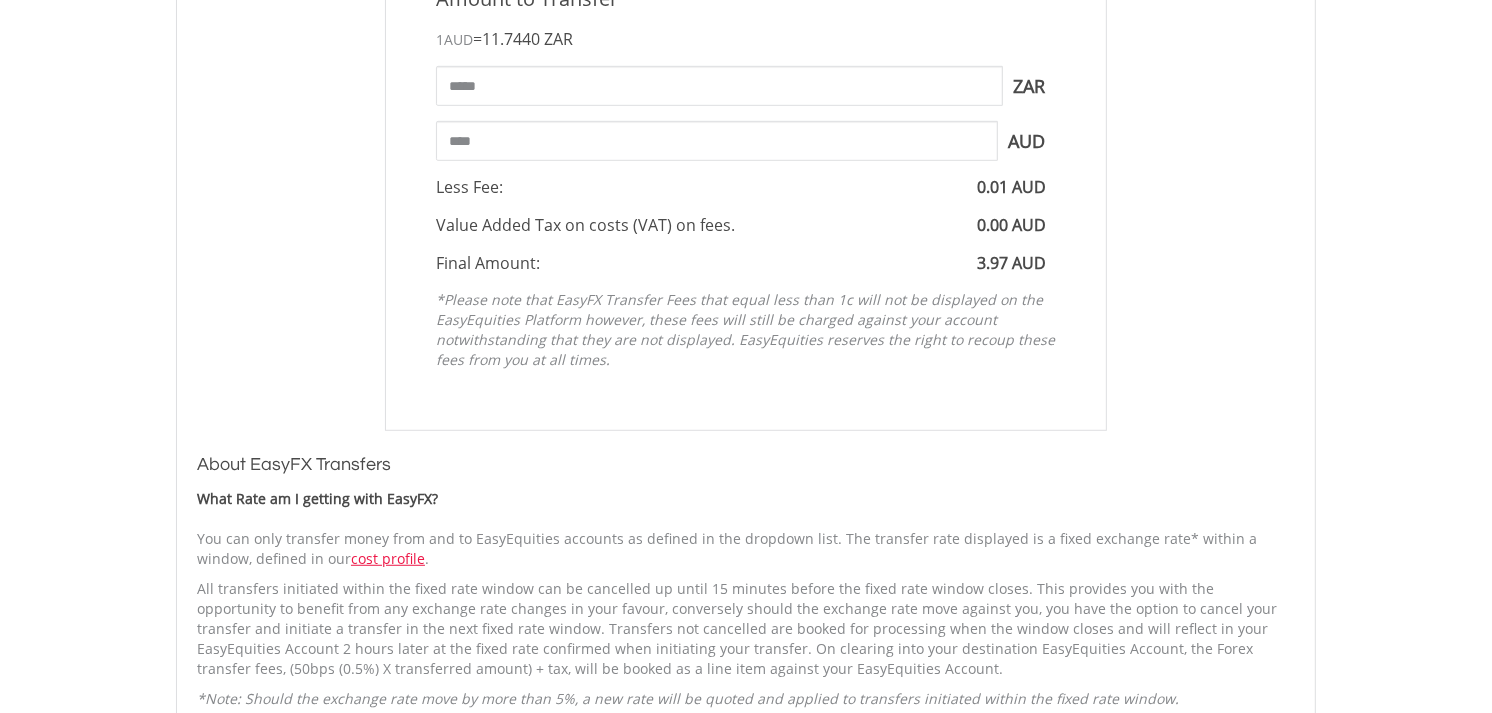click on "Less Fee:" at bounding box center (469, 187) 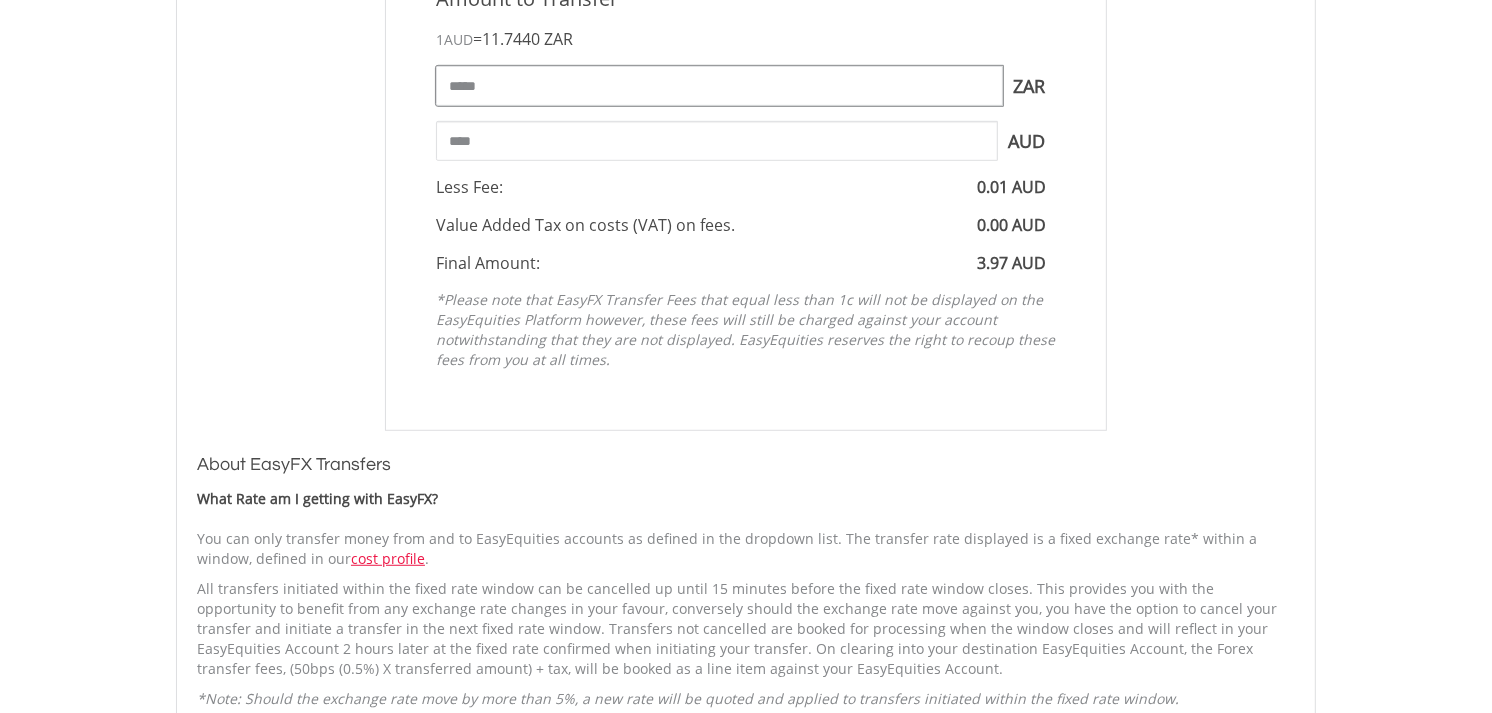click on "*****" at bounding box center (719, 86) 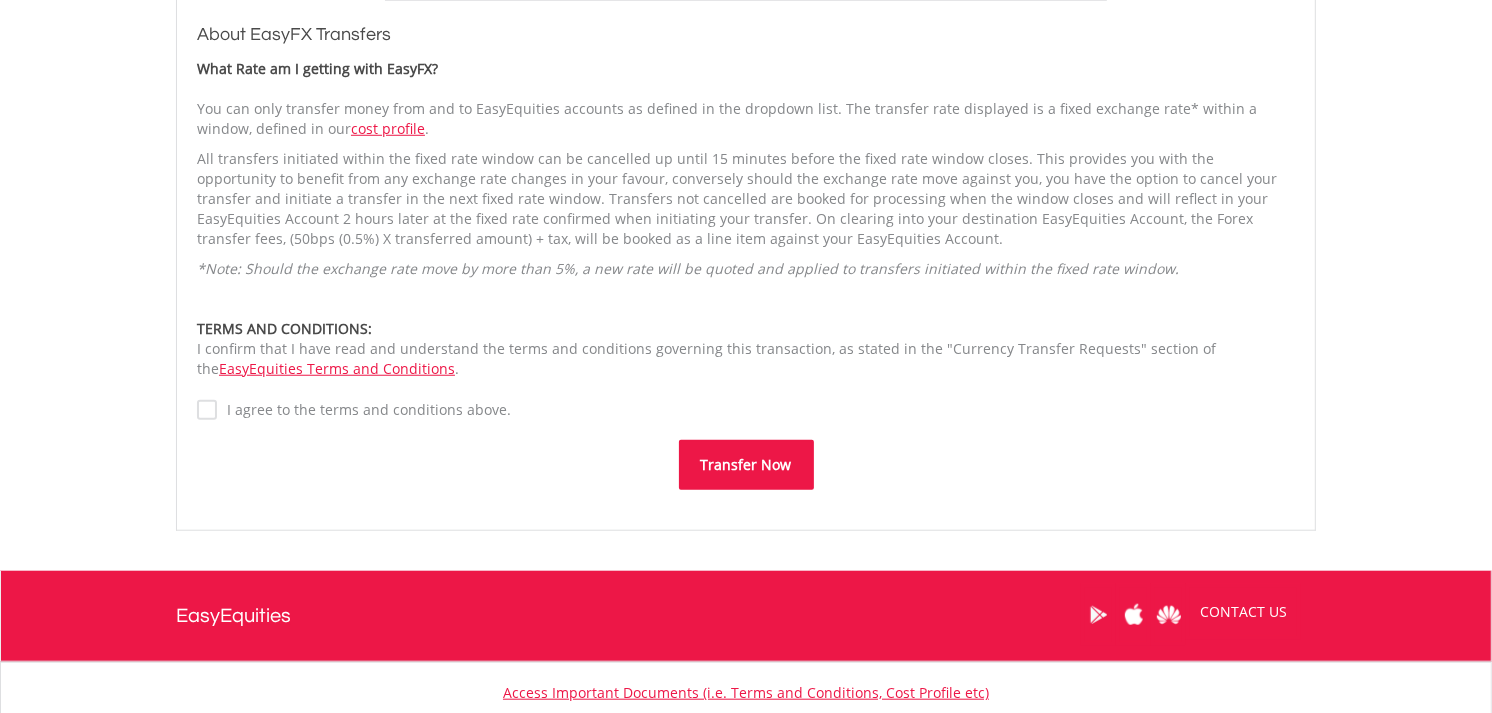 scroll, scrollTop: 1575, scrollLeft: 0, axis: vertical 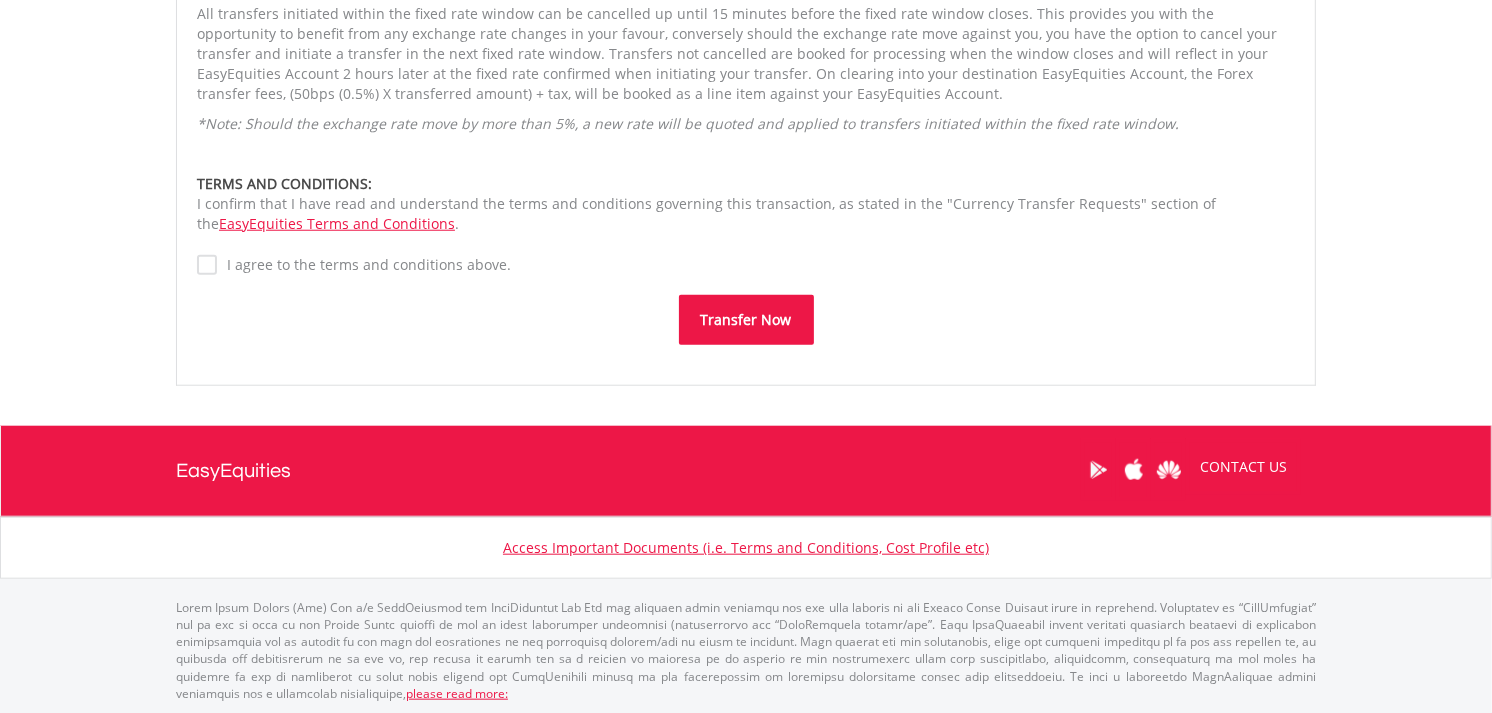type on "*****" 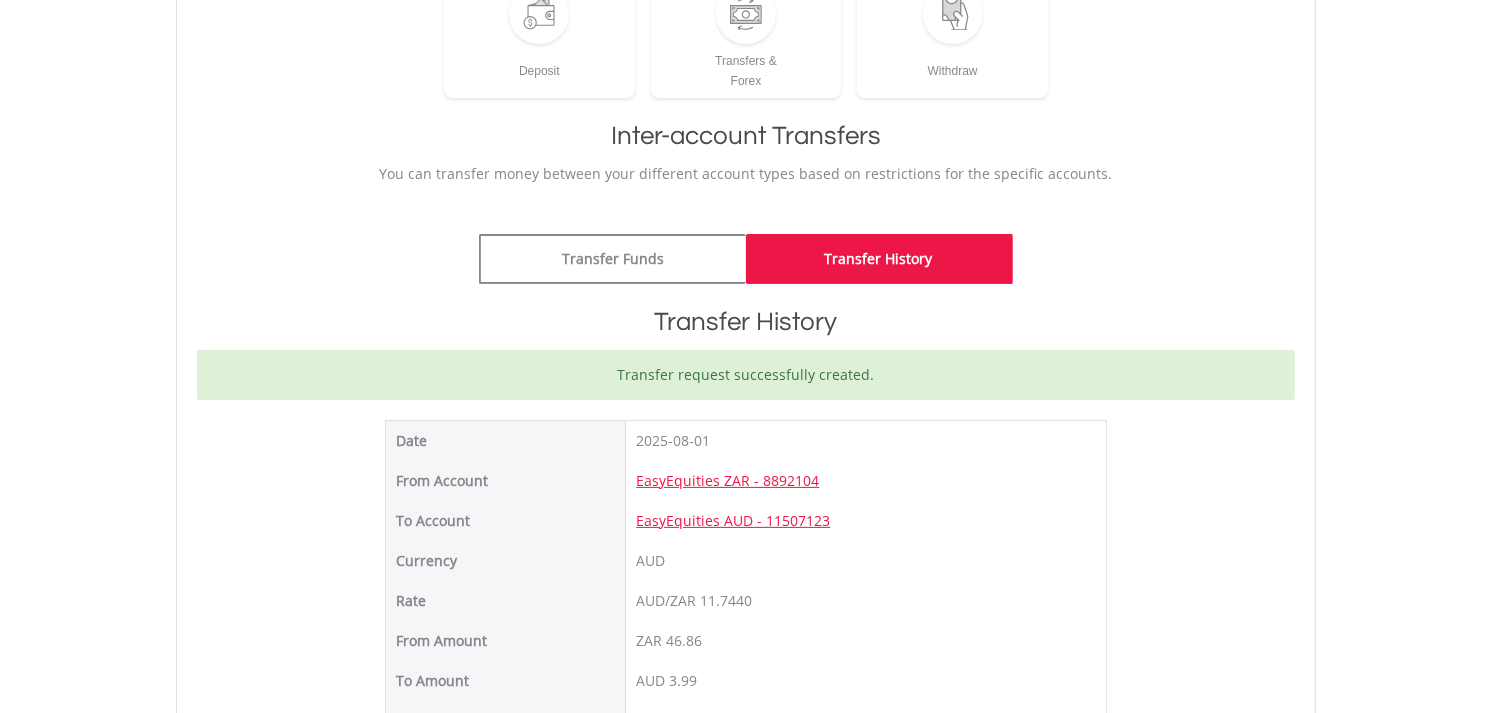 scroll, scrollTop: 333, scrollLeft: 0, axis: vertical 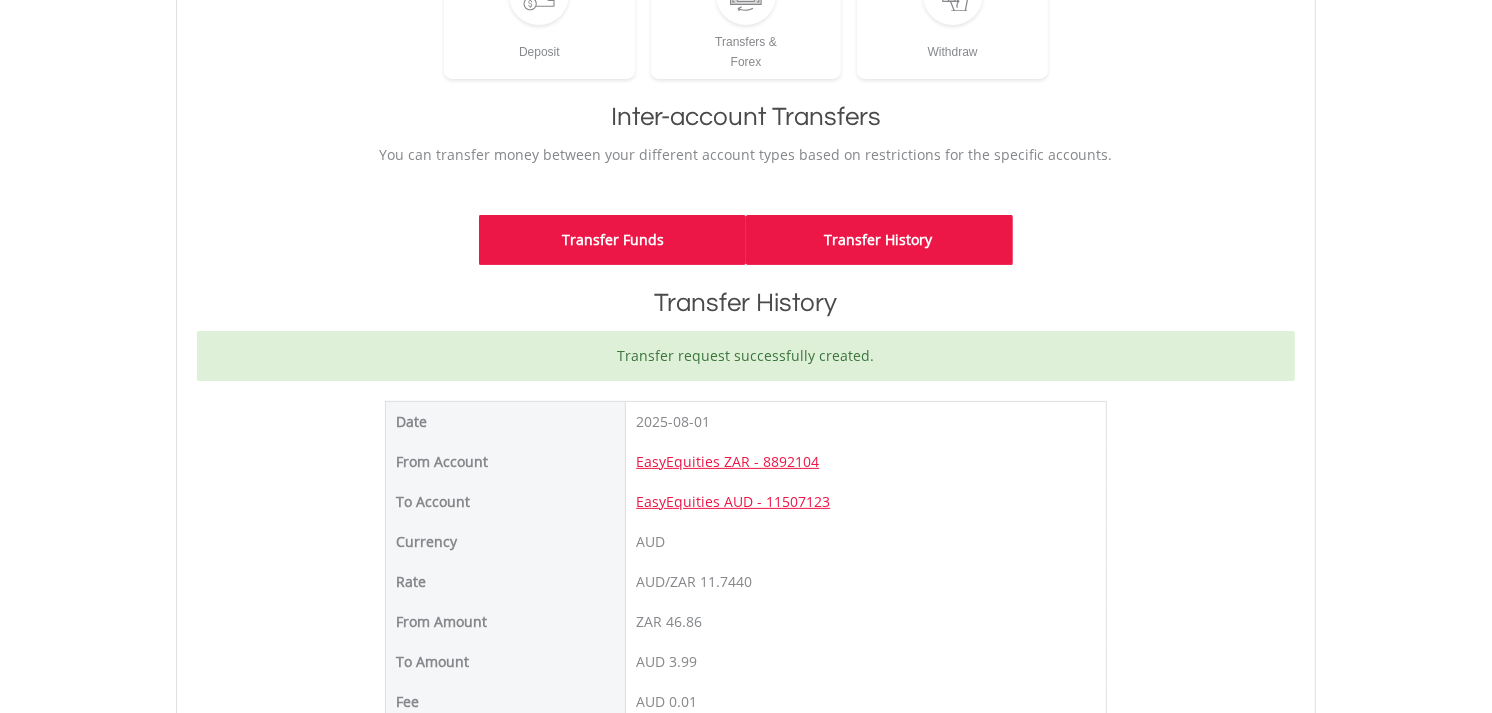 click on "Transfer Funds" at bounding box center (612, 240) 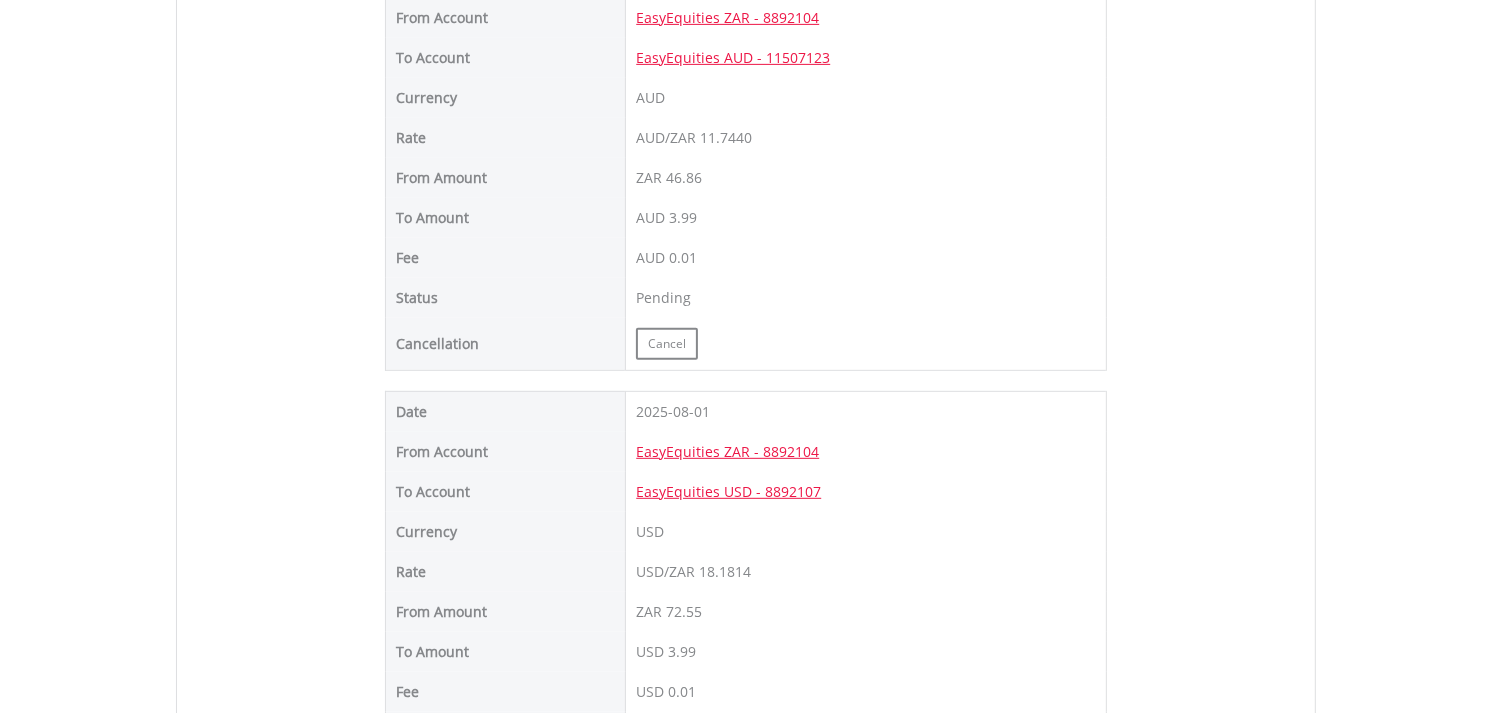 scroll, scrollTop: 663, scrollLeft: 0, axis: vertical 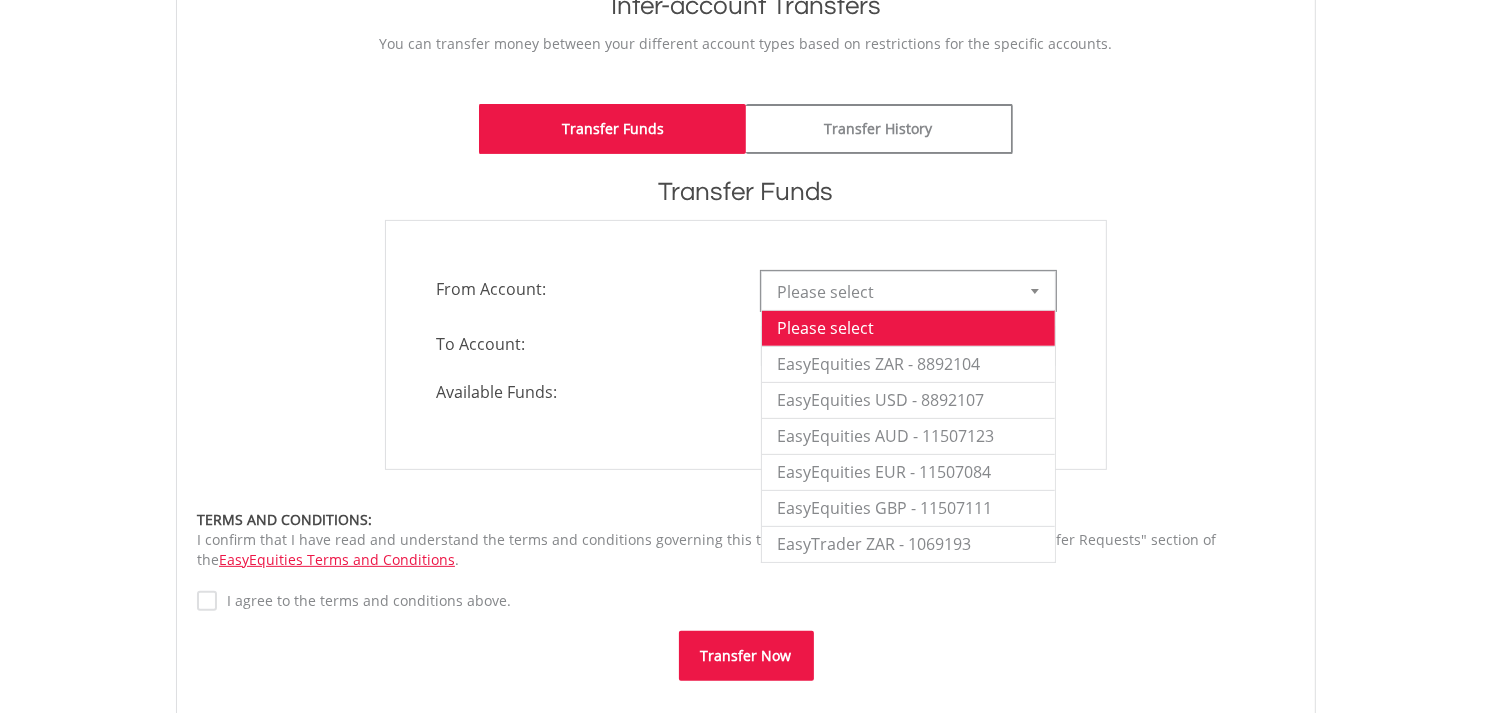 click at bounding box center [1035, 291] 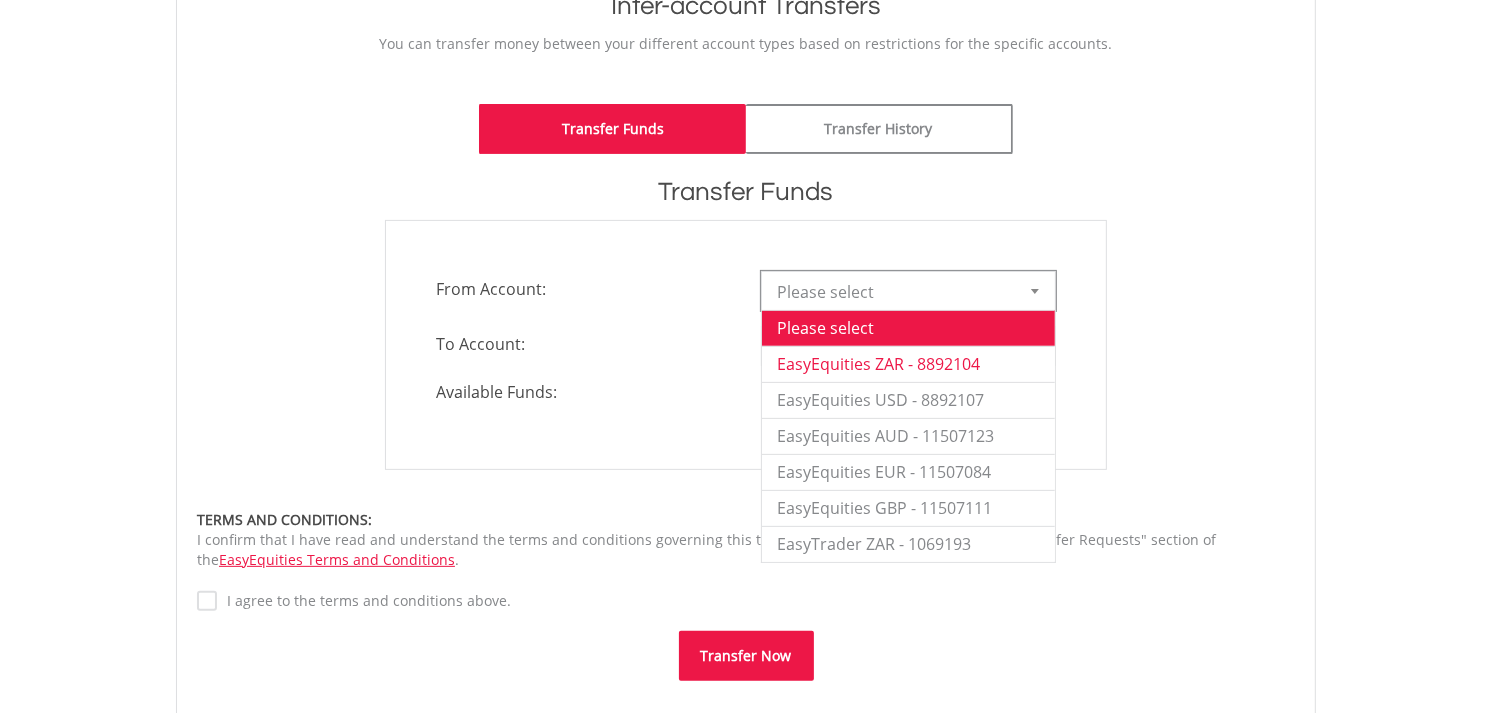 click on "EasyEquities ZAR - 8892104" at bounding box center (908, 364) 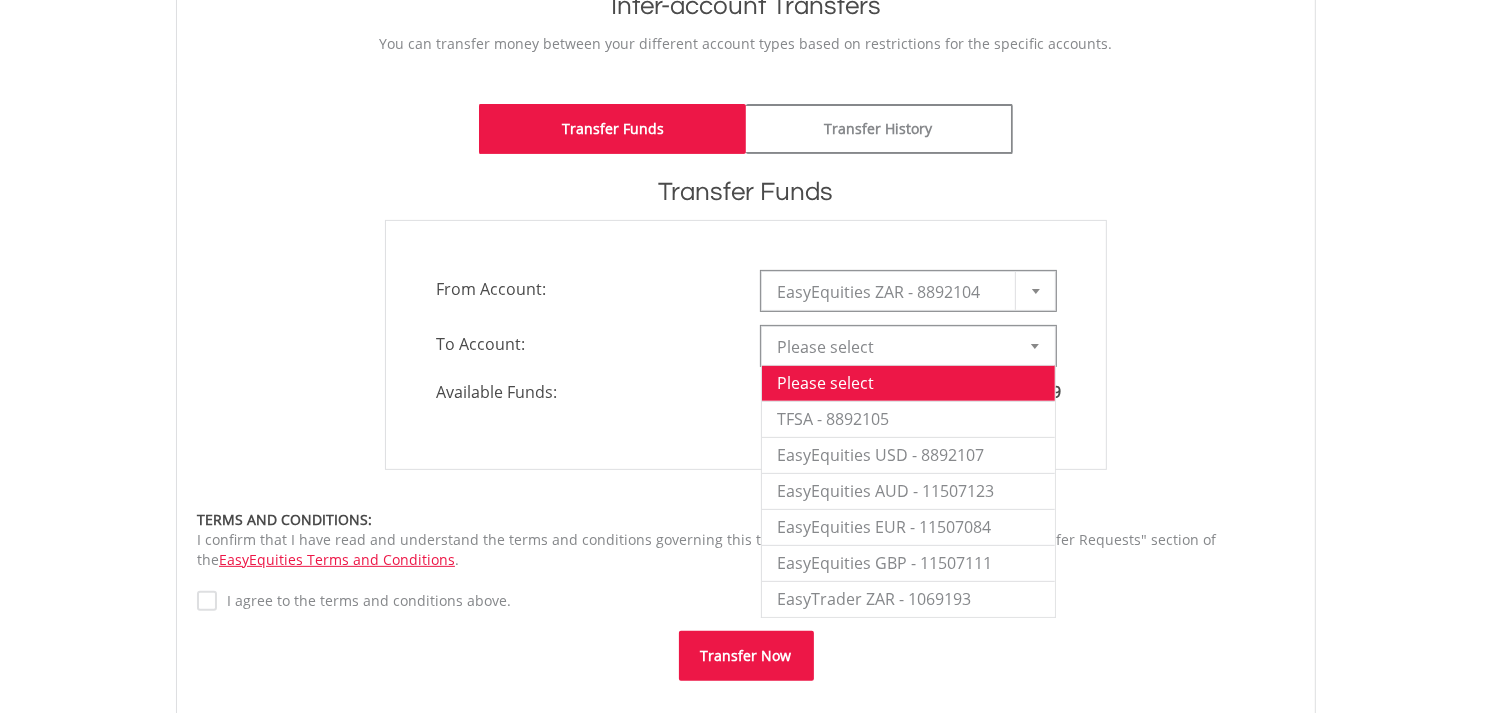 drag, startPoint x: 1038, startPoint y: 348, endPoint x: 1034, endPoint y: 361, distance: 13.601471 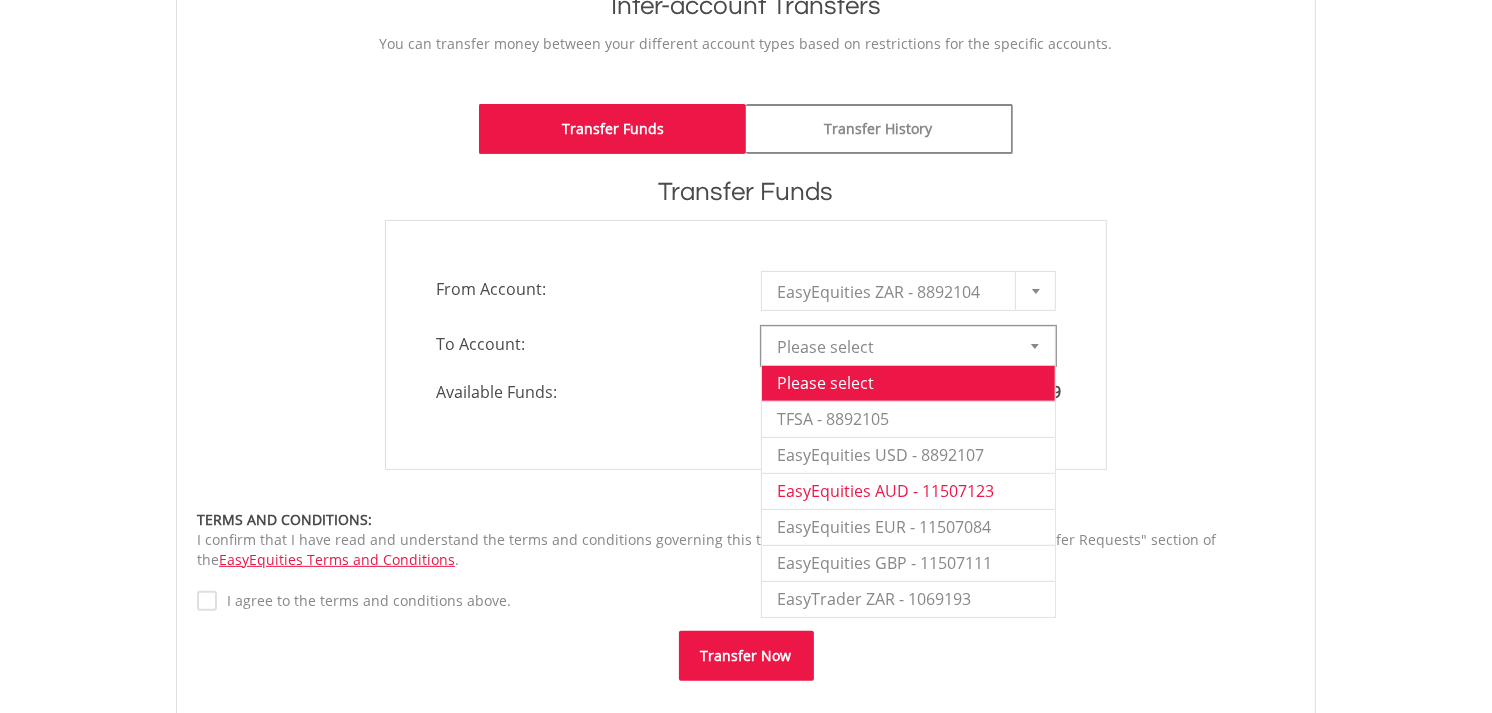 drag, startPoint x: 921, startPoint y: 486, endPoint x: 911, endPoint y: 482, distance: 10.770329 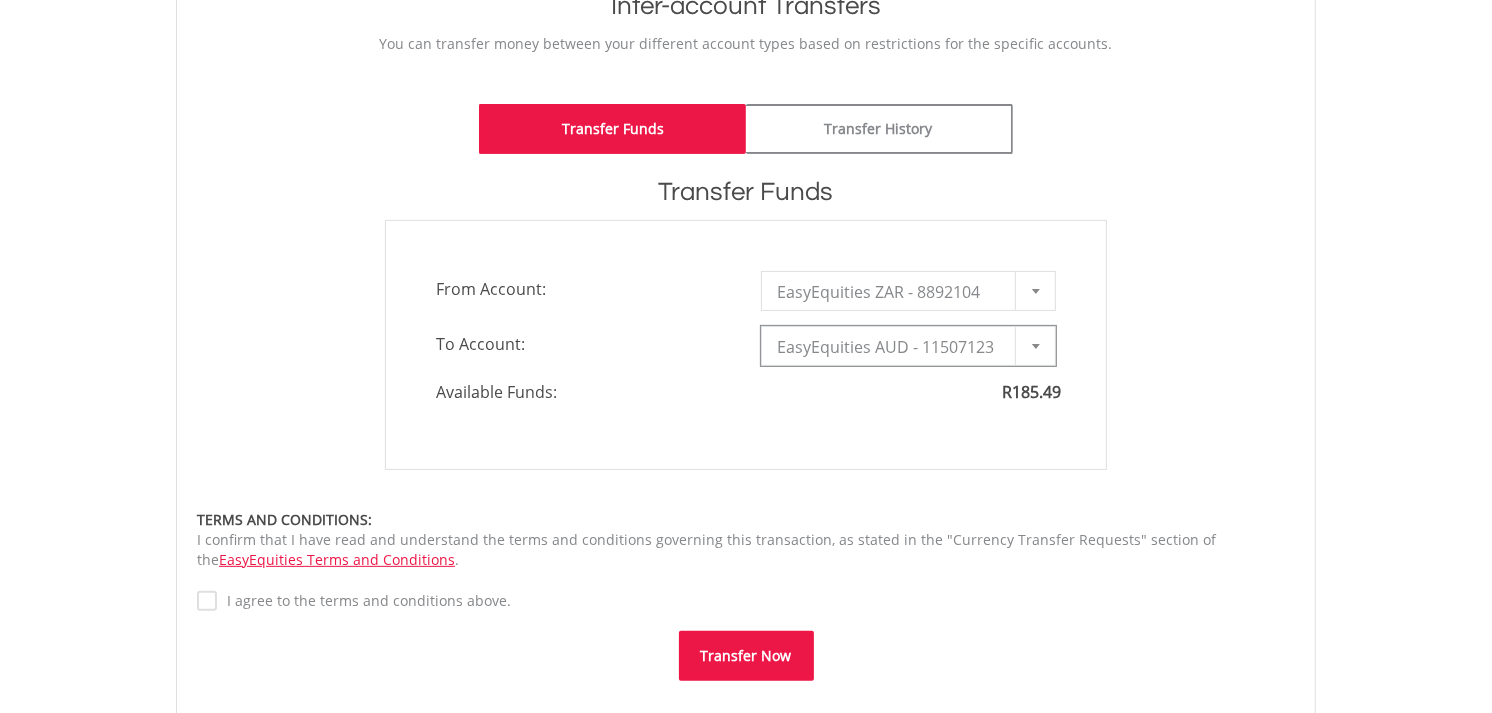 type on "*" 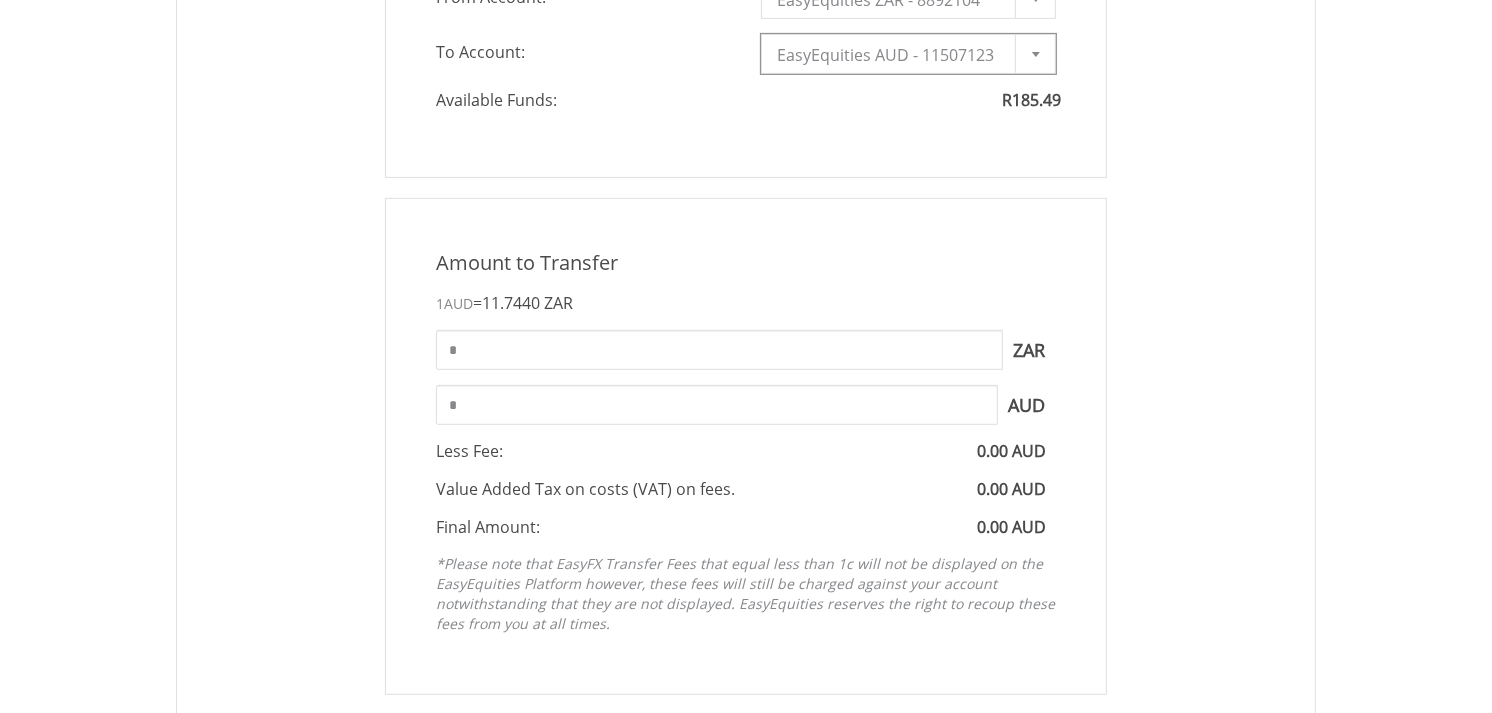 scroll, scrollTop: 888, scrollLeft: 0, axis: vertical 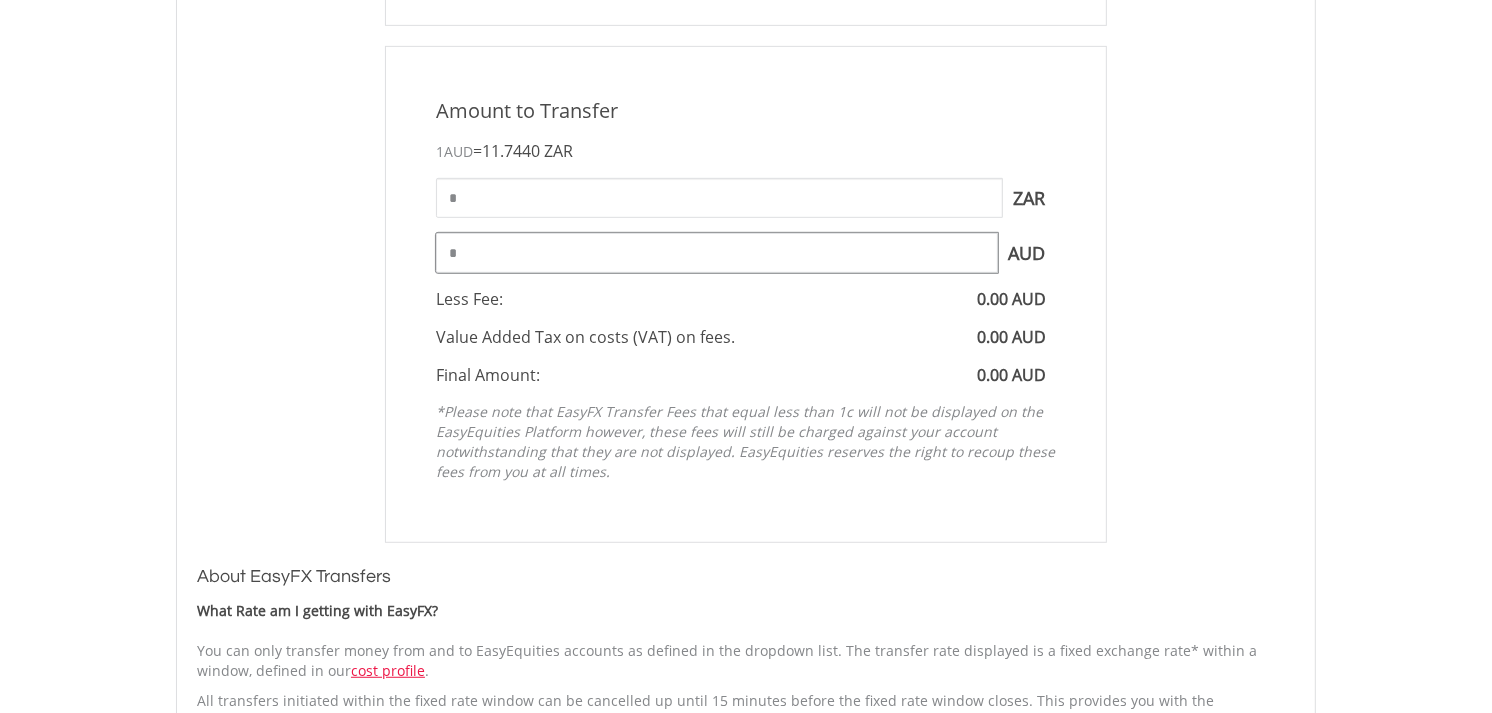 drag, startPoint x: 494, startPoint y: 267, endPoint x: 203, endPoint y: 254, distance: 291.29022 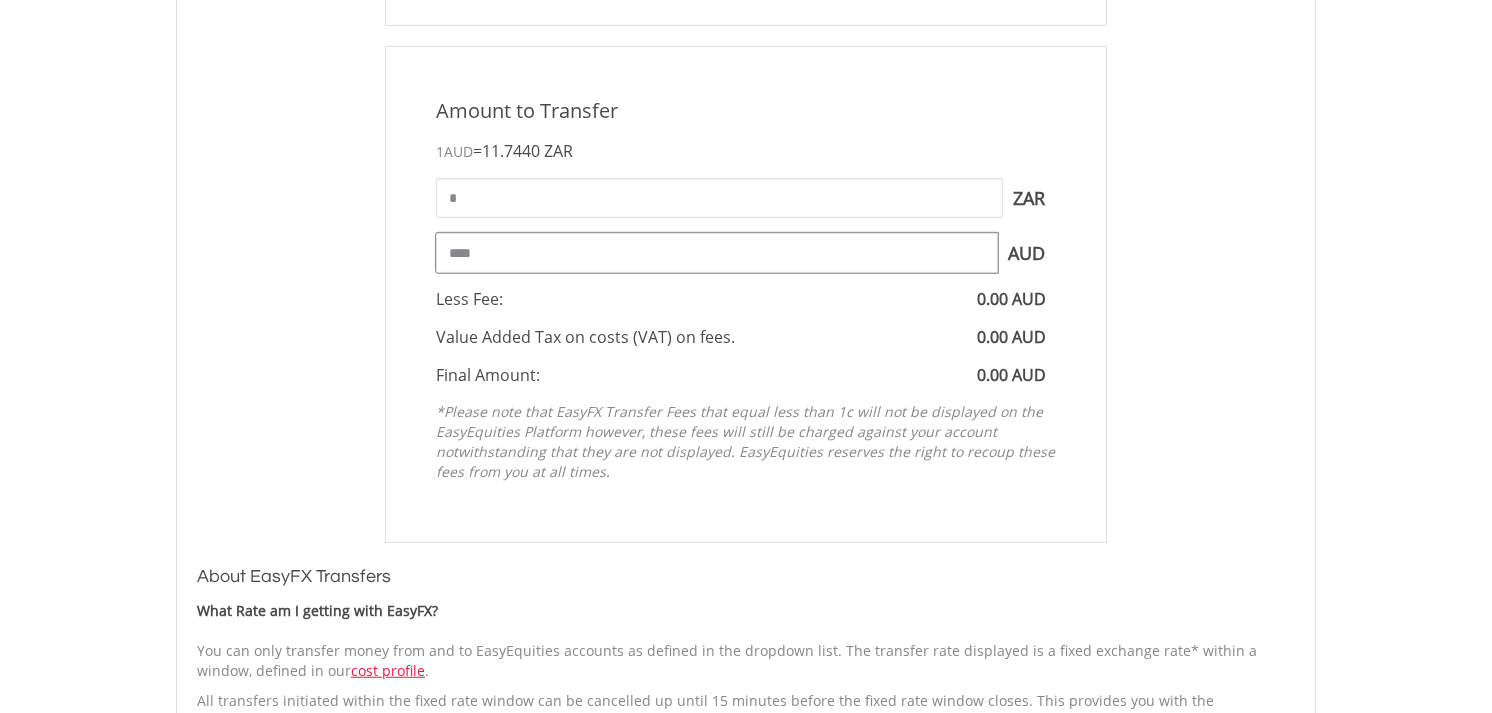 type on "****" 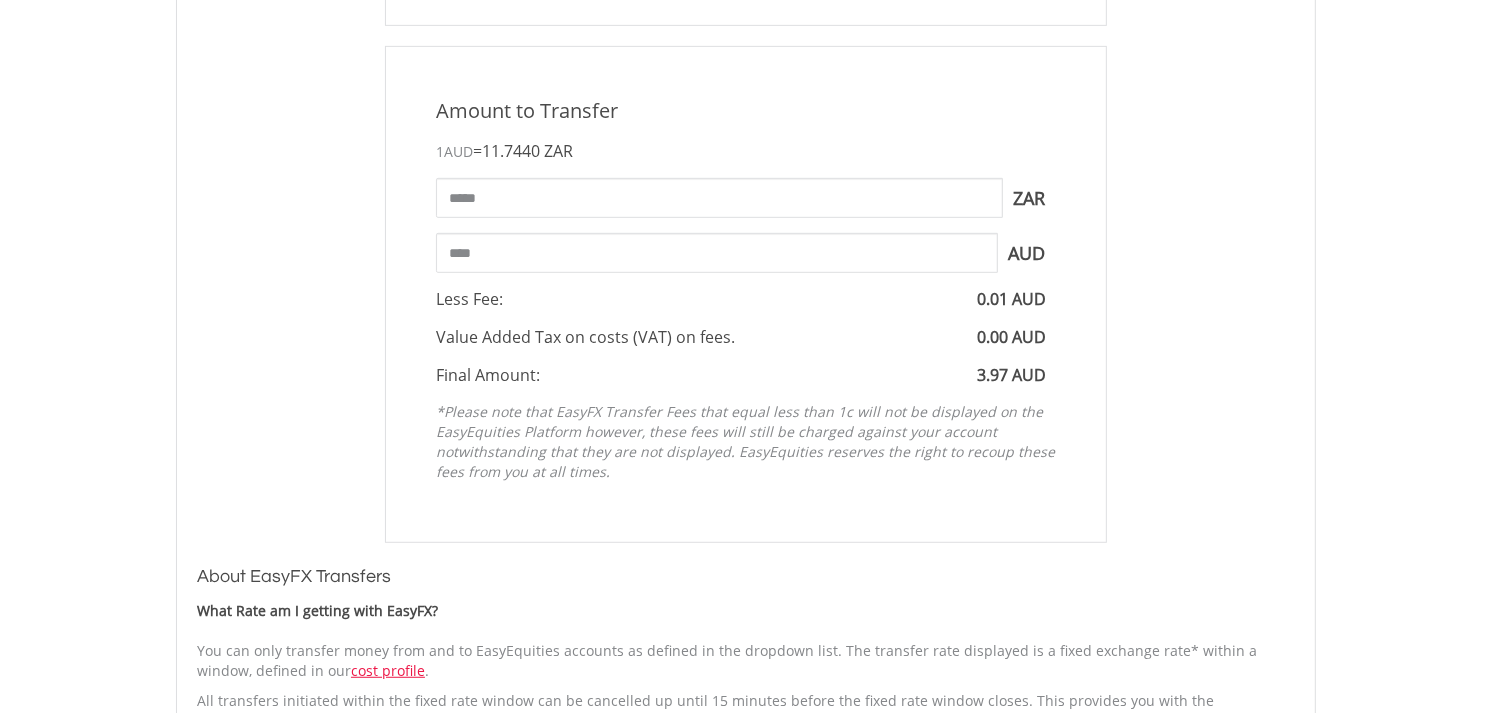drag, startPoint x: 608, startPoint y: 403, endPoint x: 564, endPoint y: 306, distance: 106.51291 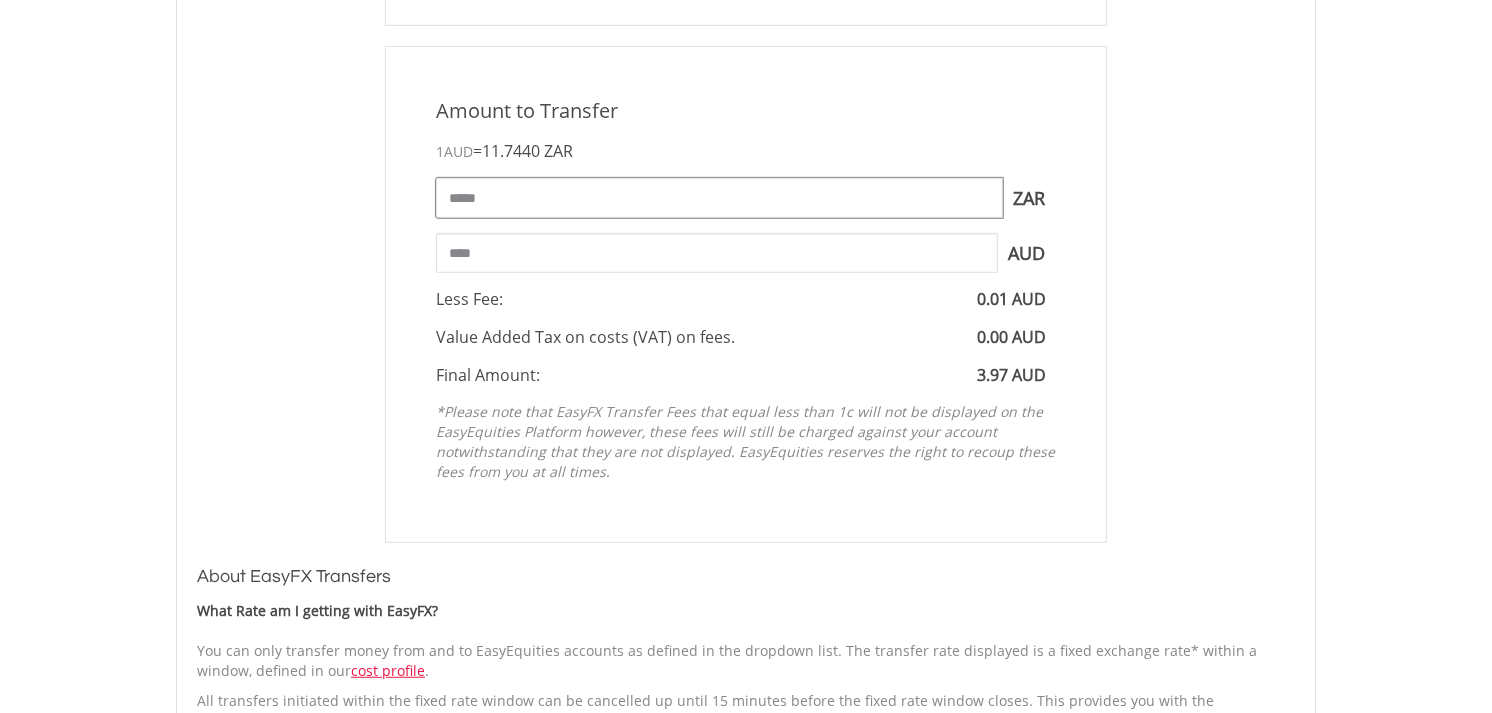 click on "*****" at bounding box center (719, 198) 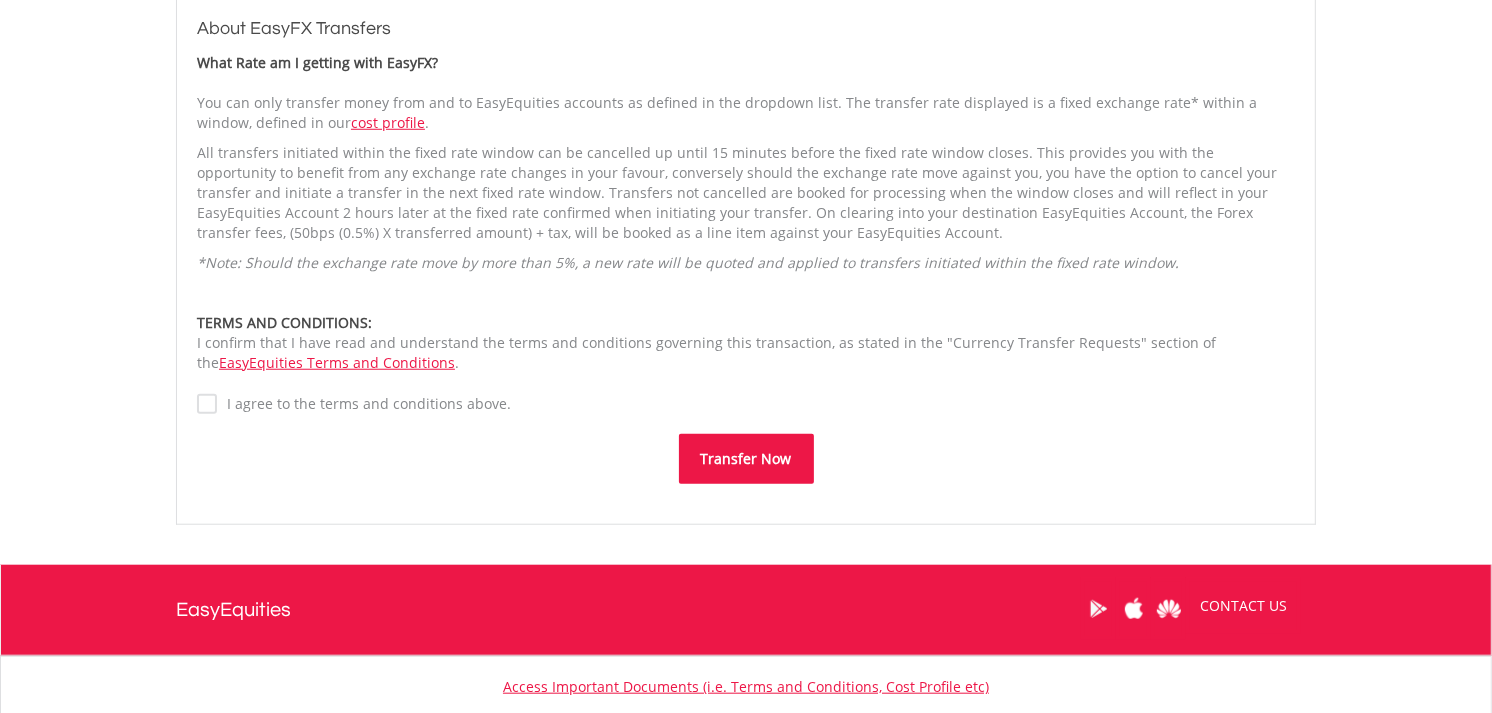 scroll, scrollTop: 1444, scrollLeft: 0, axis: vertical 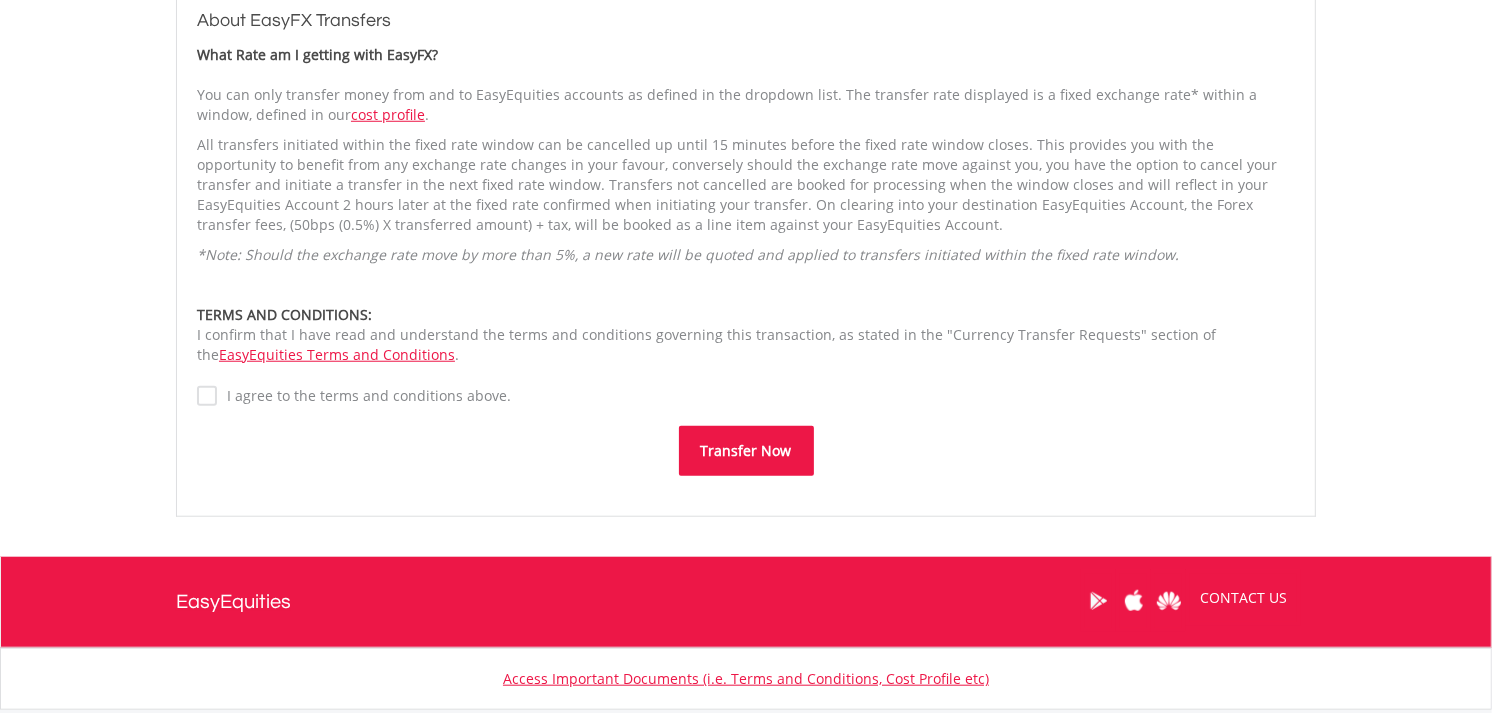 type on "*****" 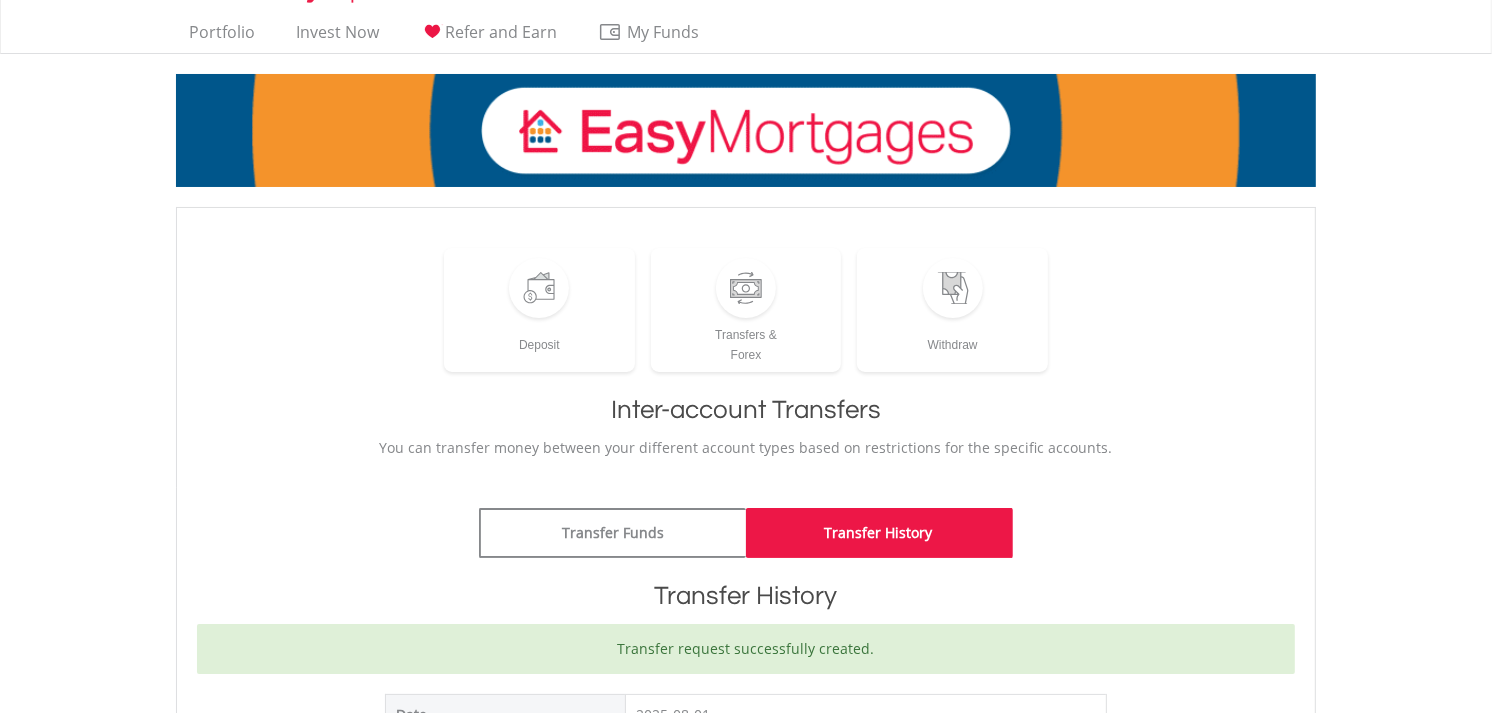 scroll, scrollTop: 111, scrollLeft: 0, axis: vertical 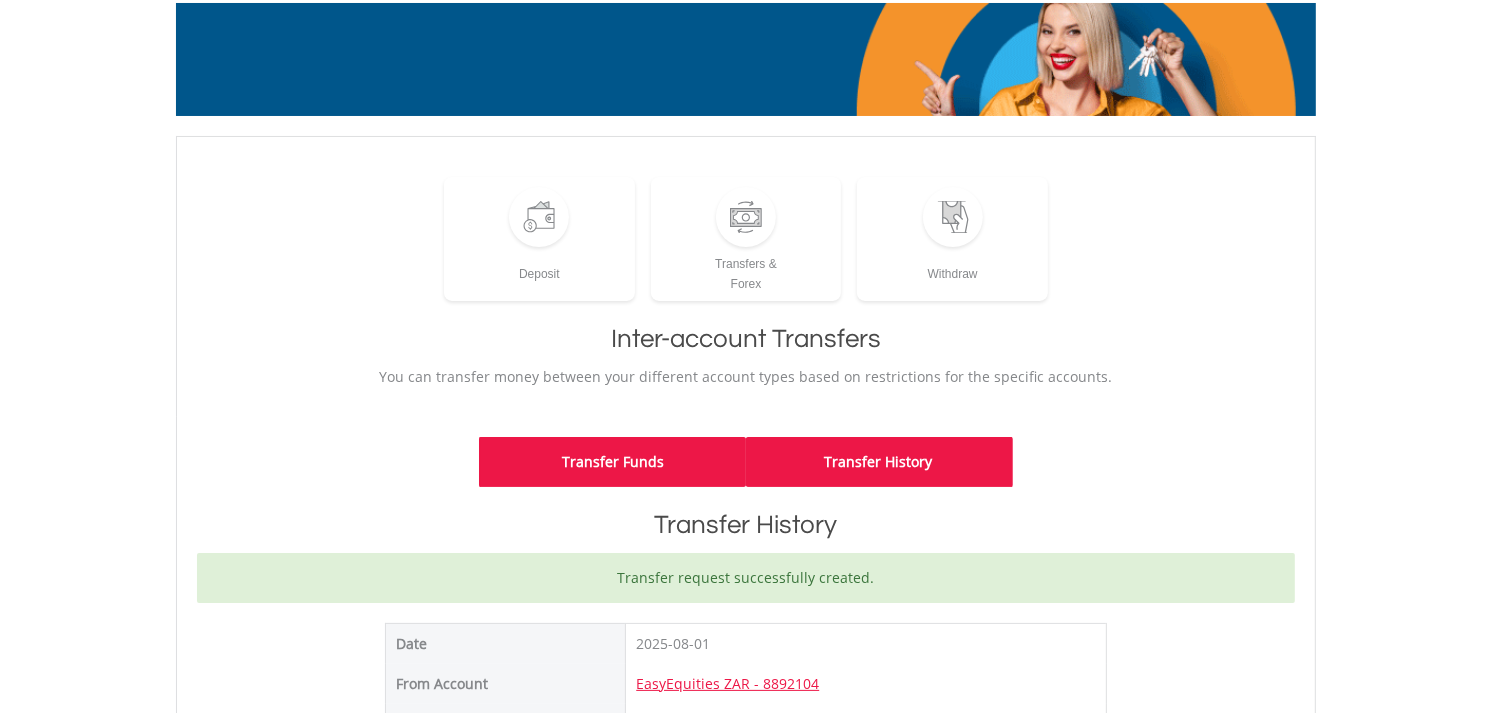 click on "Transfer Funds" at bounding box center (612, 462) 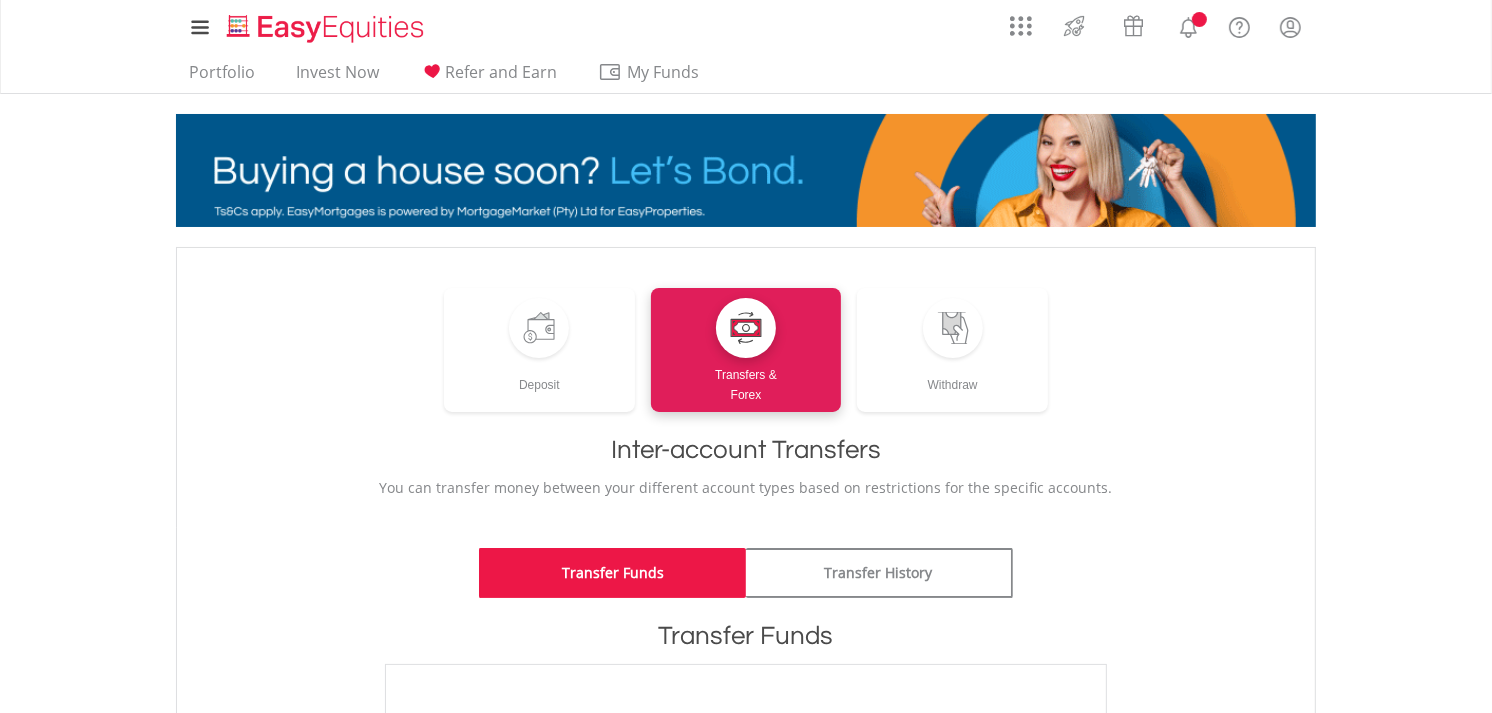scroll, scrollTop: 555, scrollLeft: 0, axis: vertical 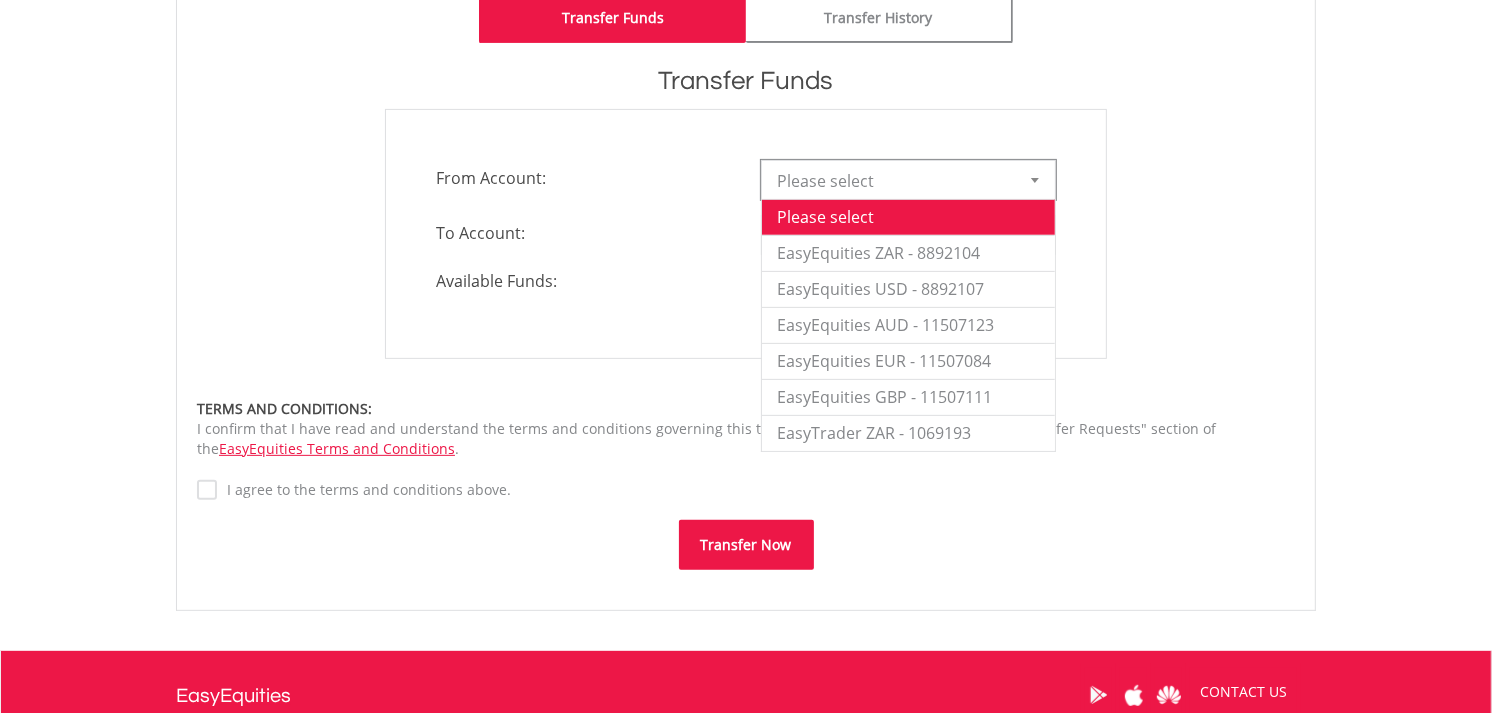 click at bounding box center (1035, 180) 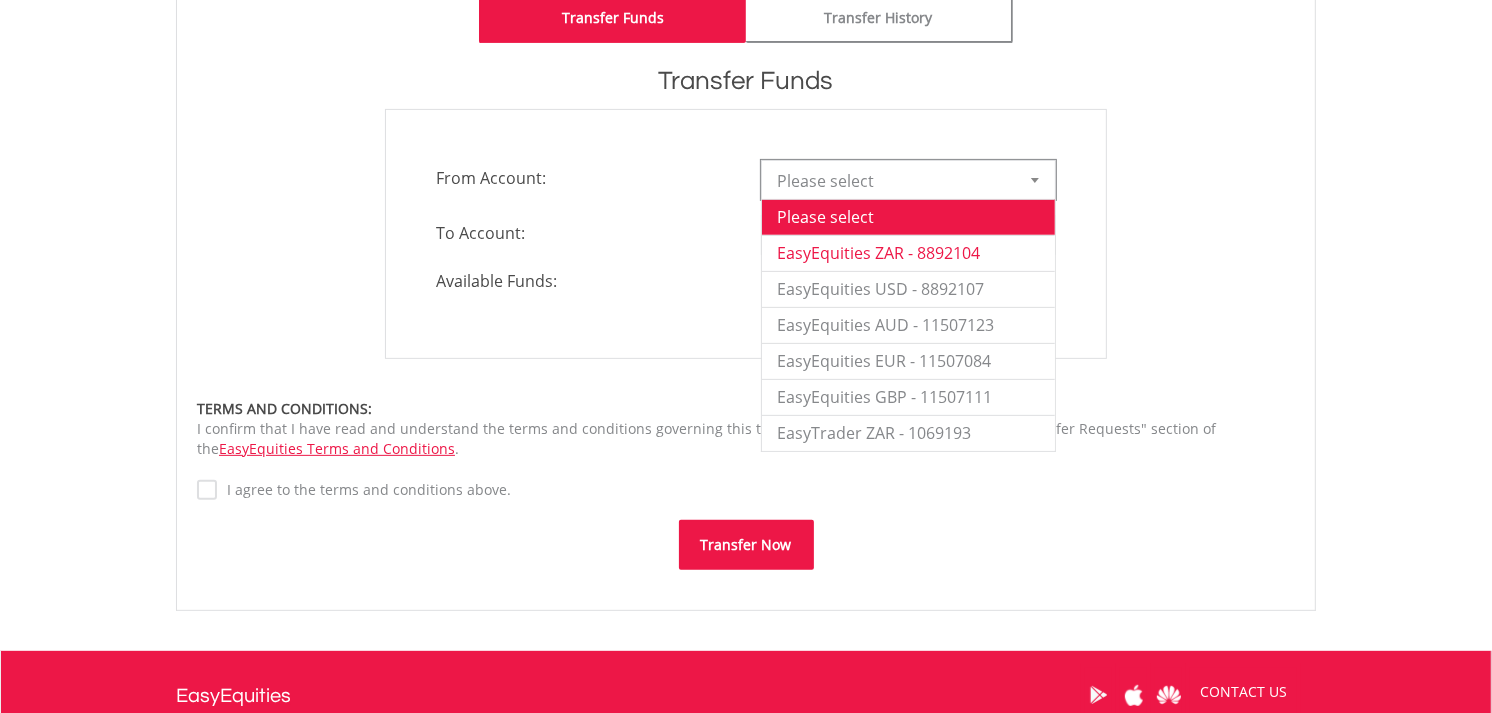 click on "EasyEquities ZAR - 8892104" at bounding box center (908, 253) 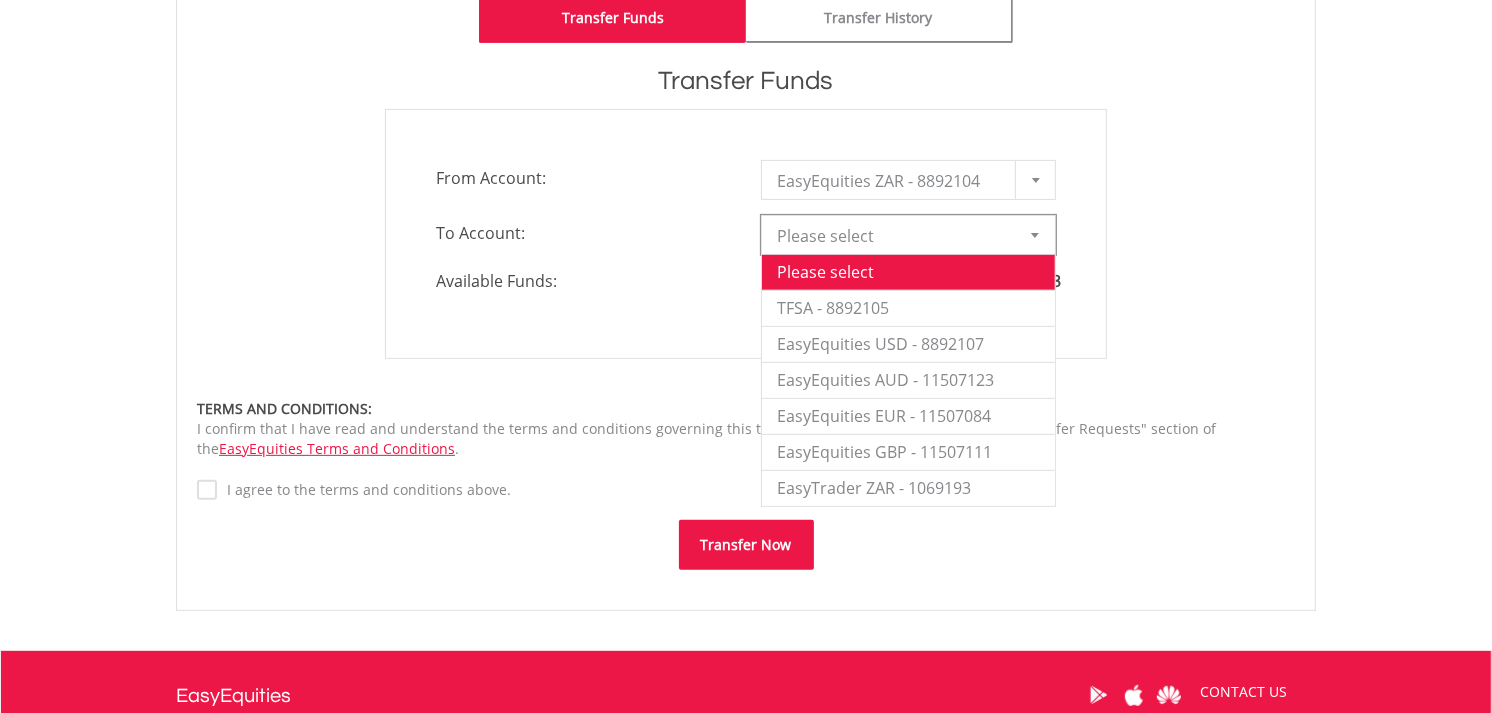 click at bounding box center [1035, 235] 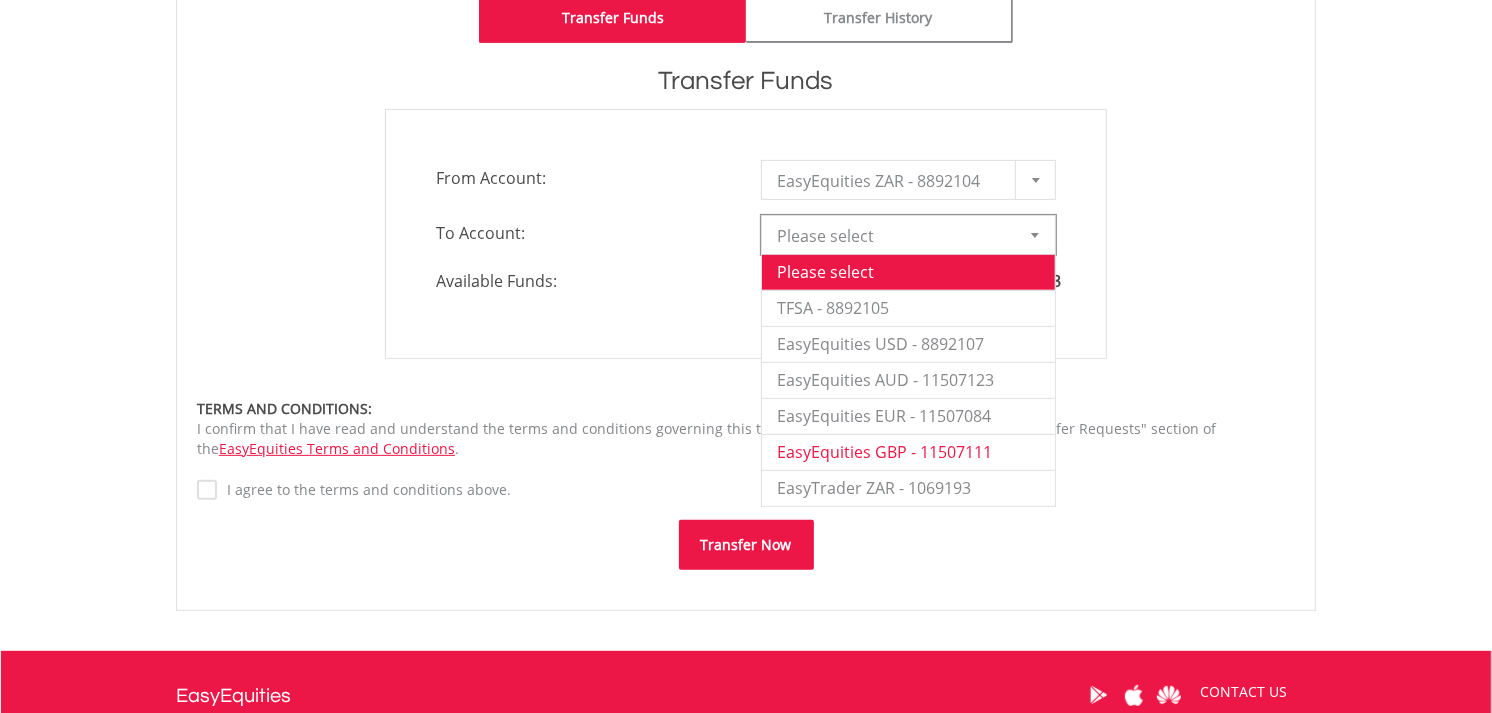 drag, startPoint x: 936, startPoint y: 450, endPoint x: 954, endPoint y: 488, distance: 42.047592 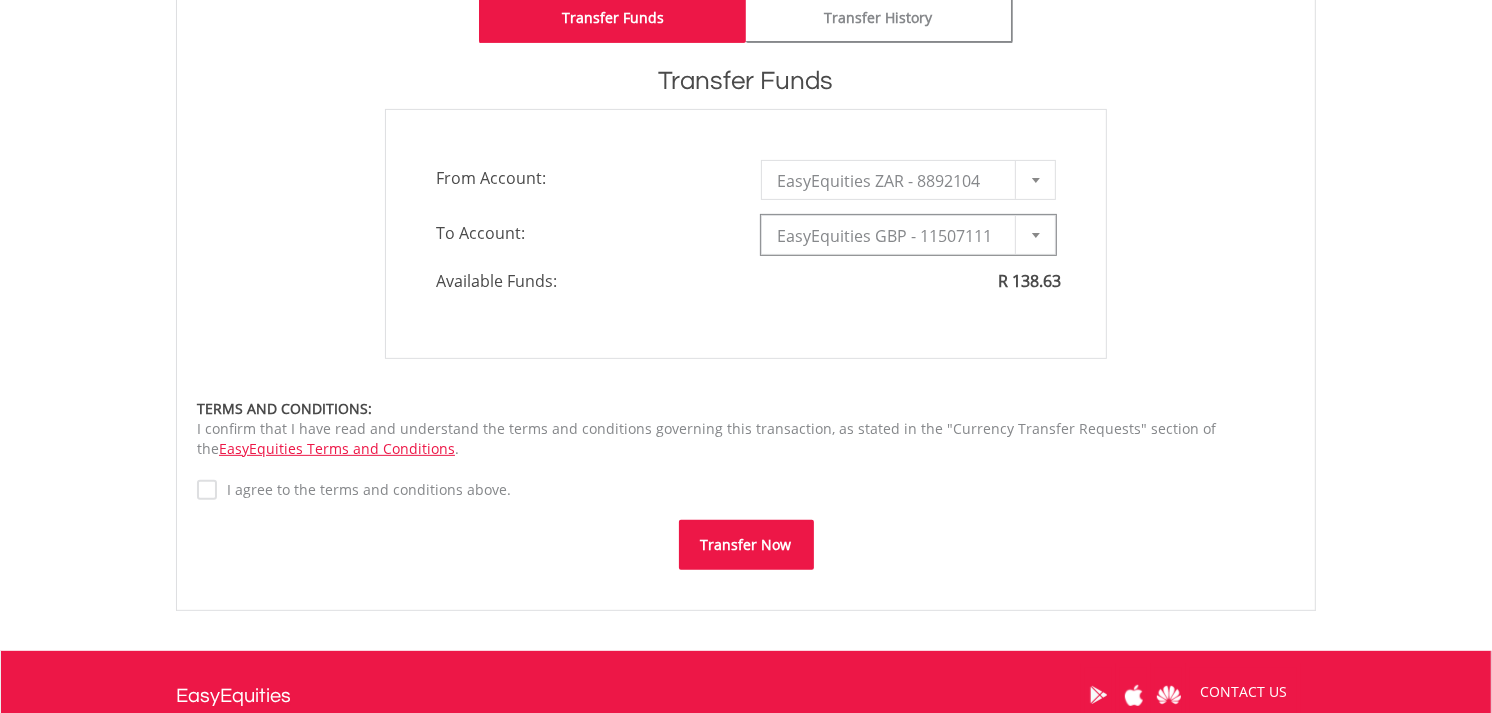 type on "*" 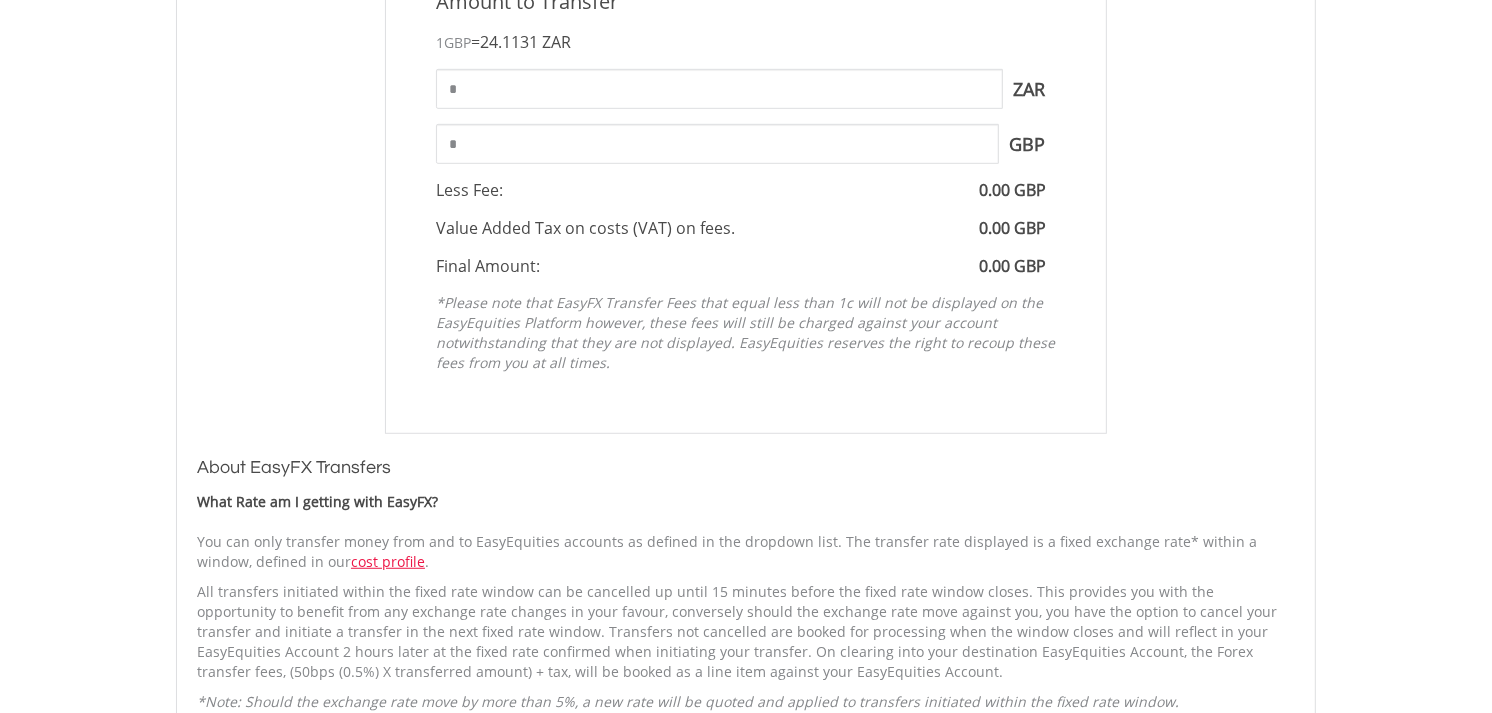 scroll, scrollTop: 1000, scrollLeft: 0, axis: vertical 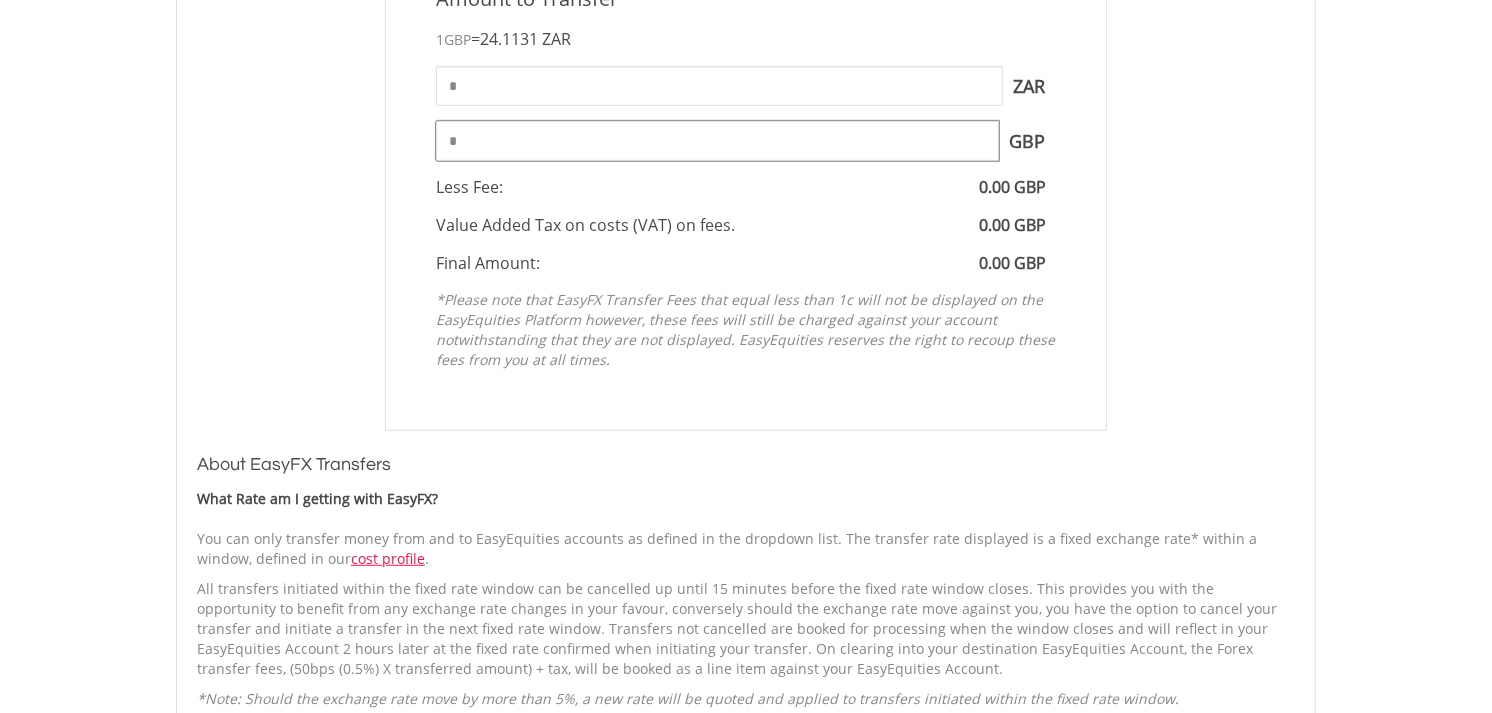 drag, startPoint x: 491, startPoint y: 156, endPoint x: 362, endPoint y: 144, distance: 129.55693 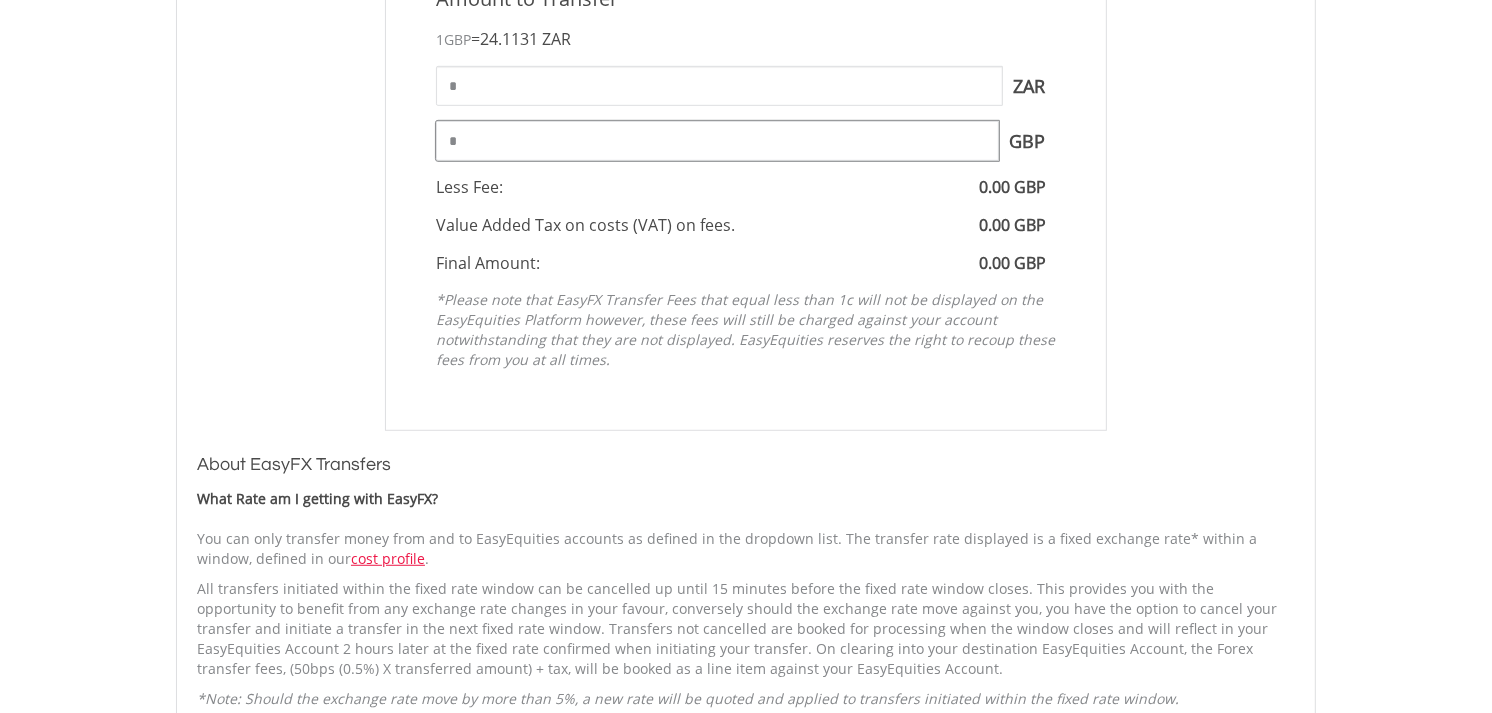 click on "Amount to Transfer
1  GBP  =  24.1131   ZAR
*
ZAR
You can transfer funds into your offshore accounts as well as back into your ZAR account
where the inter-account transfer will be done at a fee of 50 basis points (0.5%) of the
transferred amount plus applicable tax. For more info, read our
FAQ article.
* GBP" at bounding box center (746, 182) 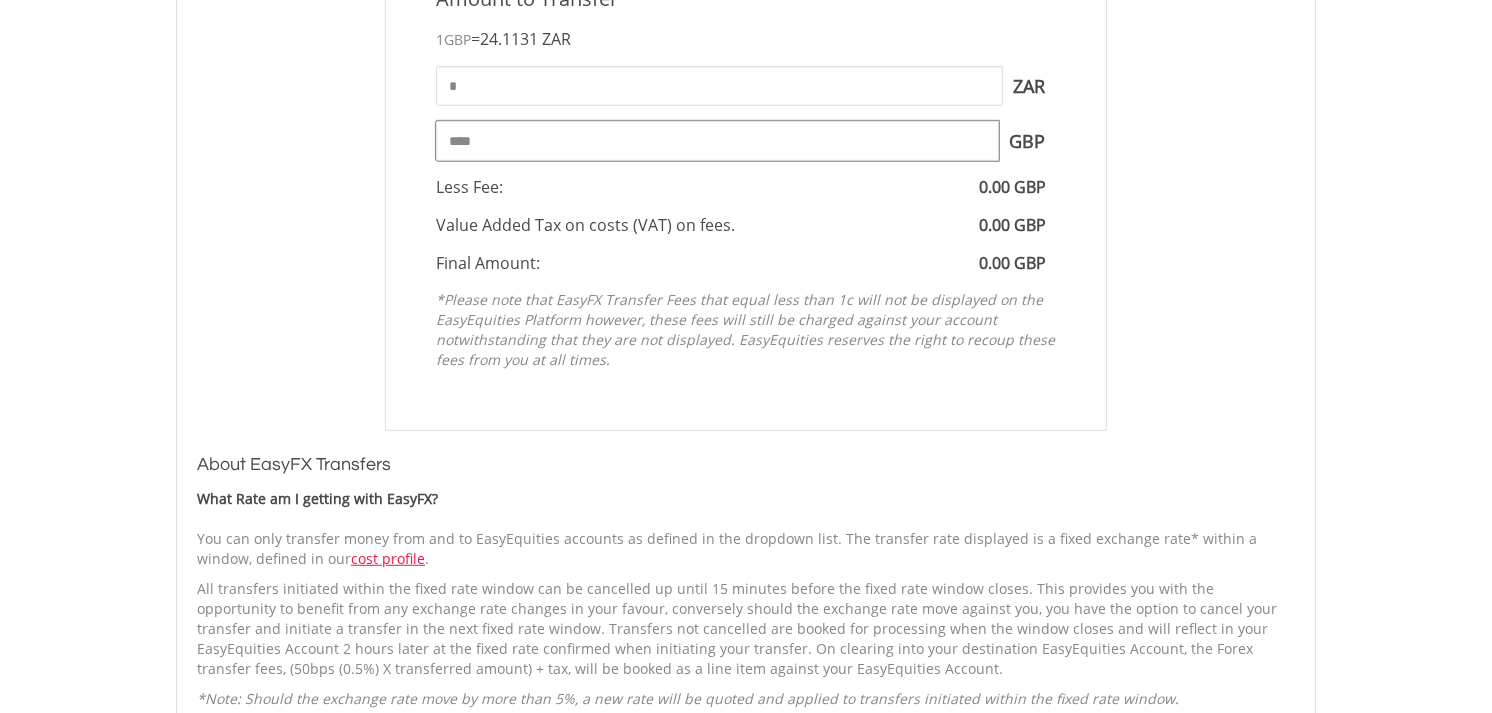 type on "****" 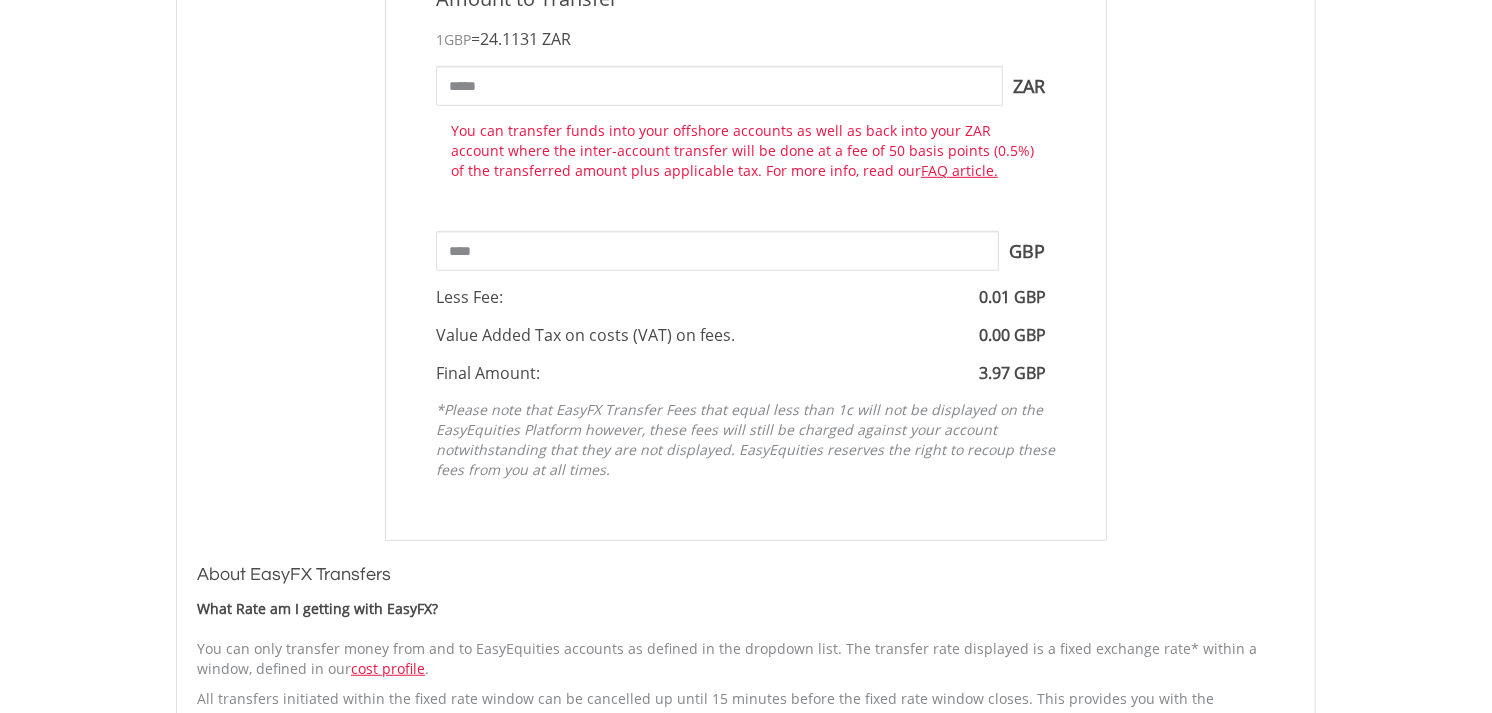 click on "Amount to Transfer
1  GBP  =  24.1131   ZAR
*****
ZAR
You can transfer funds into your offshore accounts as well as back into your ZAR account
where the inter-account transfer will be done at a fee of 50 basis points (0.5%) of the
transferred amount plus applicable tax. For more info, read our
FAQ article." at bounding box center [746, 237] 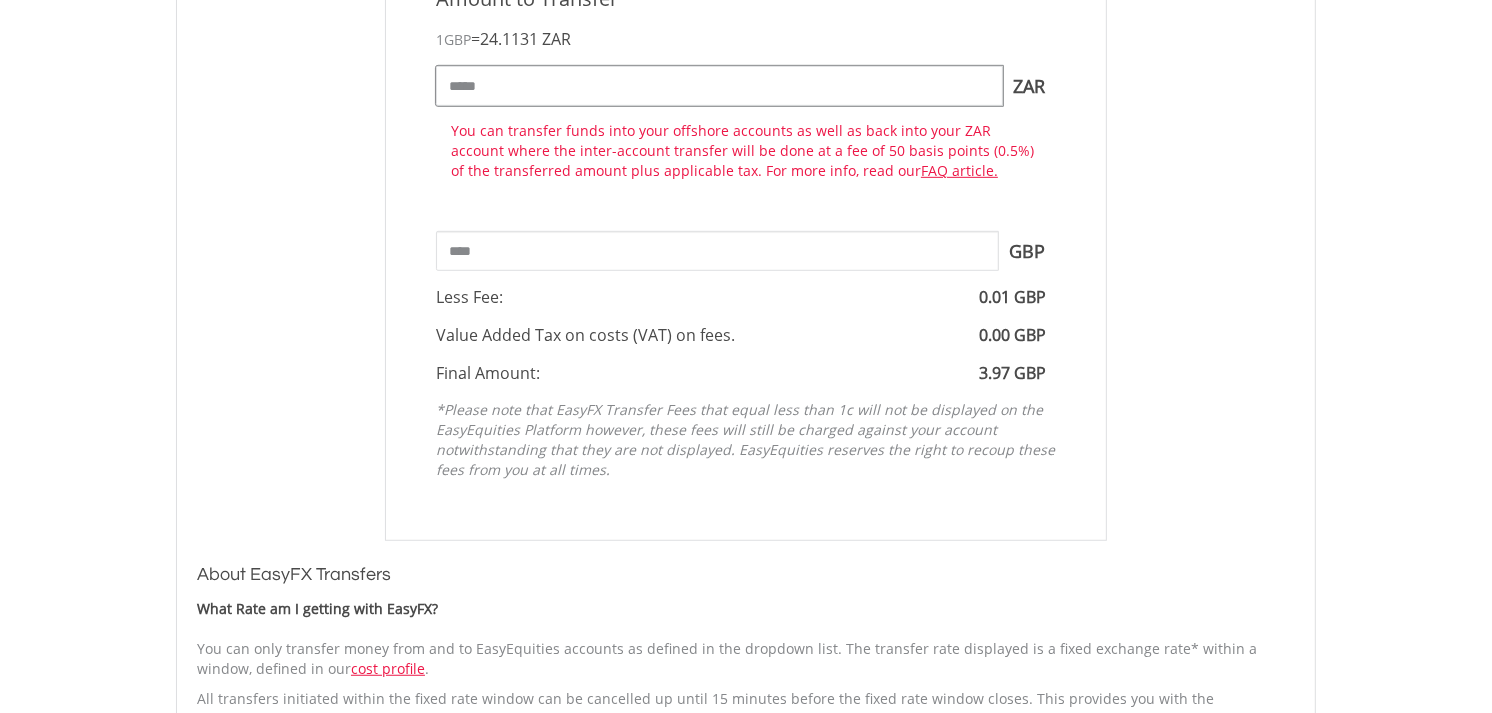 click on "*****" at bounding box center [719, 86] 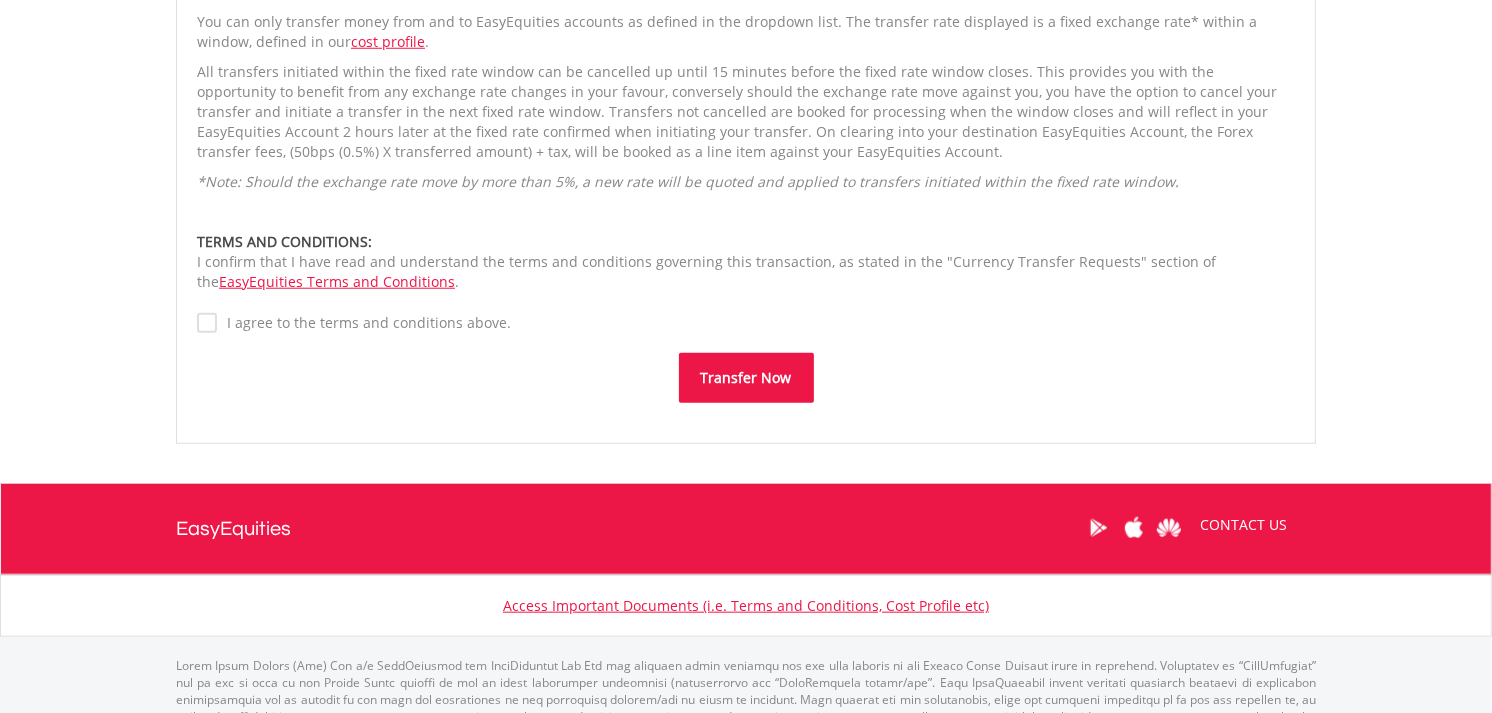 scroll, scrollTop: 1666, scrollLeft: 0, axis: vertical 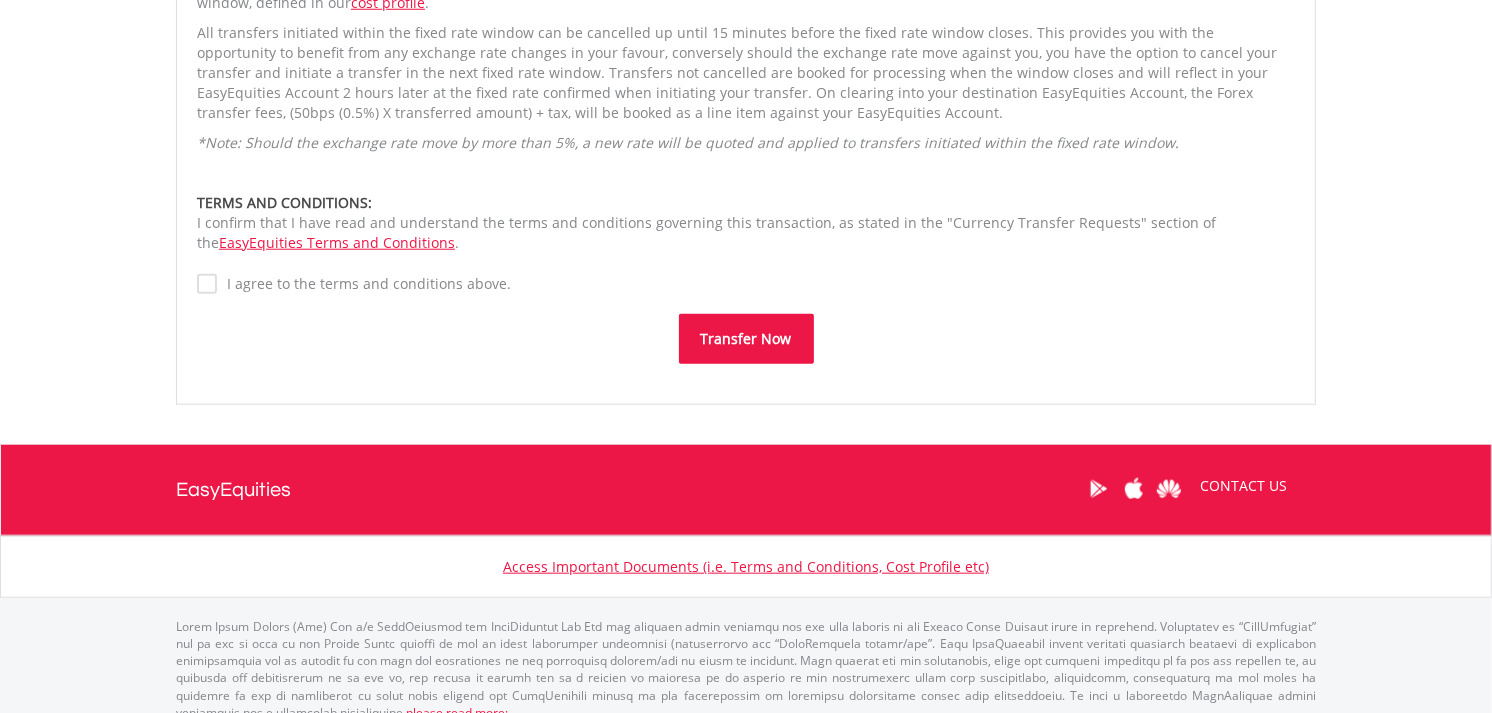 type on "*****" 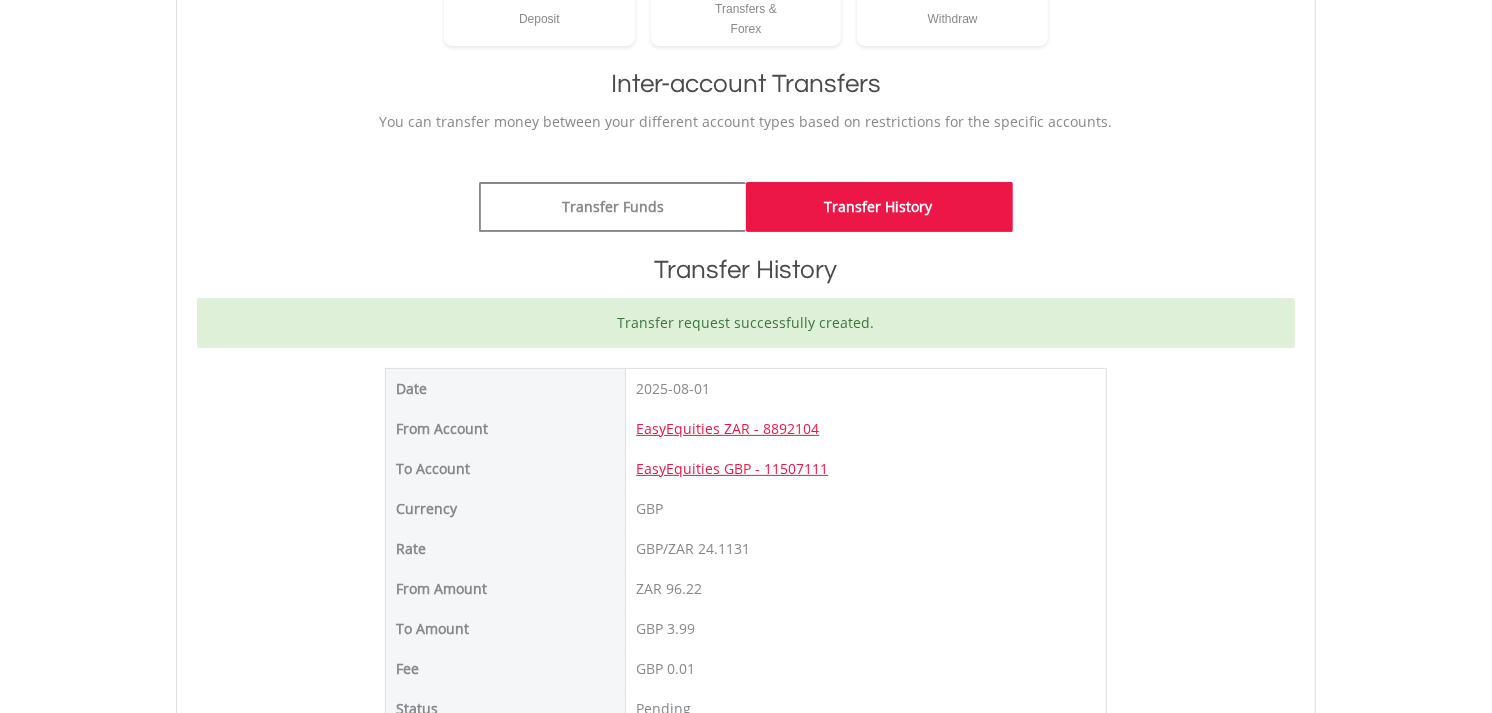 scroll, scrollTop: 333, scrollLeft: 0, axis: vertical 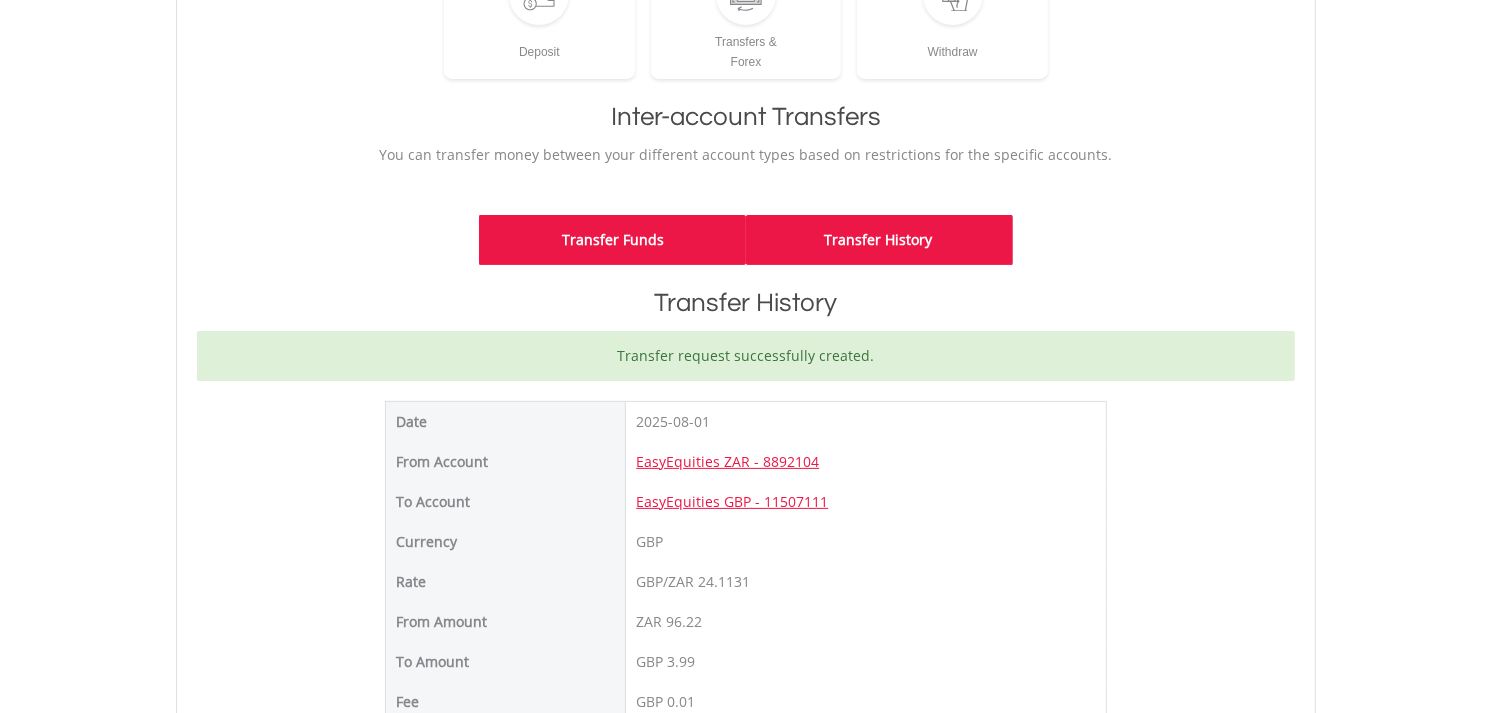 click on "Transfer Funds" at bounding box center (612, 240) 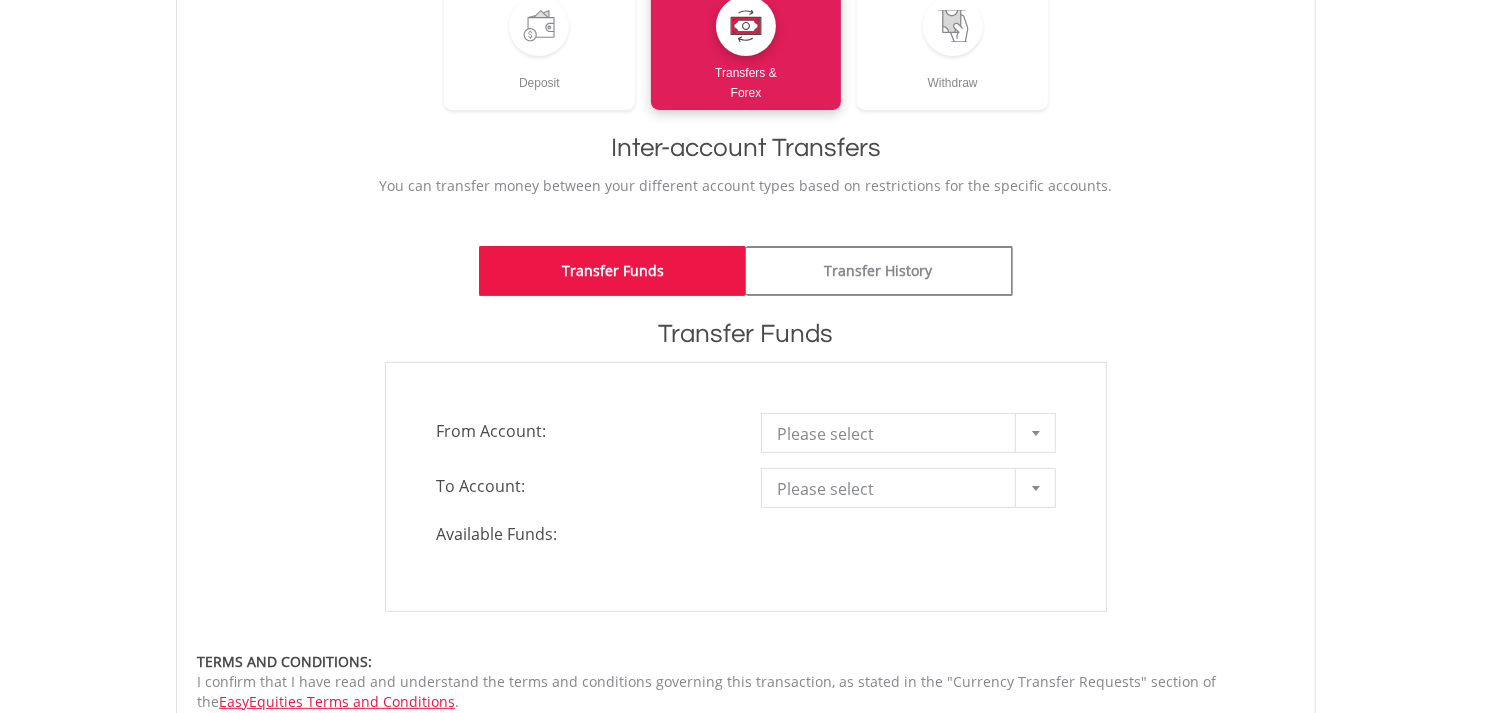 scroll, scrollTop: 444, scrollLeft: 0, axis: vertical 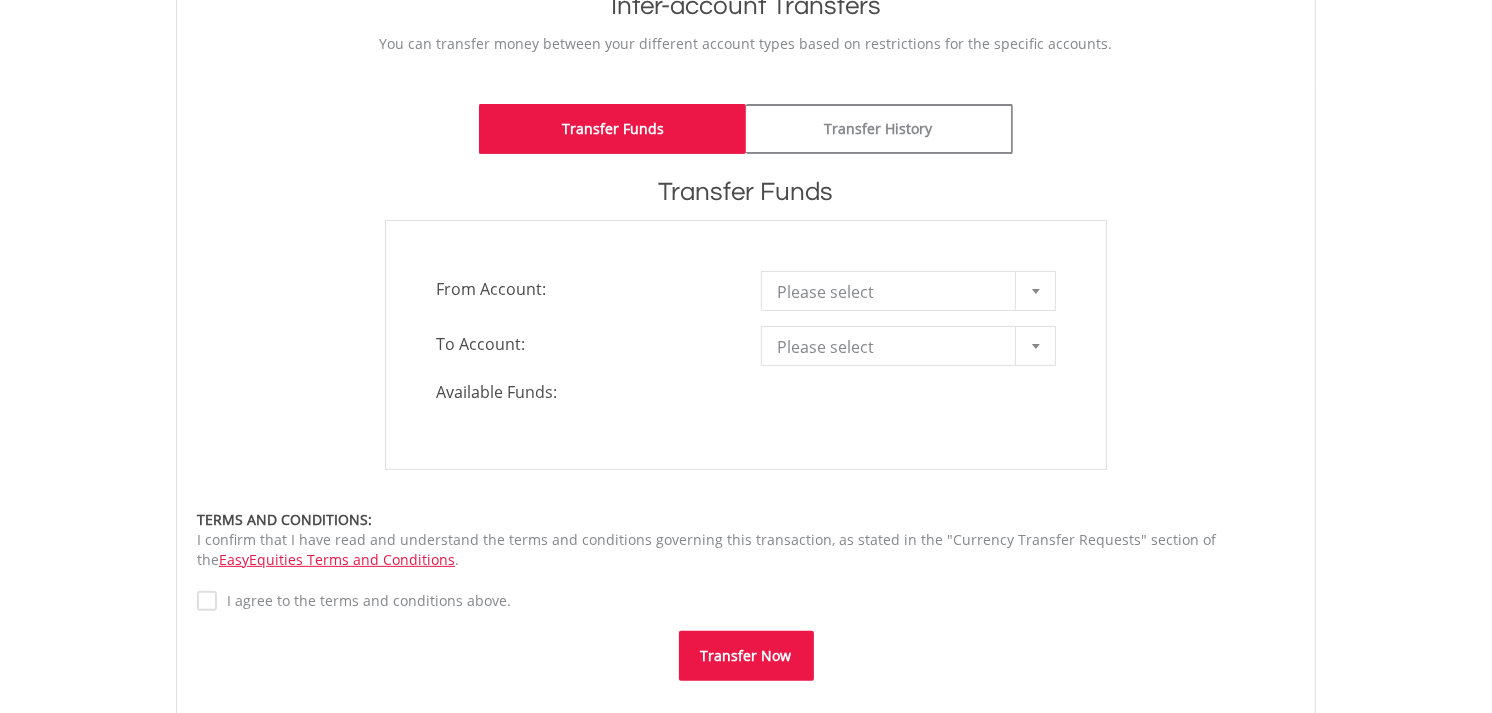 click at bounding box center (1036, 291) 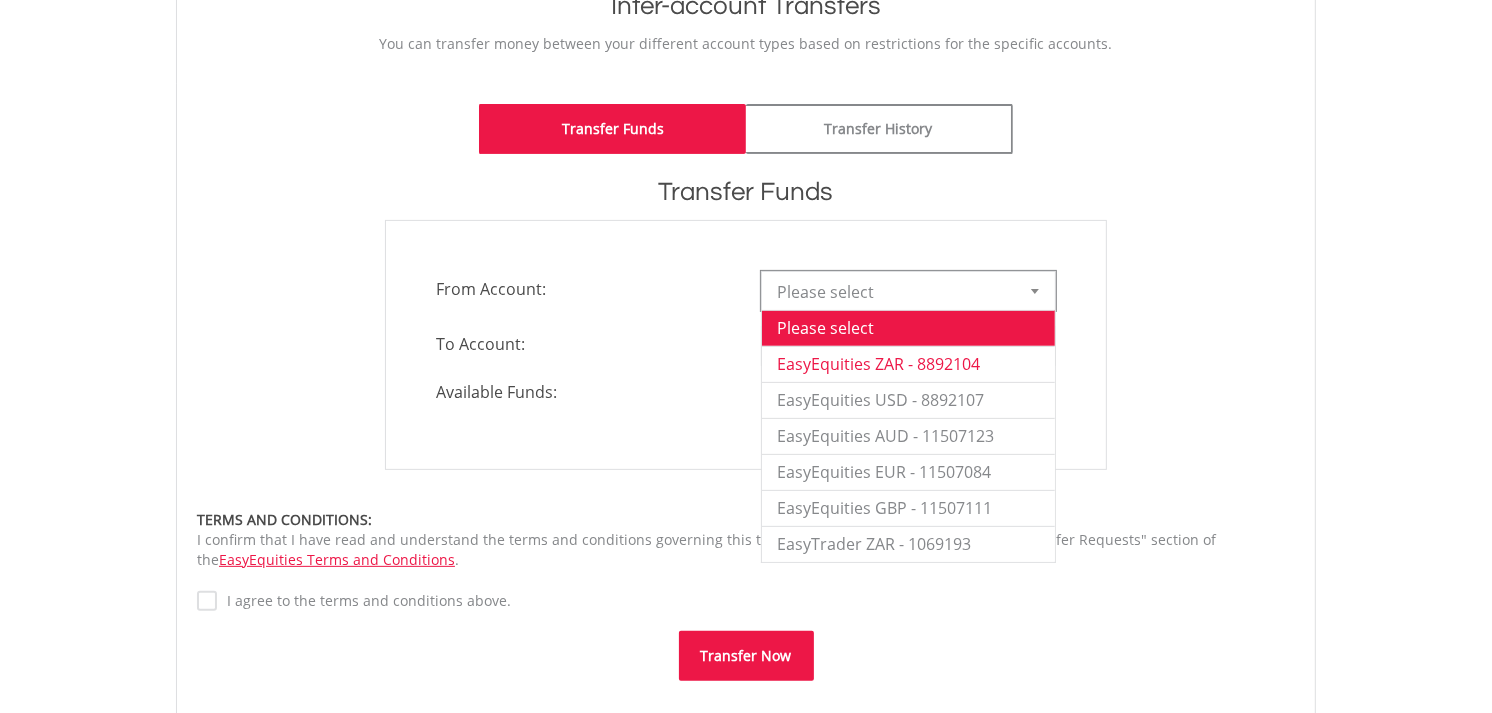 click on "EasyEquities ZAR - 8892104" at bounding box center [908, 364] 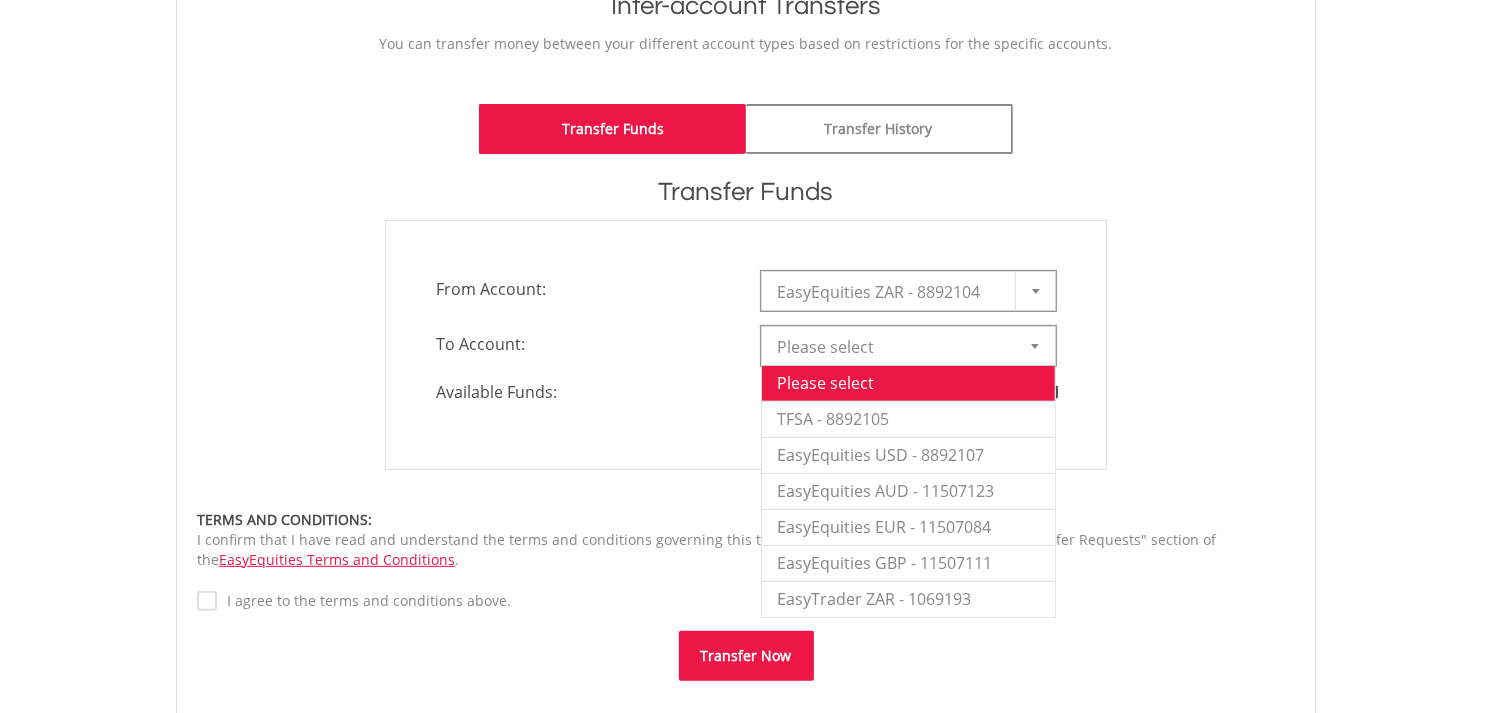 click at bounding box center [1035, 346] 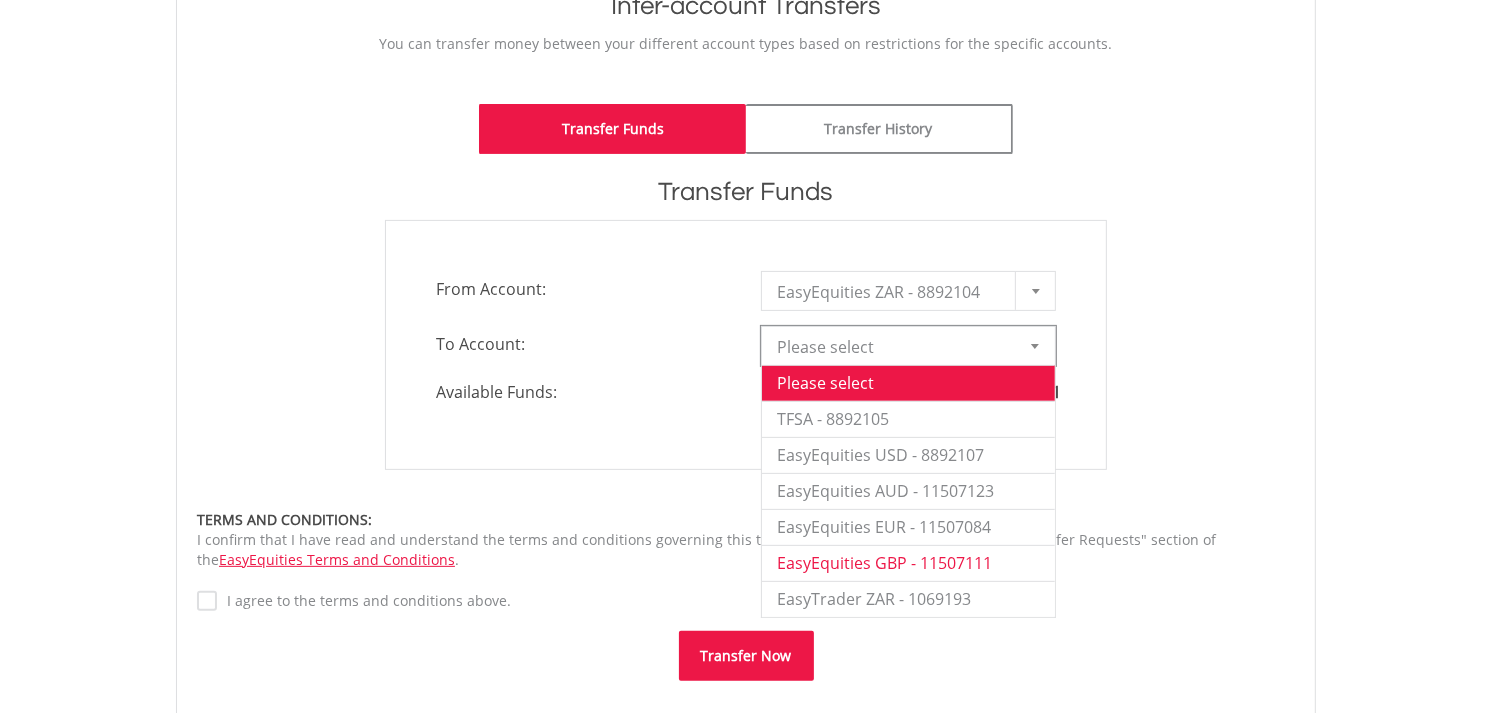 click on "EasyEquities GBP - 11507111" at bounding box center (908, 563) 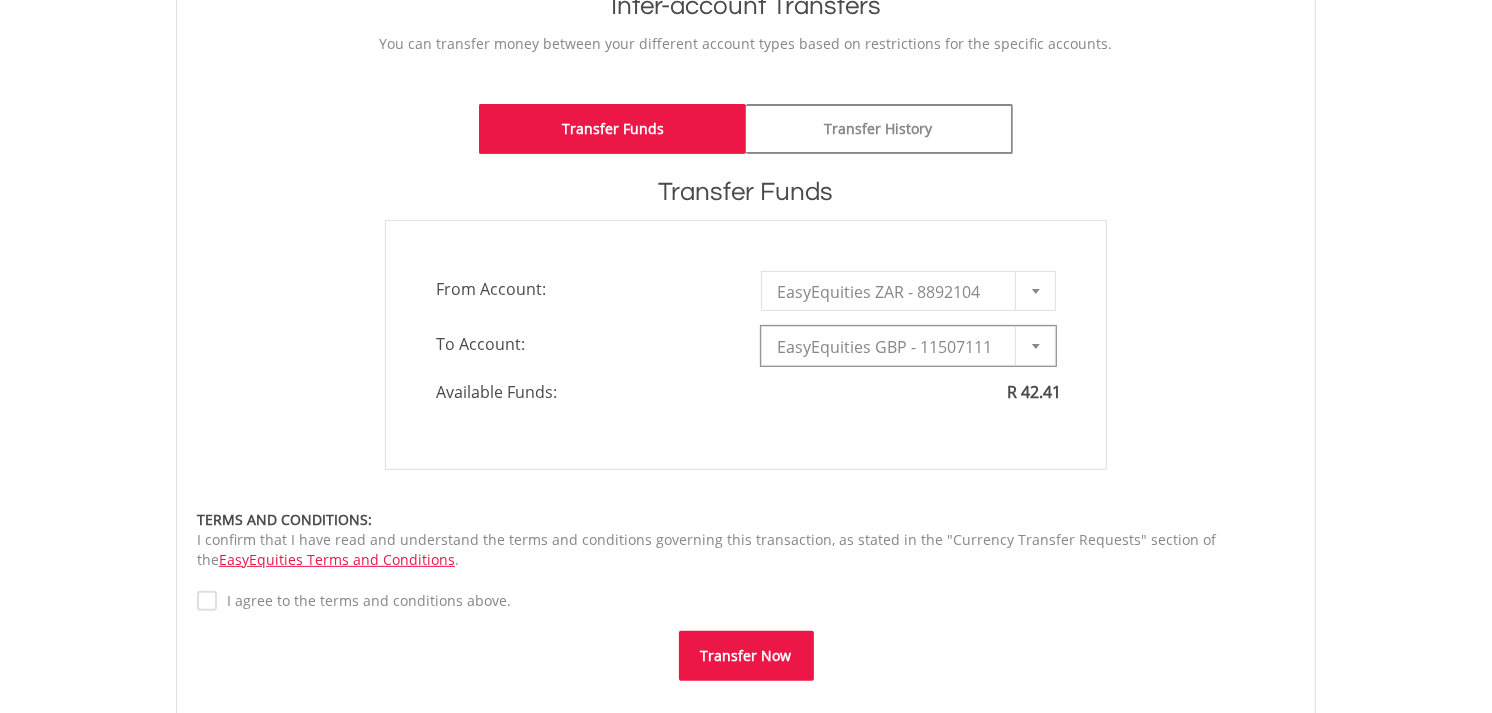 type on "*" 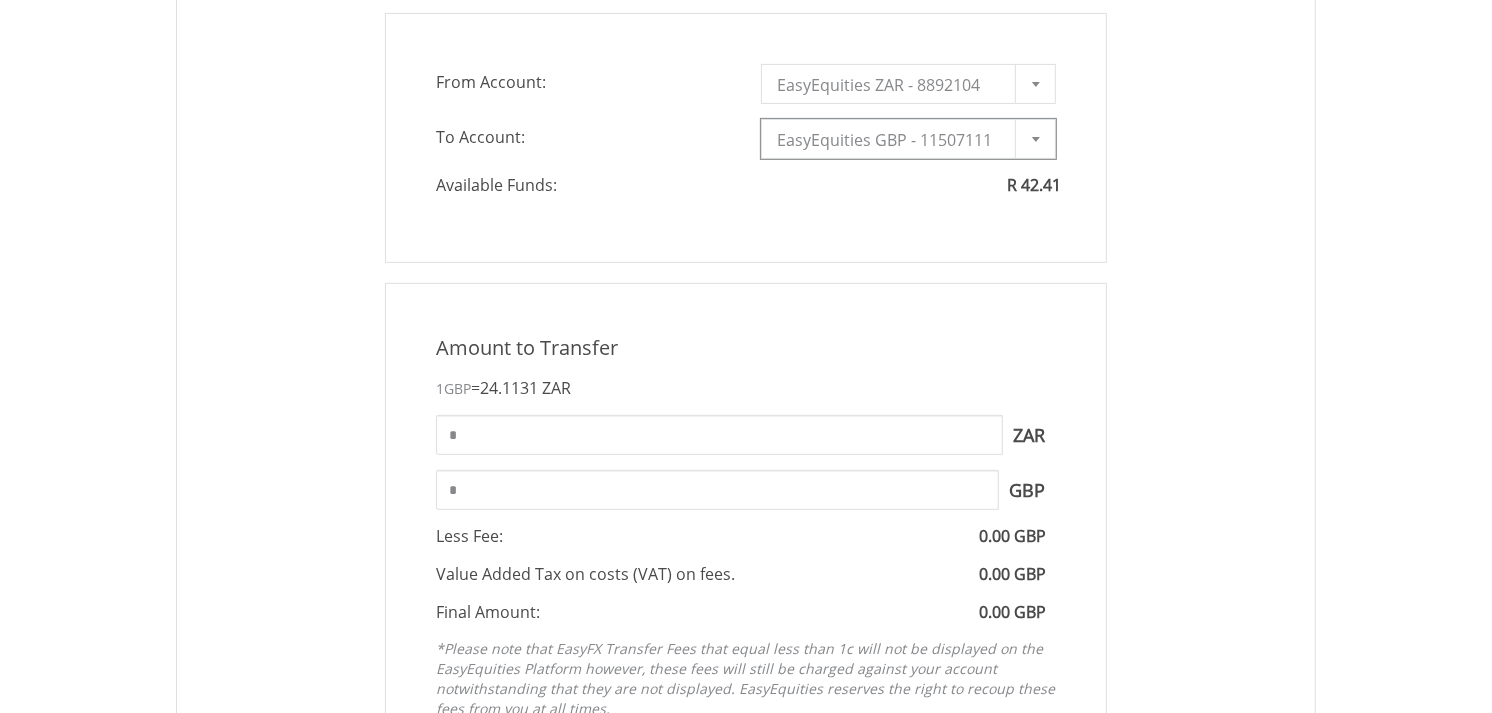 scroll, scrollTop: 888, scrollLeft: 0, axis: vertical 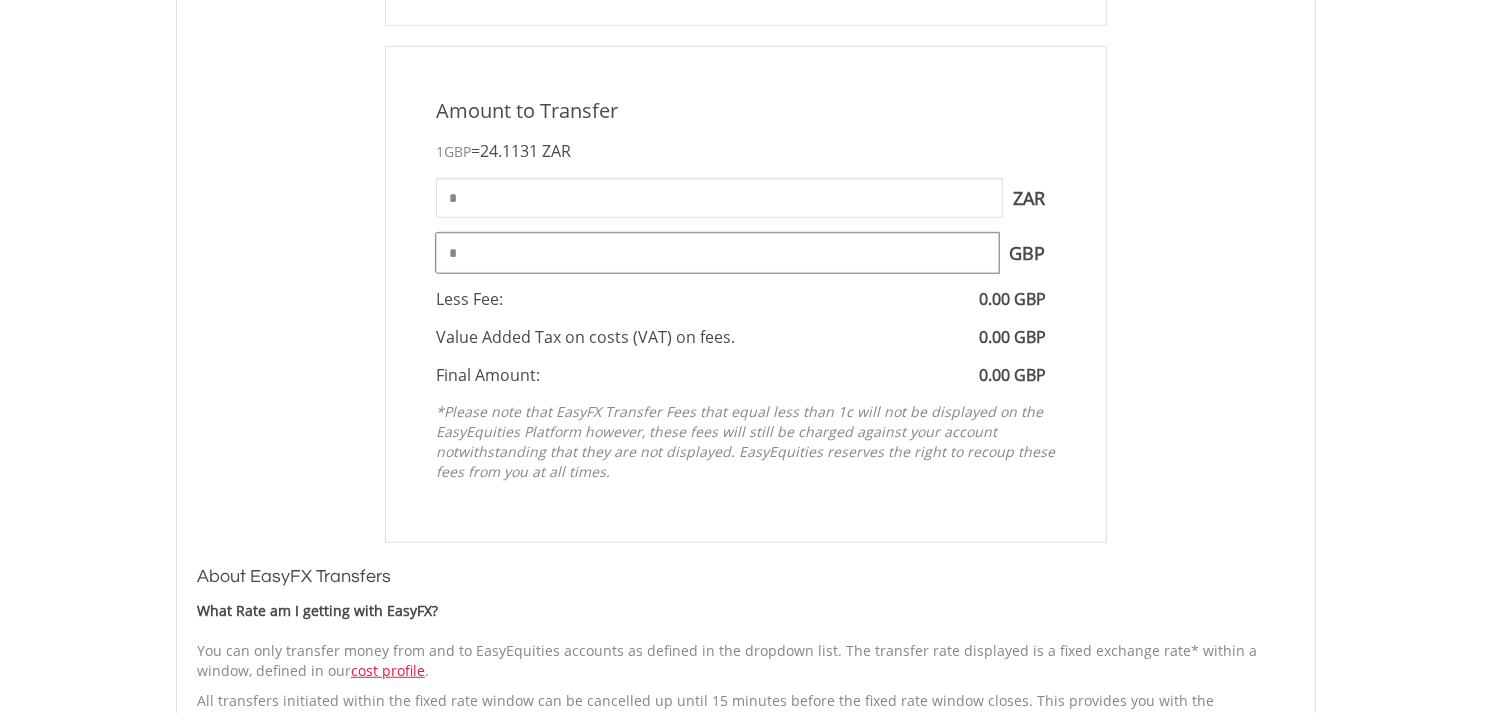drag, startPoint x: 506, startPoint y: 255, endPoint x: 336, endPoint y: 264, distance: 170.23807 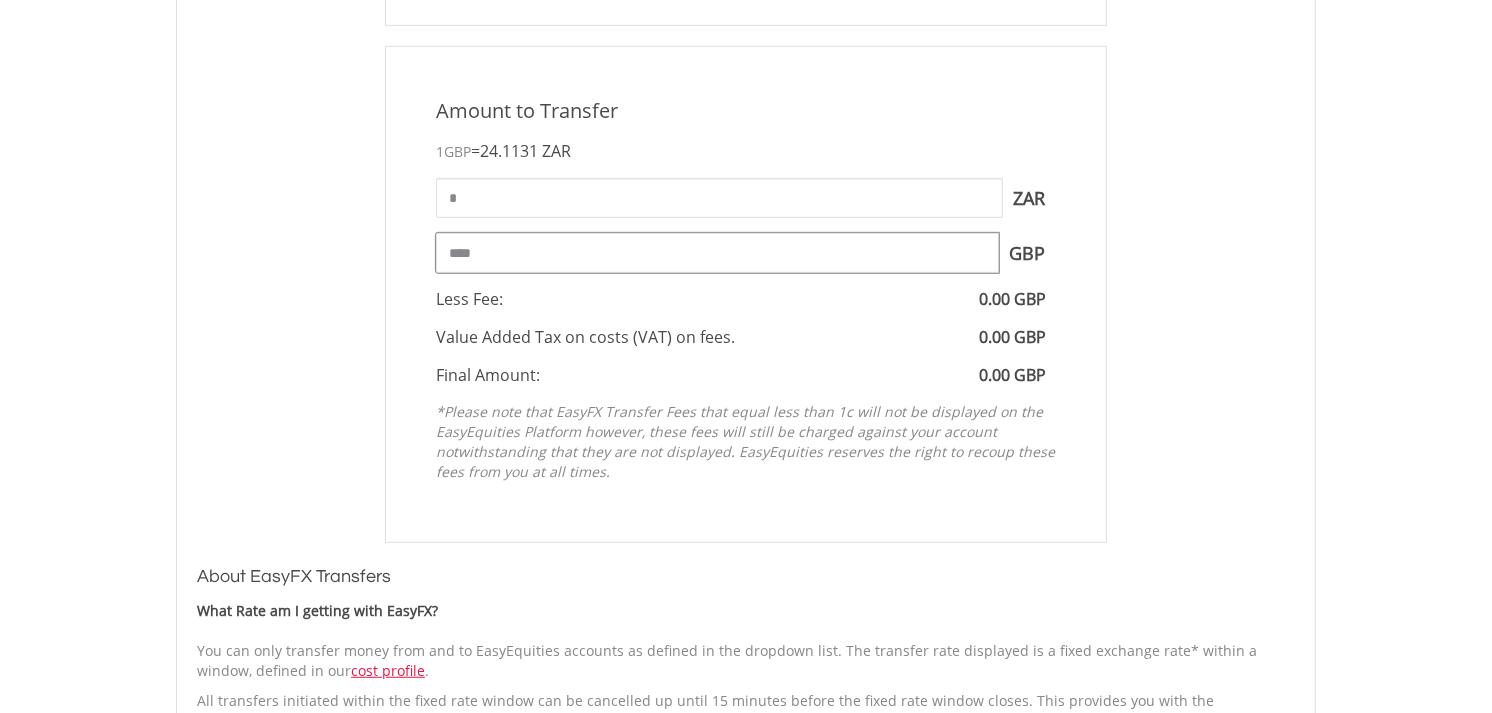 type on "****" 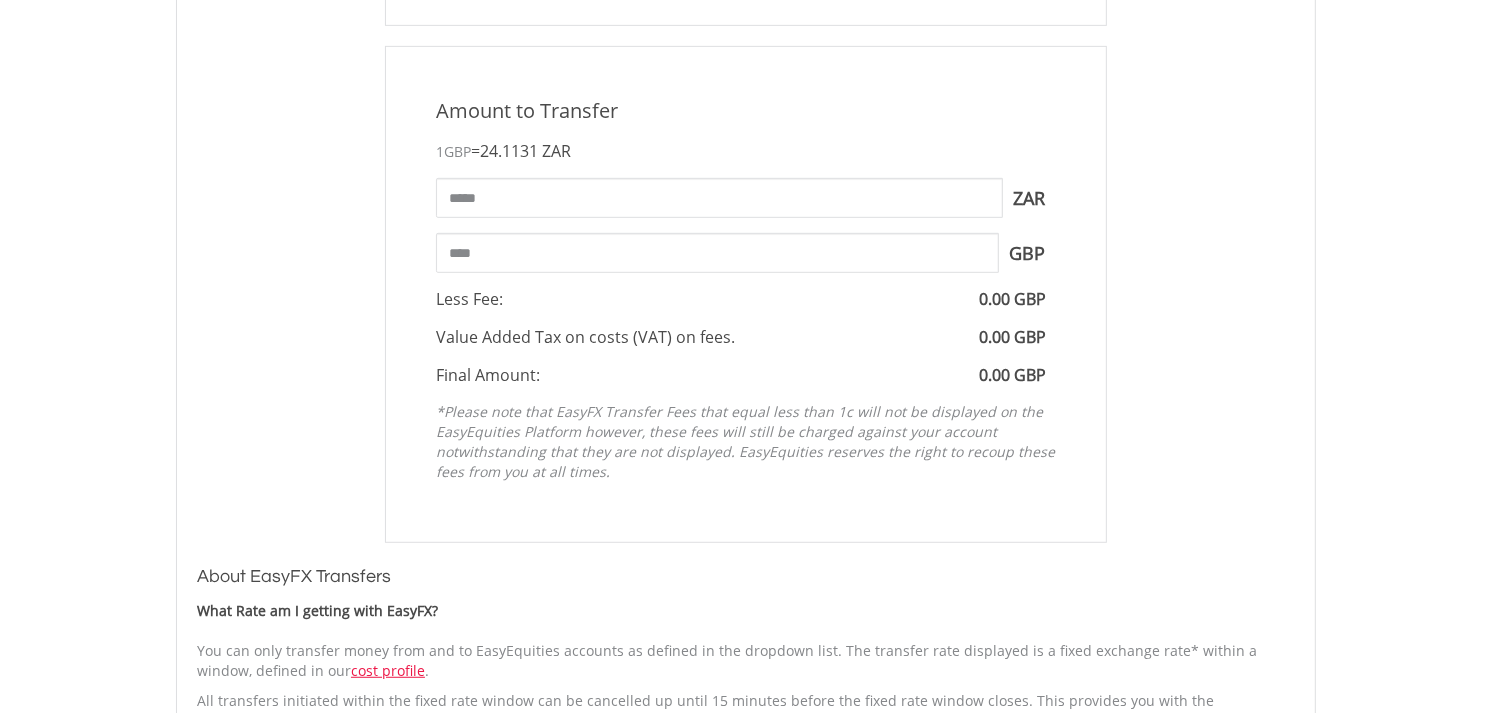 drag, startPoint x: 548, startPoint y: 377, endPoint x: 534, endPoint y: 225, distance: 152.64337 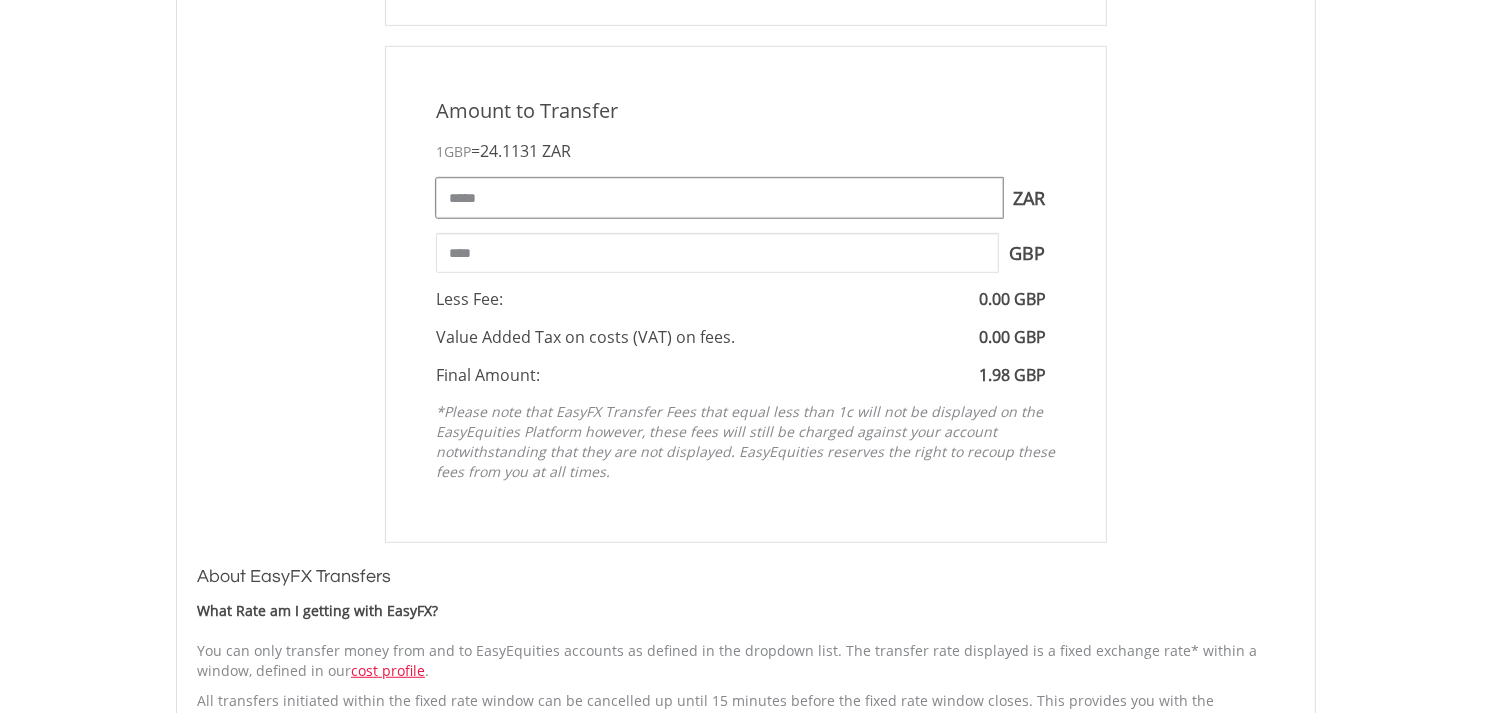 click on "*****" at bounding box center (719, 198) 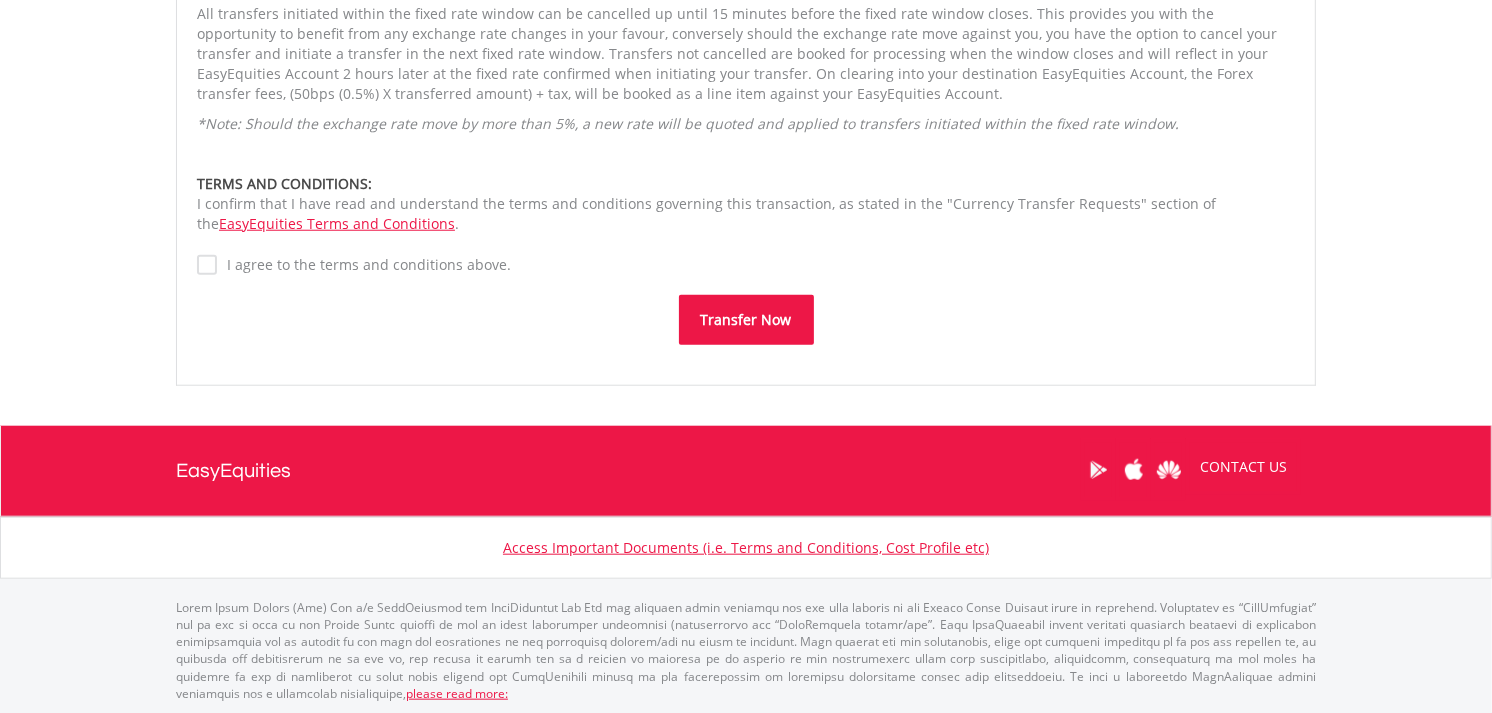click on "I agree to the terms and conditions above." at bounding box center [364, 265] 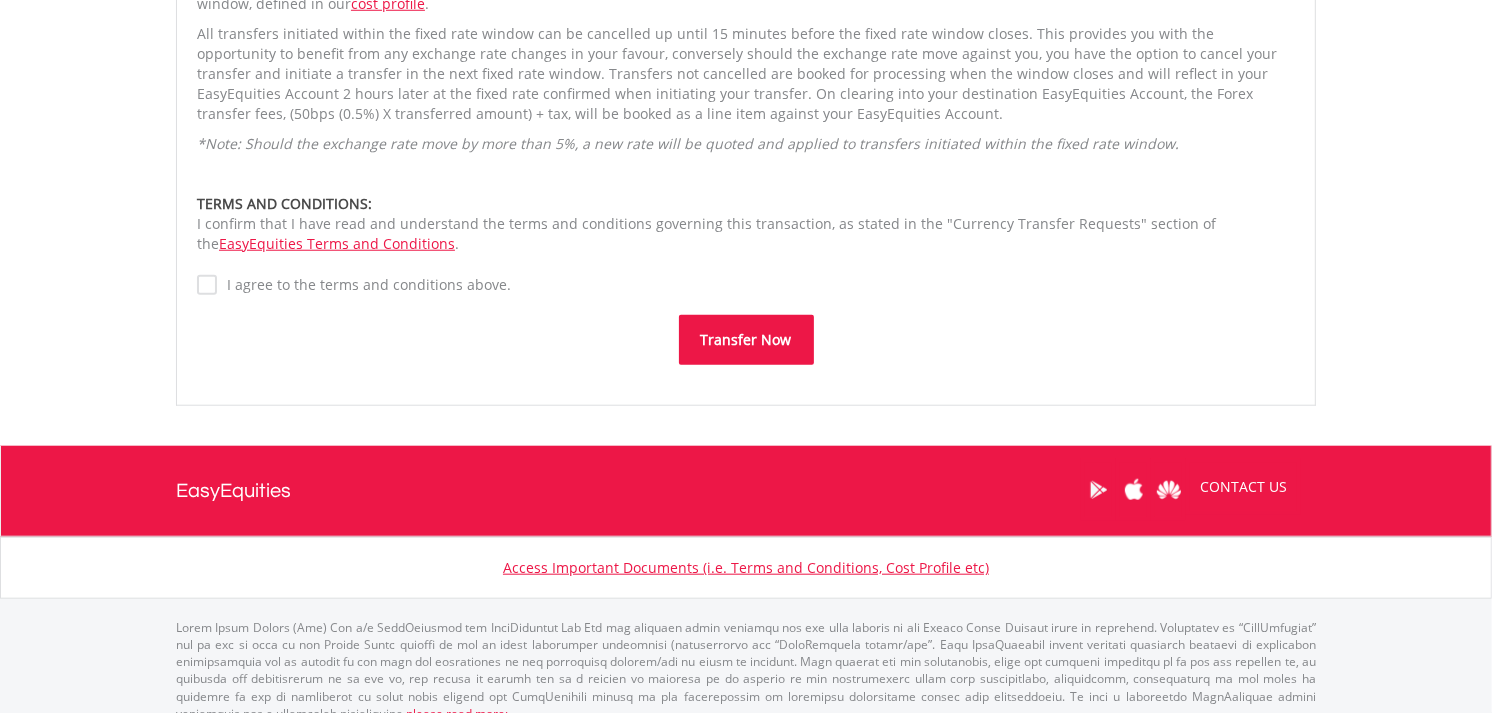 scroll, scrollTop: 1595, scrollLeft: 0, axis: vertical 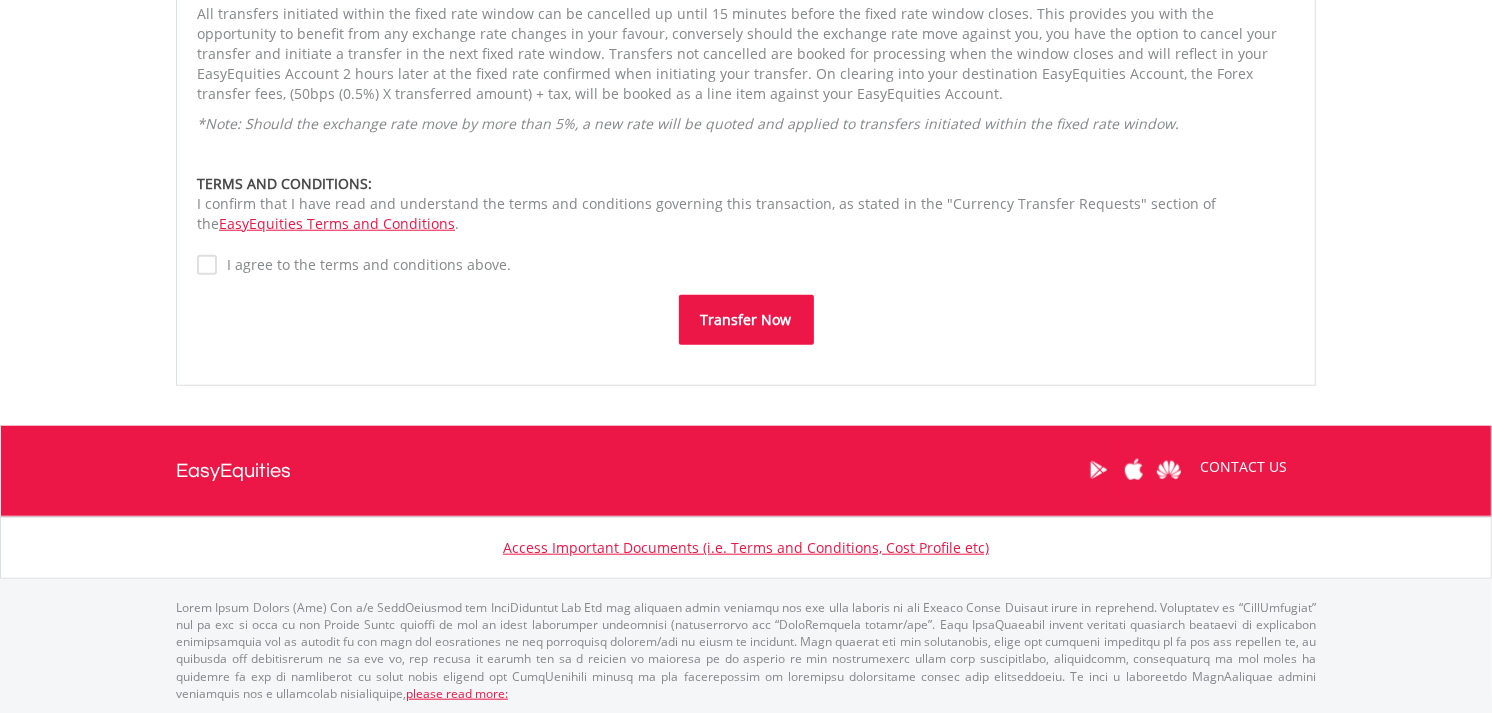 click on "Transfer Now" at bounding box center [746, 320] 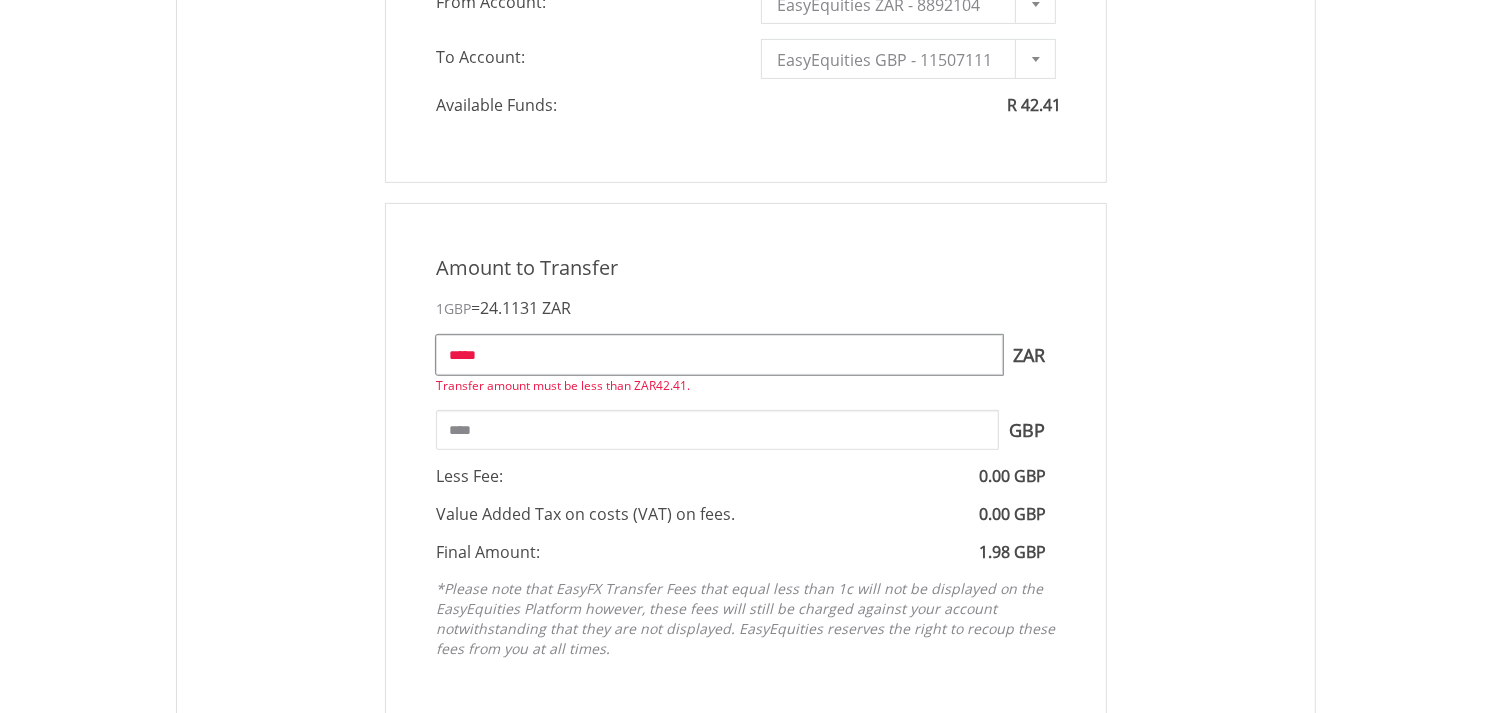 drag, startPoint x: 494, startPoint y: 360, endPoint x: 291, endPoint y: 351, distance: 203.1994 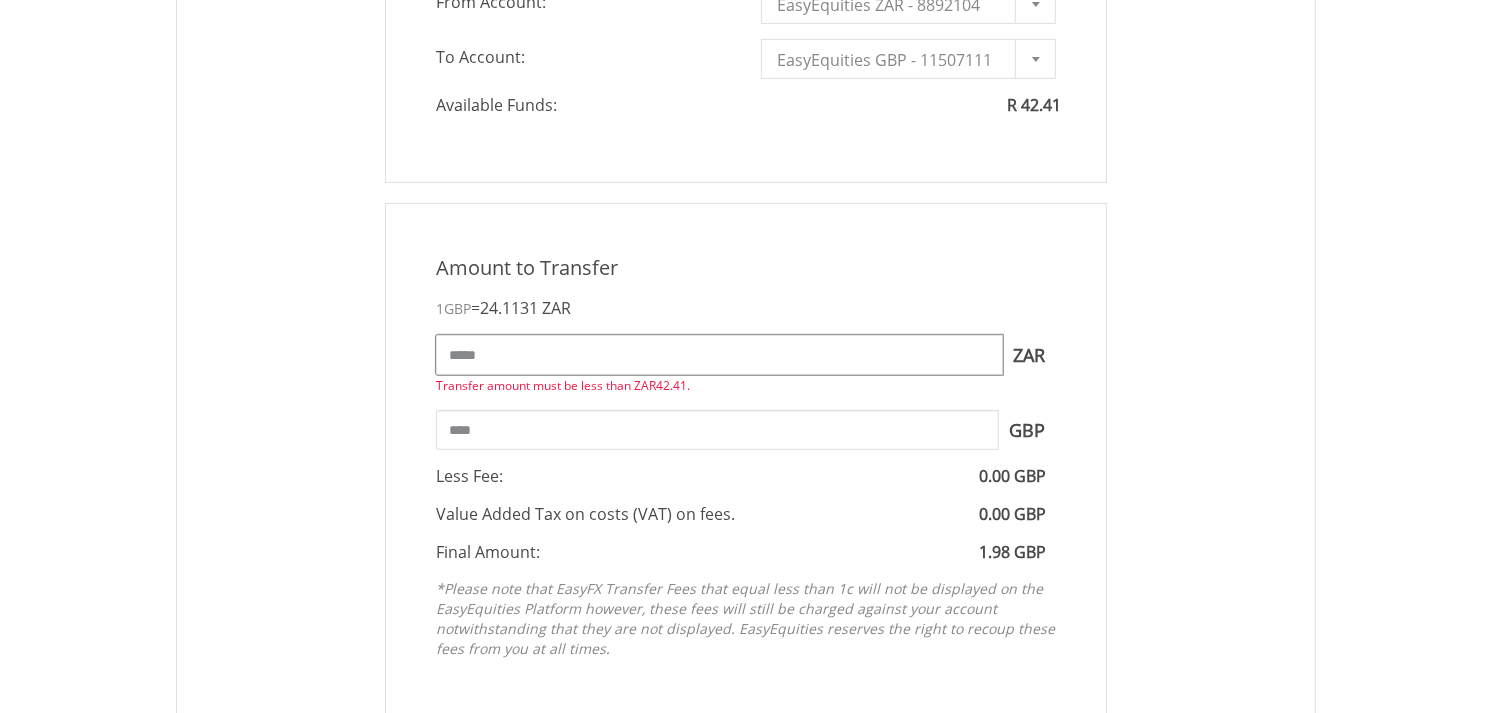 type on "*****" 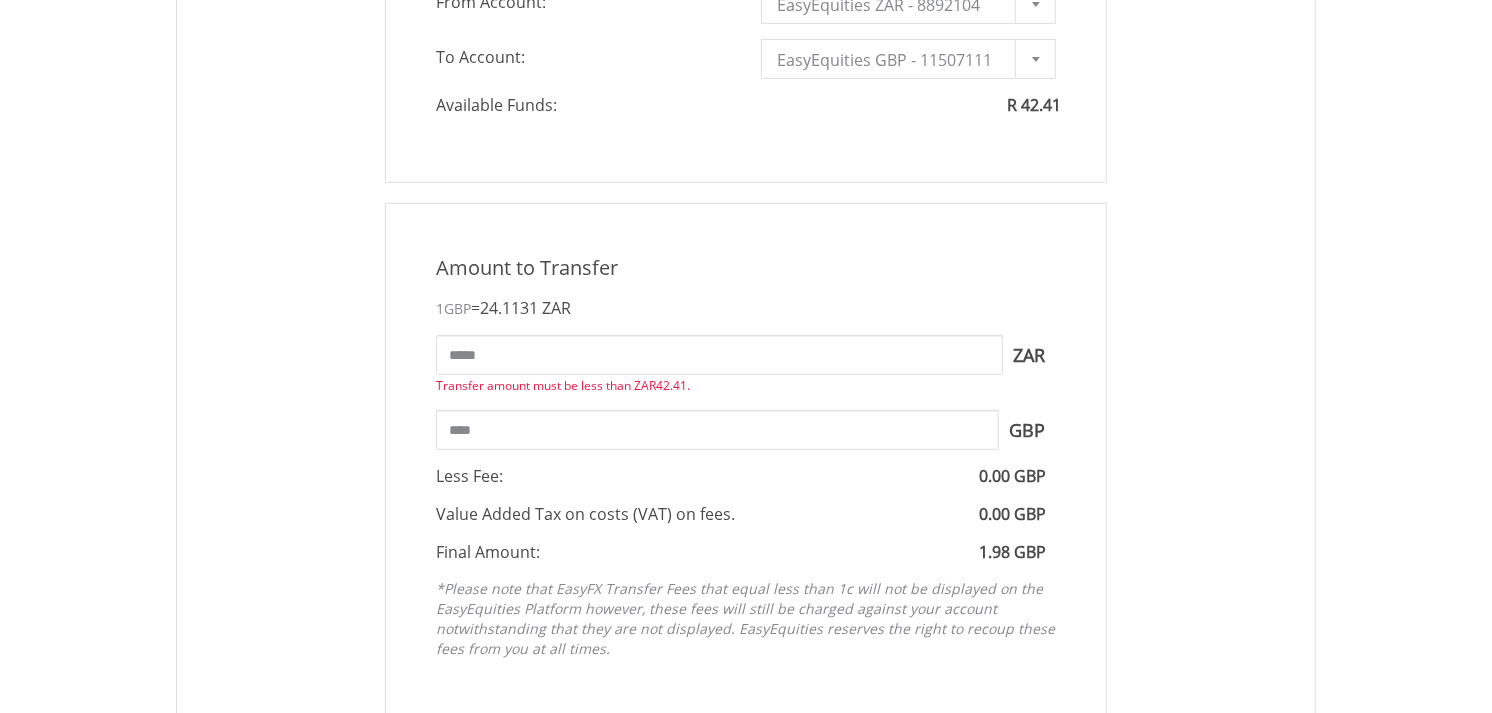 type on "****" 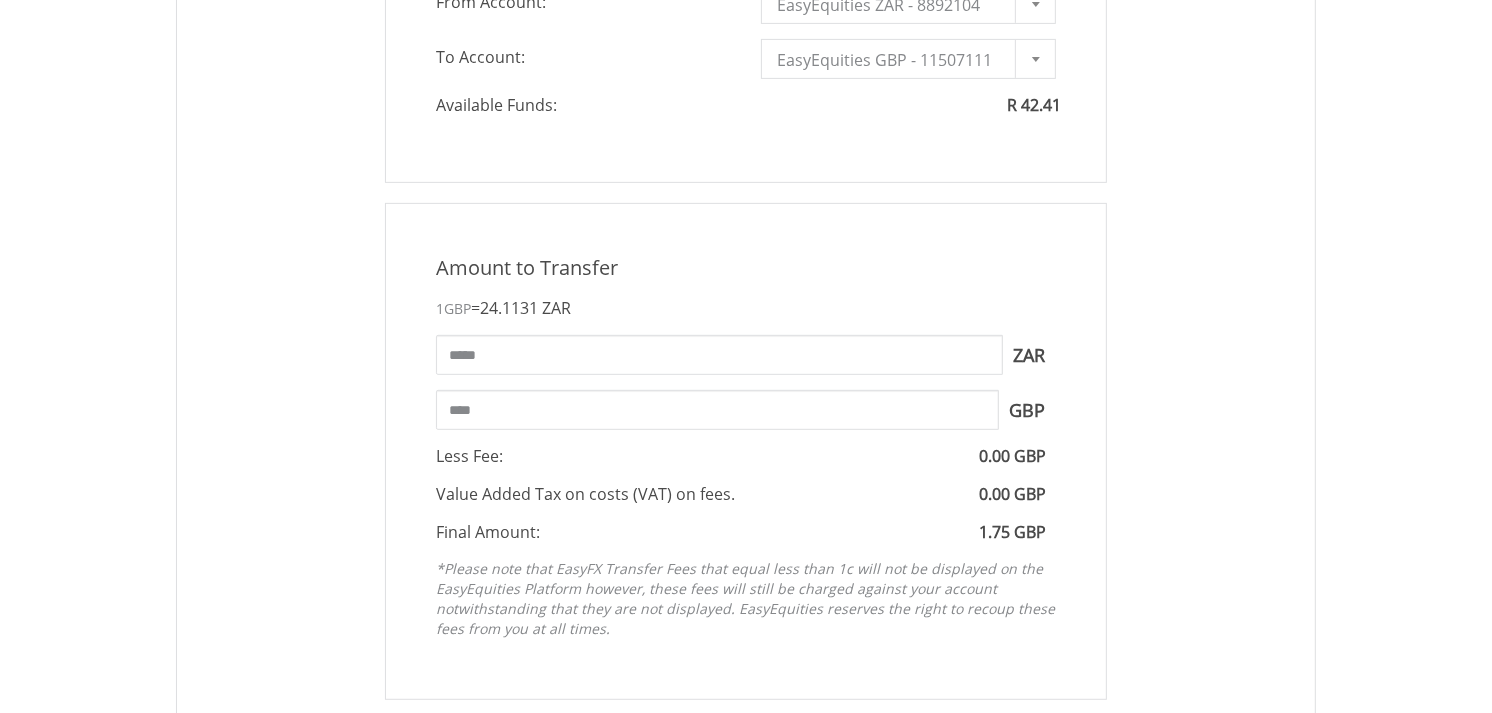 click on "Amount to Transfer
1  GBP  =  24.1131   ZAR
*****
ZAR
You can transfer funds into your offshore accounts as well as back into your ZAR account
where the inter-account transfer will be done at a fee of 50 basis points (0.5%) of the
transferred amount plus applicable tax. For more info, read our
FAQ article." at bounding box center (746, 451) 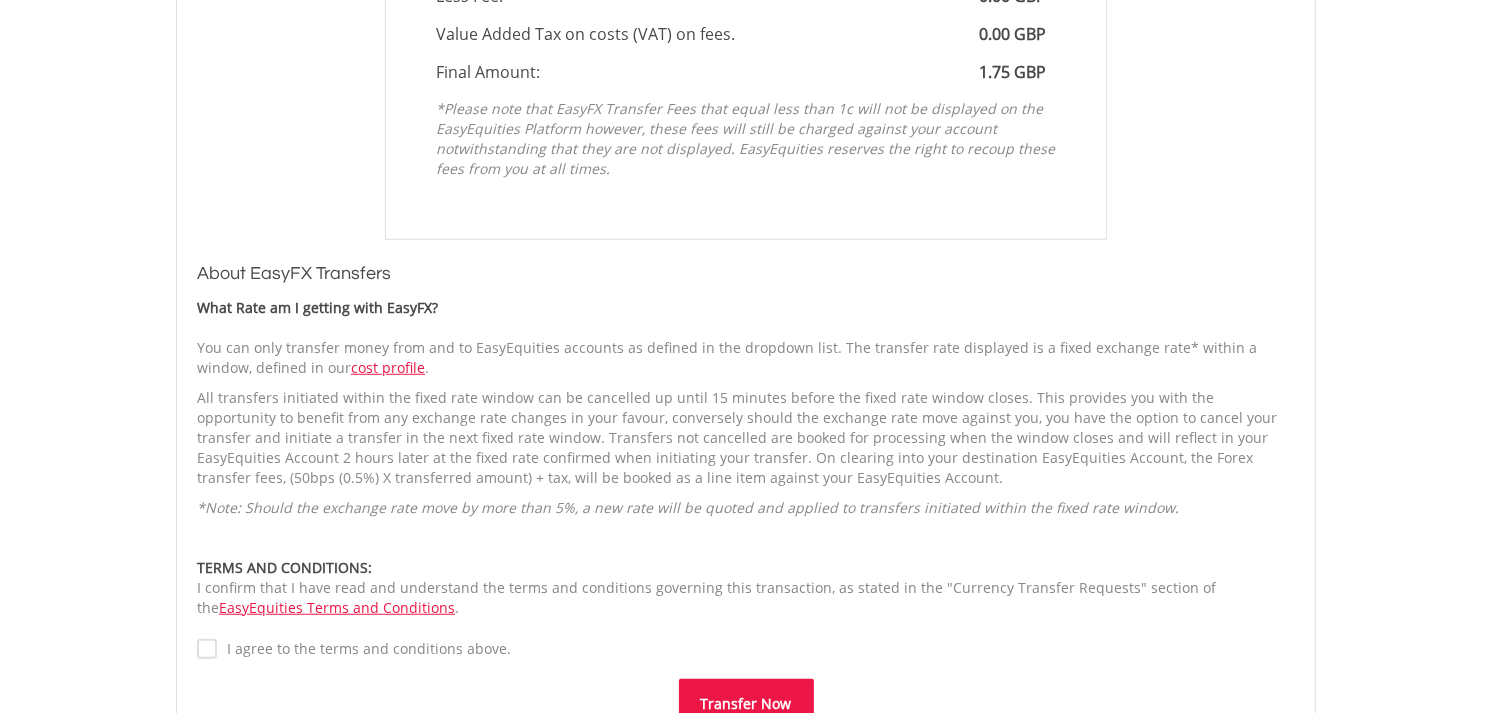scroll, scrollTop: 1397, scrollLeft: 0, axis: vertical 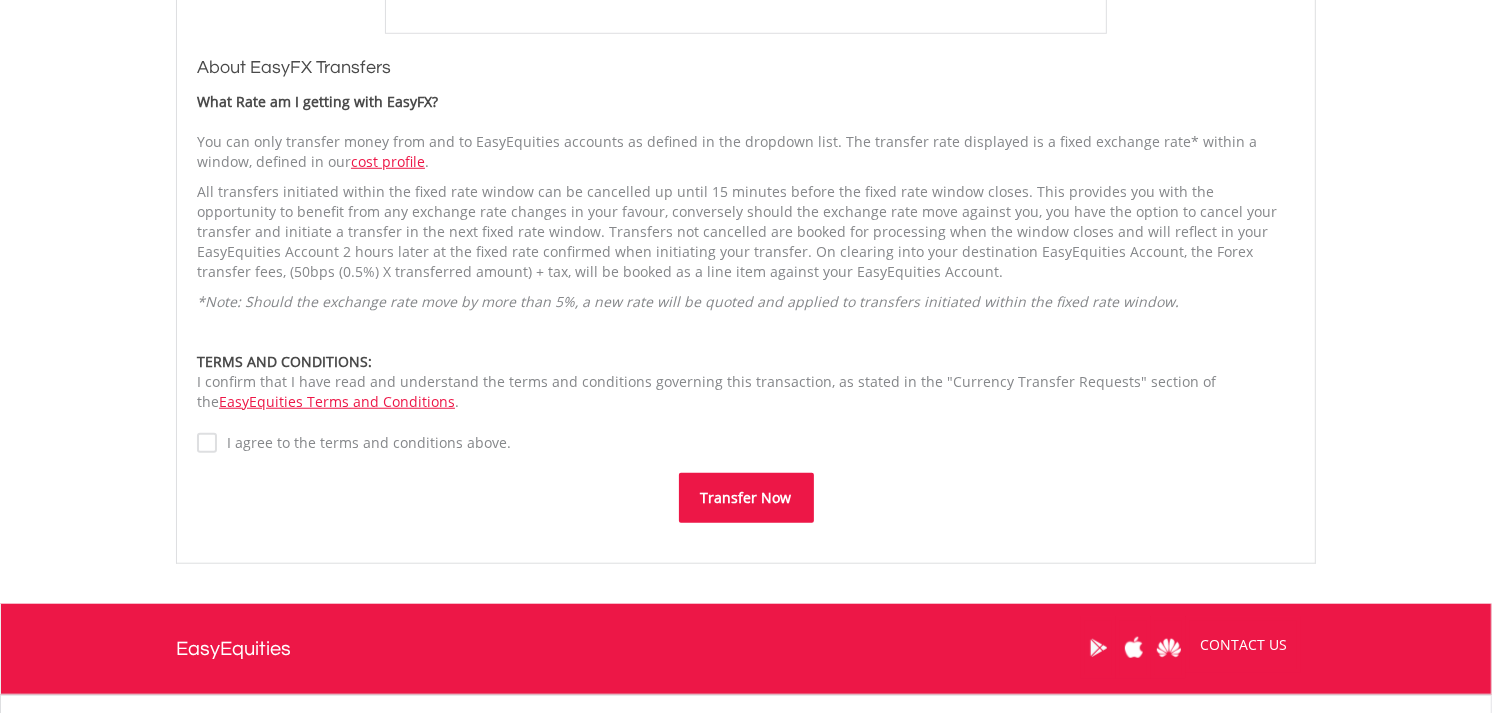 click on "Transfer Now" at bounding box center [746, 498] 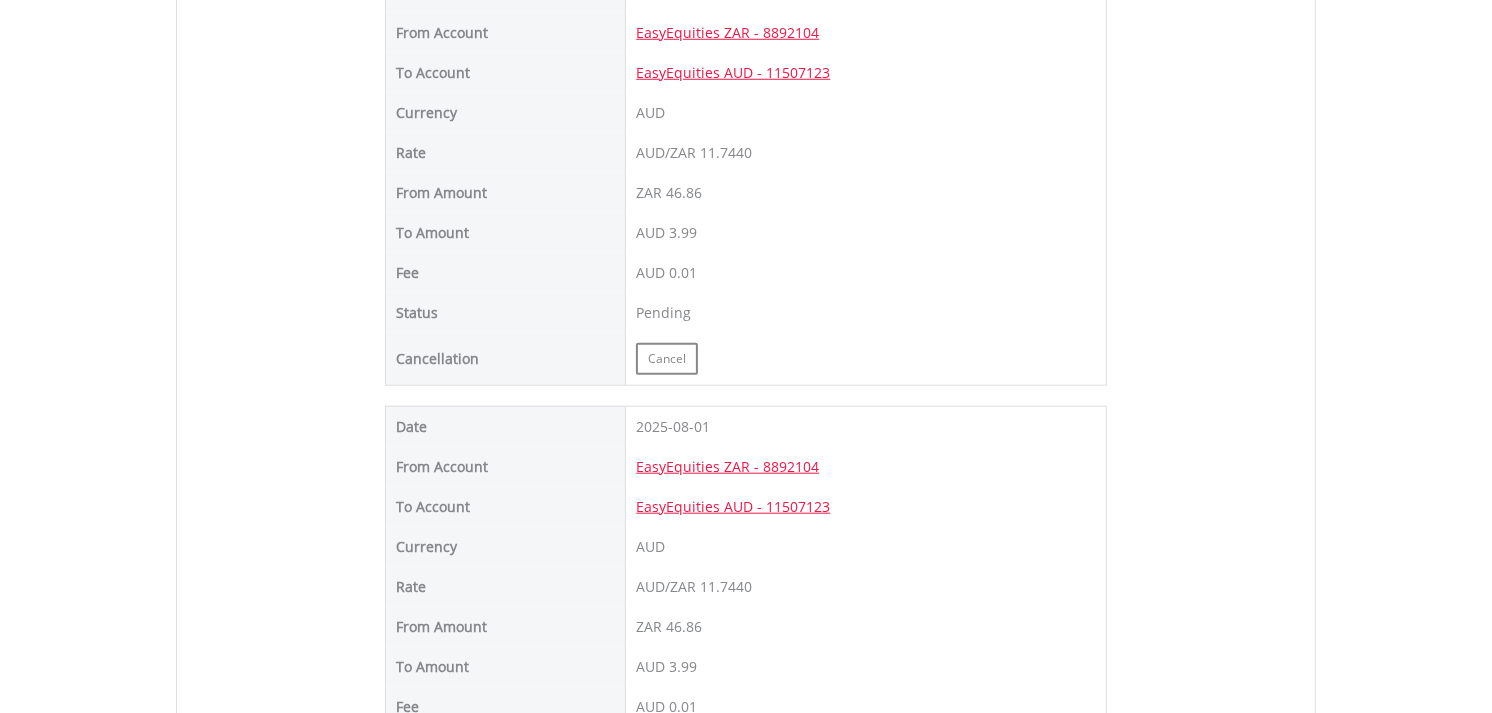 scroll, scrollTop: 1333, scrollLeft: 0, axis: vertical 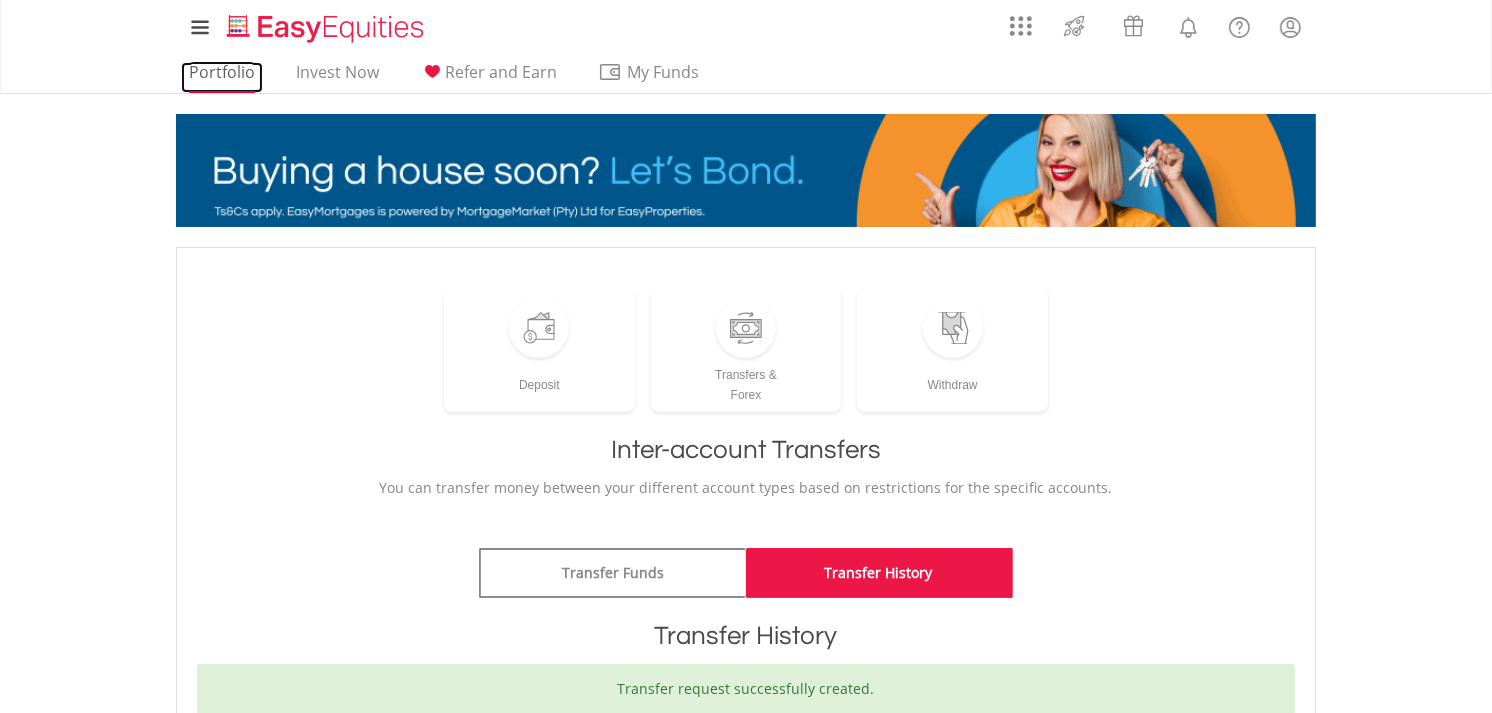 click on "Portfolio" at bounding box center [222, 77] 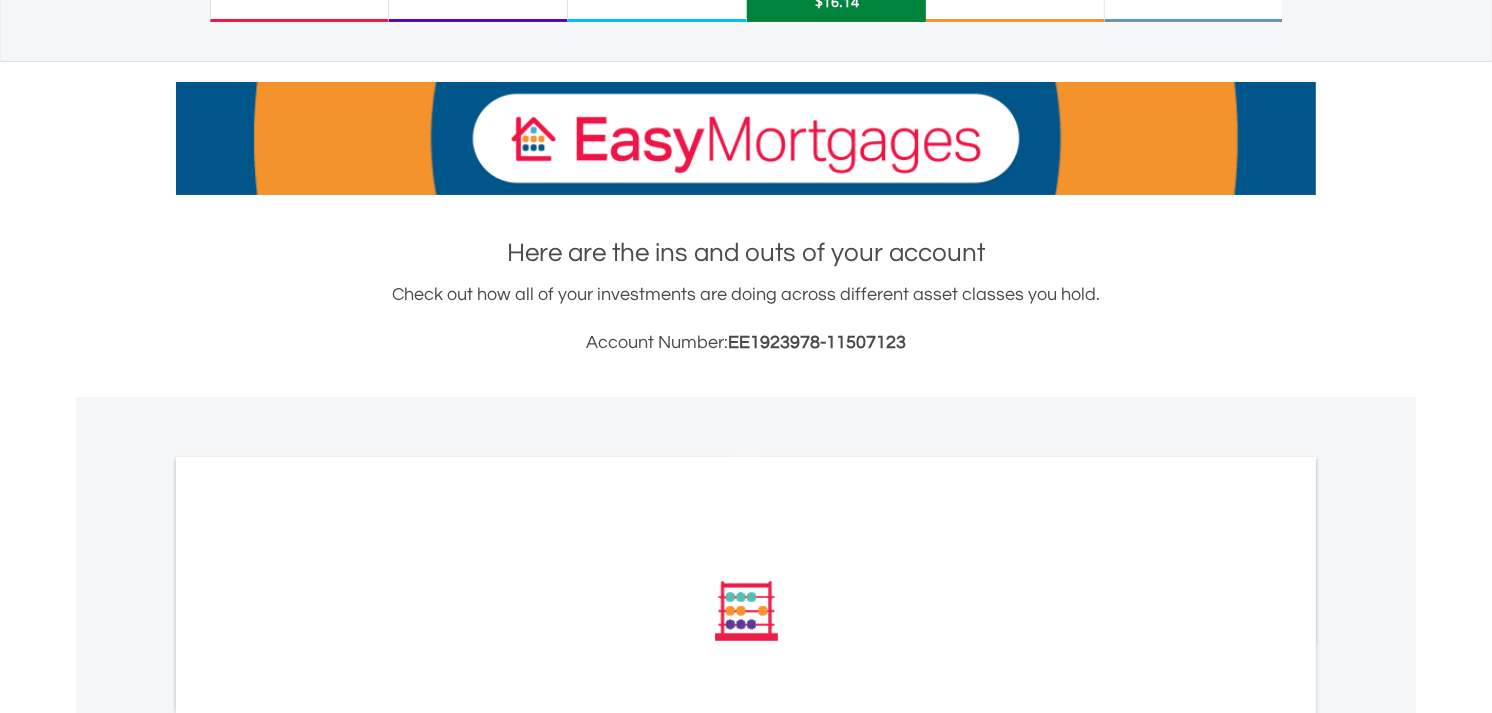 scroll, scrollTop: 0, scrollLeft: 0, axis: both 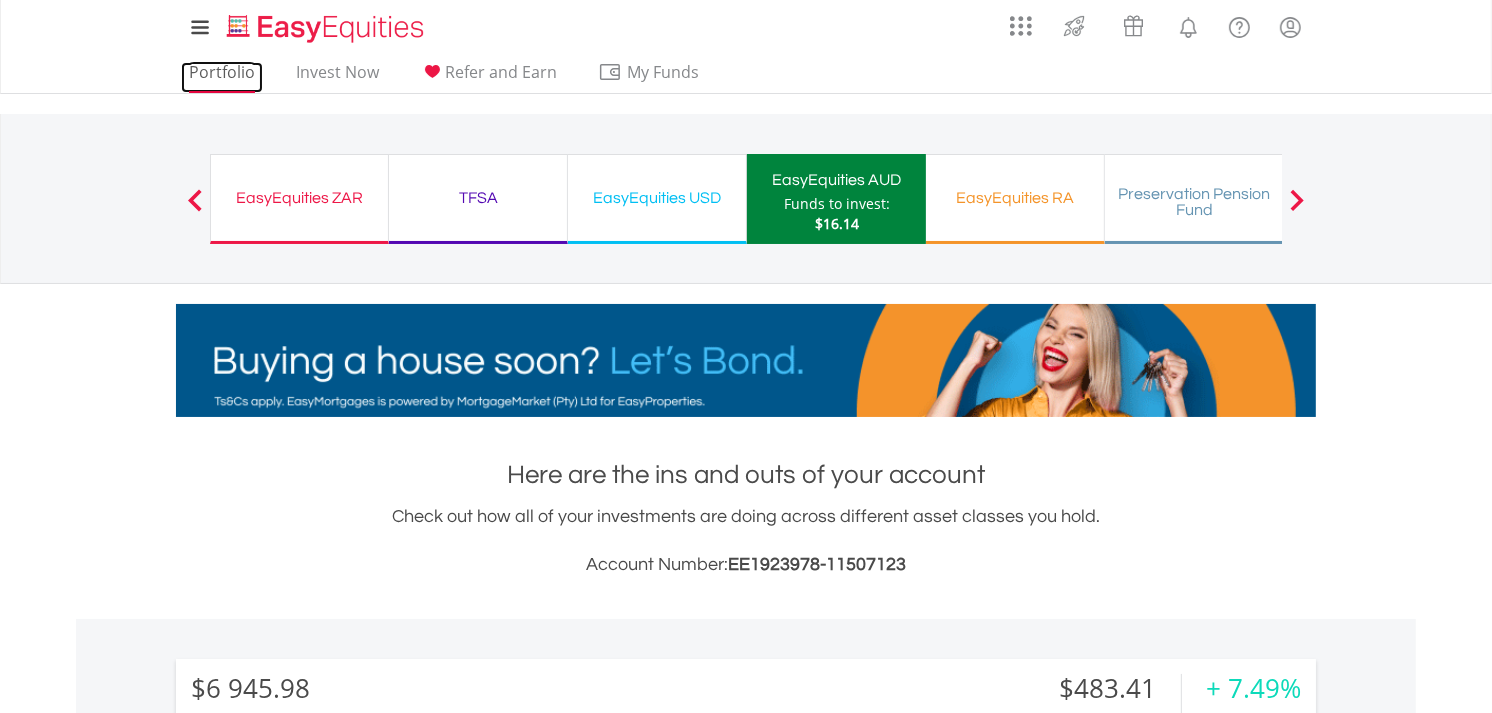 click on "Portfolio" at bounding box center (222, 77) 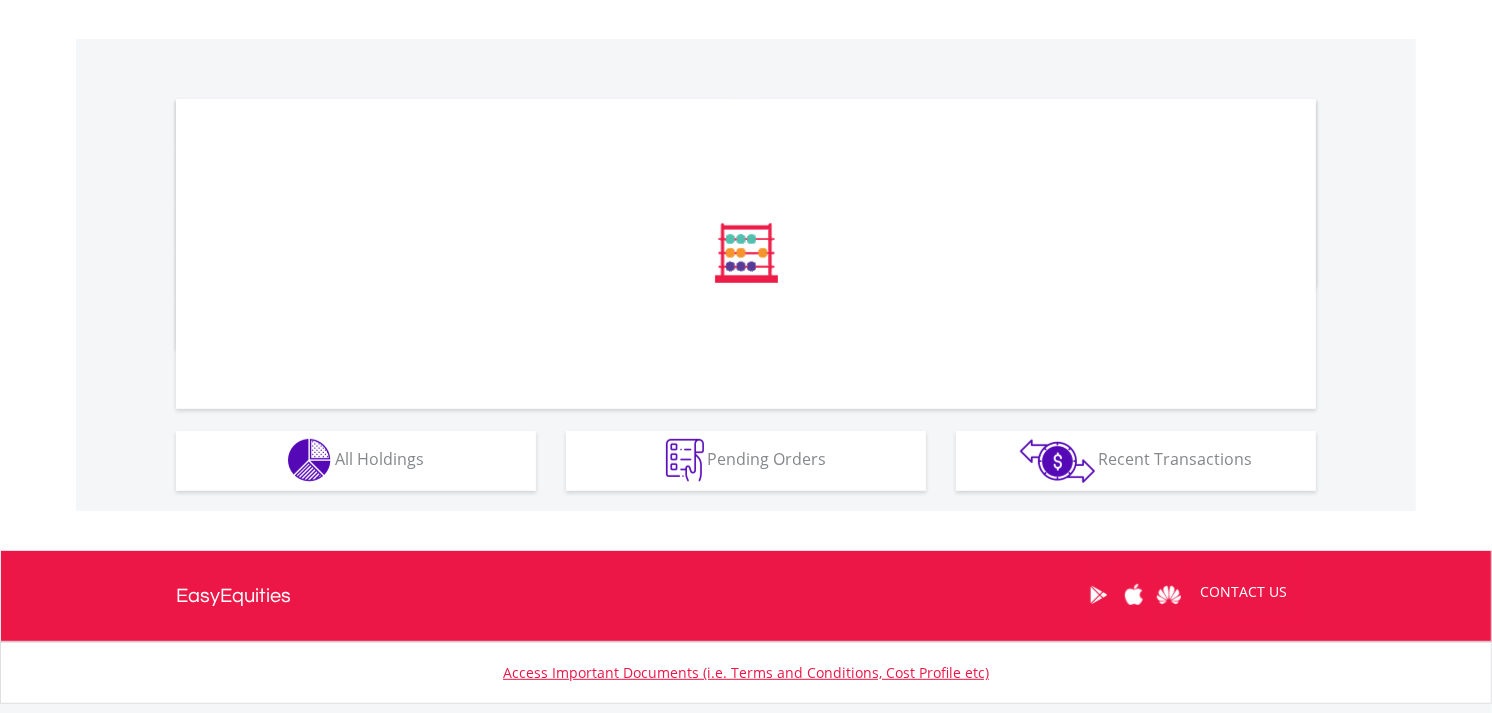 scroll, scrollTop: 707, scrollLeft: 0, axis: vertical 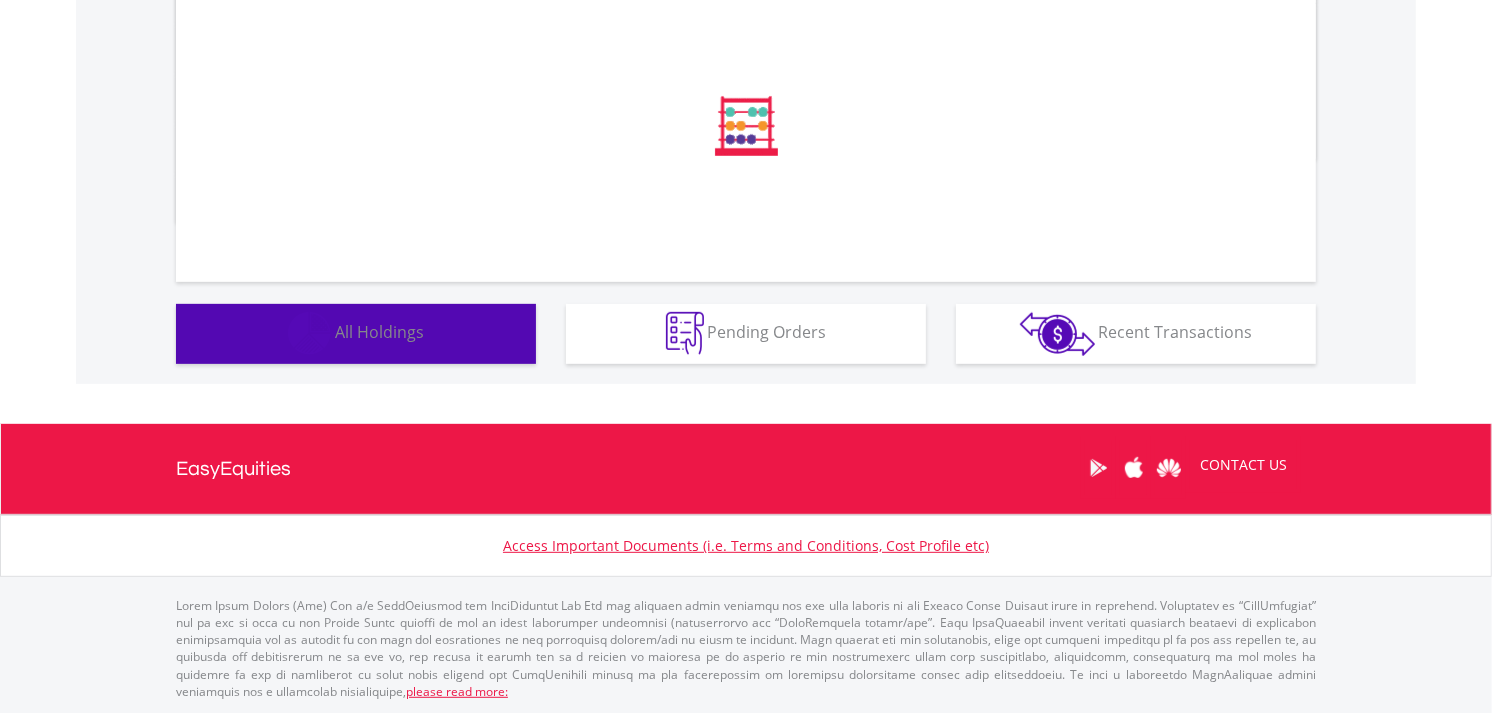 click on "Holdings
All Holdings" at bounding box center (356, 334) 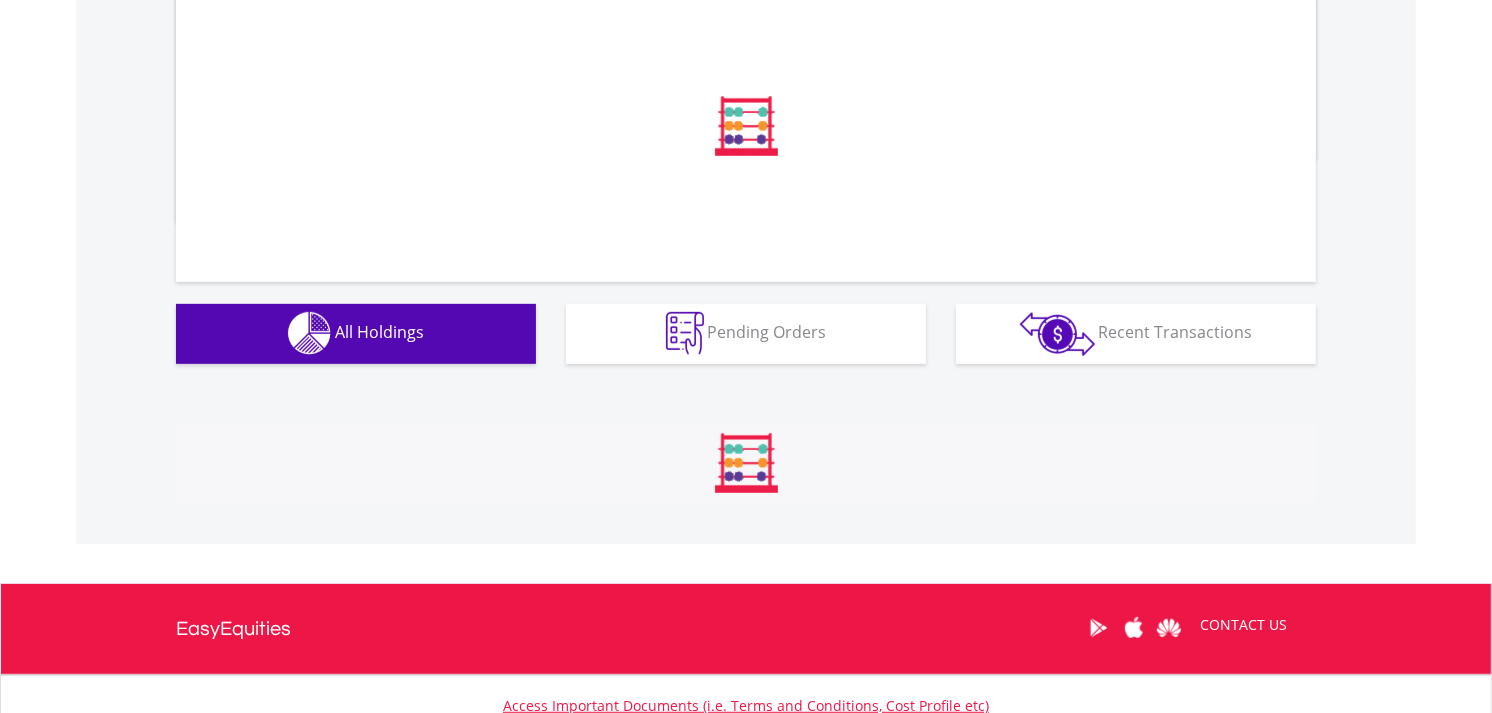 scroll, scrollTop: 1117, scrollLeft: 0, axis: vertical 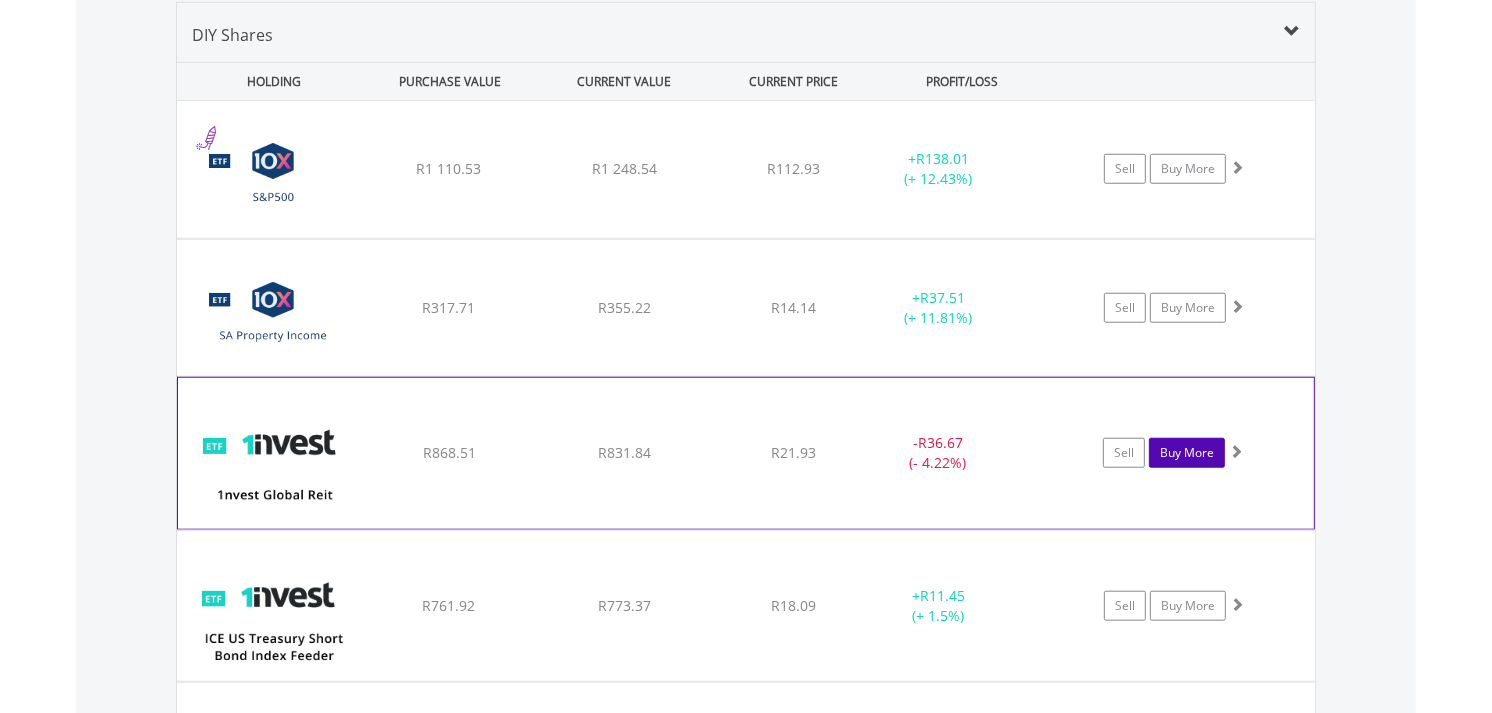 click on "Buy More" at bounding box center [1187, 453] 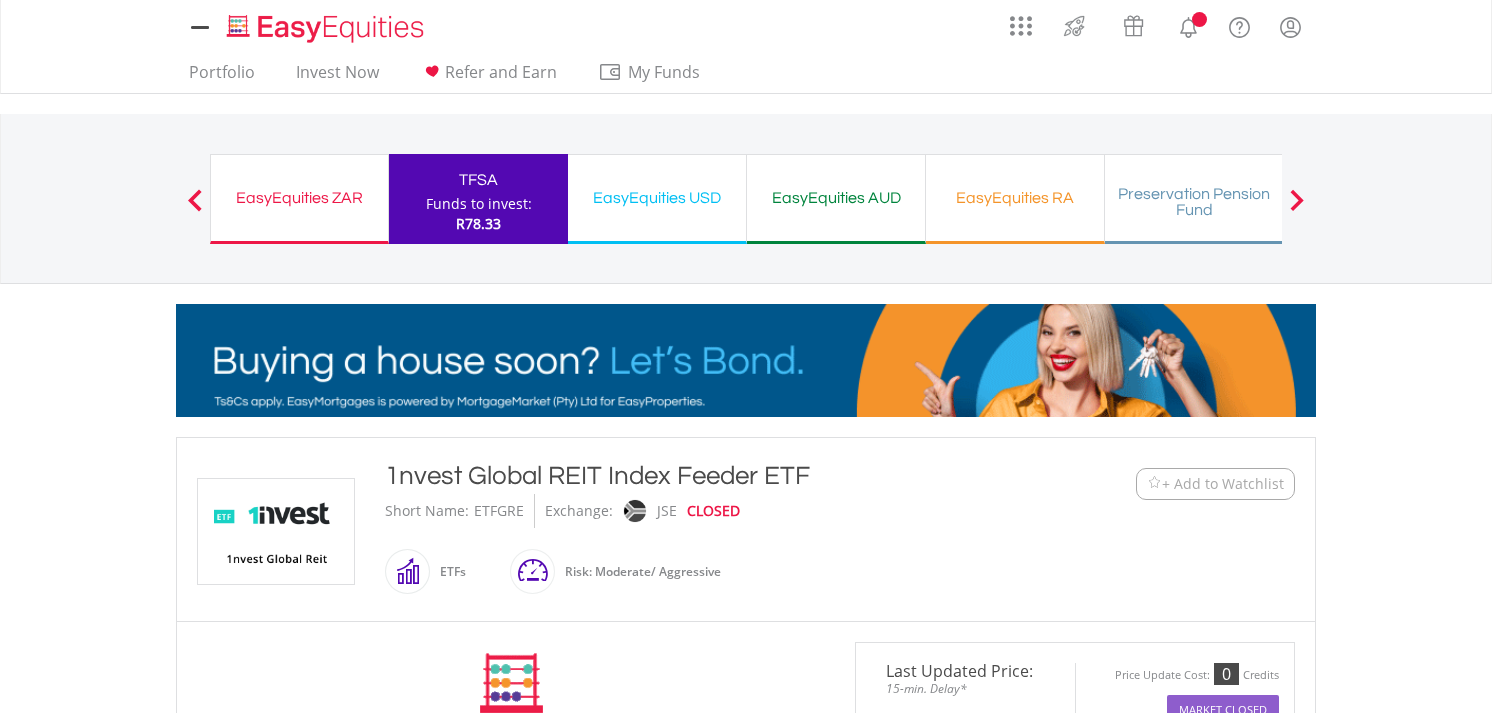 scroll, scrollTop: 444, scrollLeft: 0, axis: vertical 